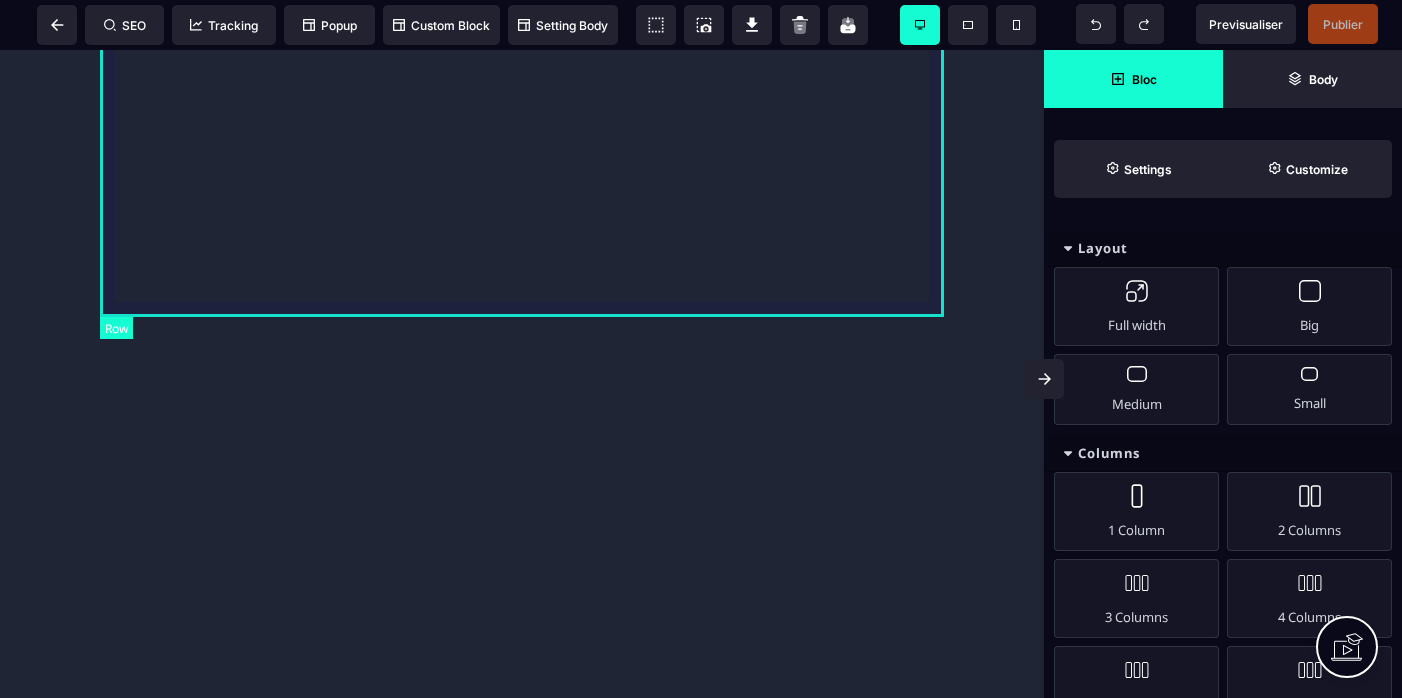 scroll, scrollTop: 0, scrollLeft: 0, axis: both 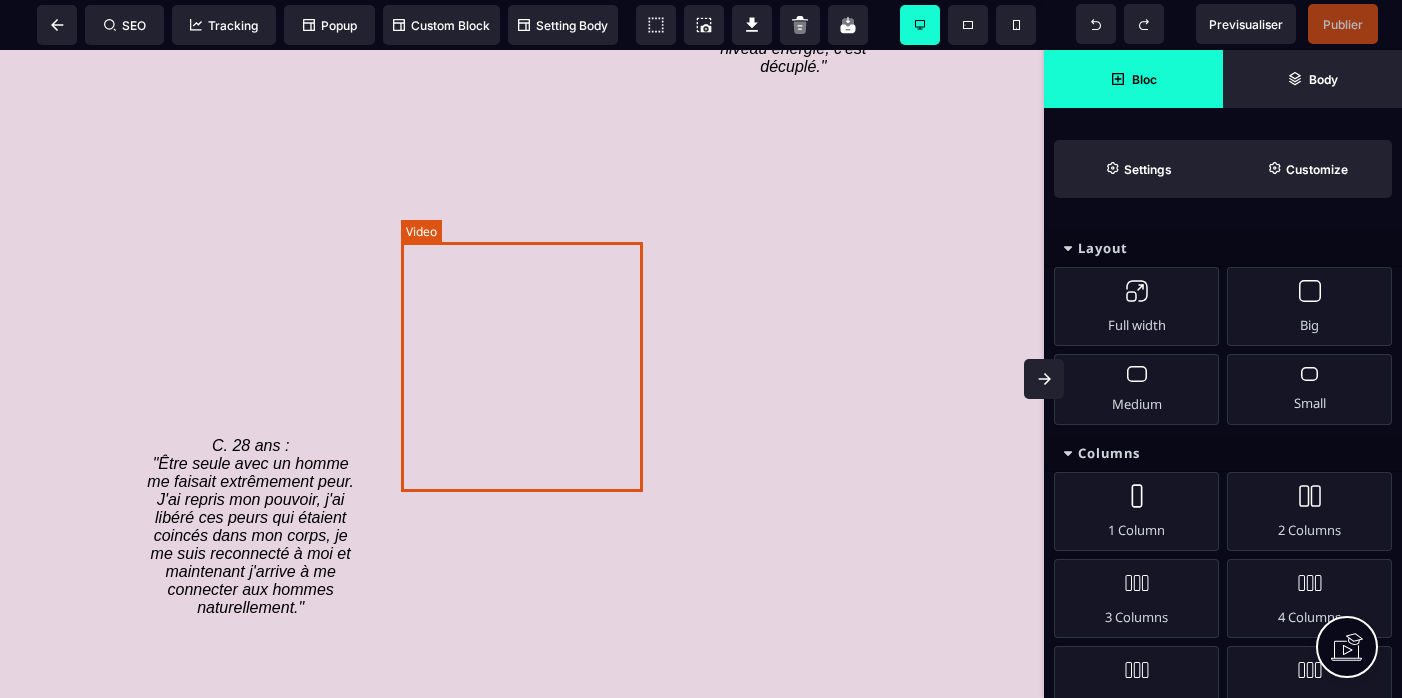 click at bounding box center (521, 292) 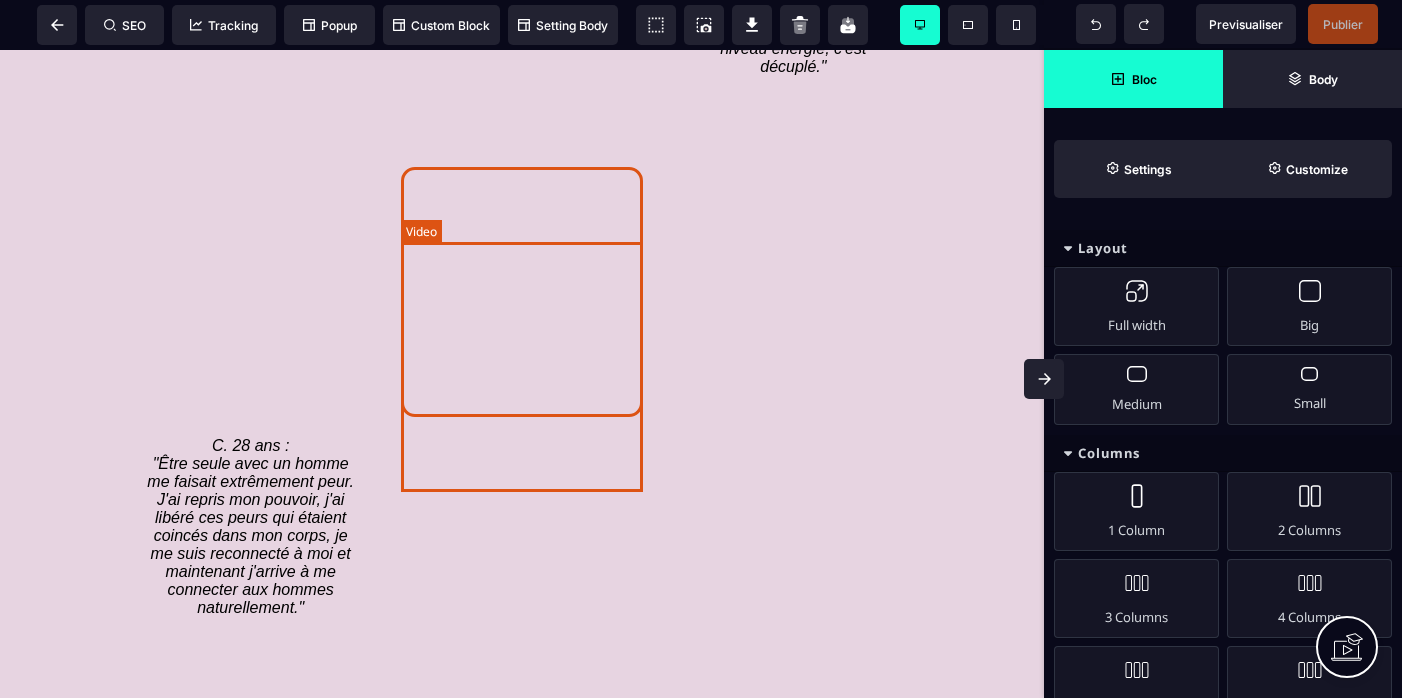 select on "**" 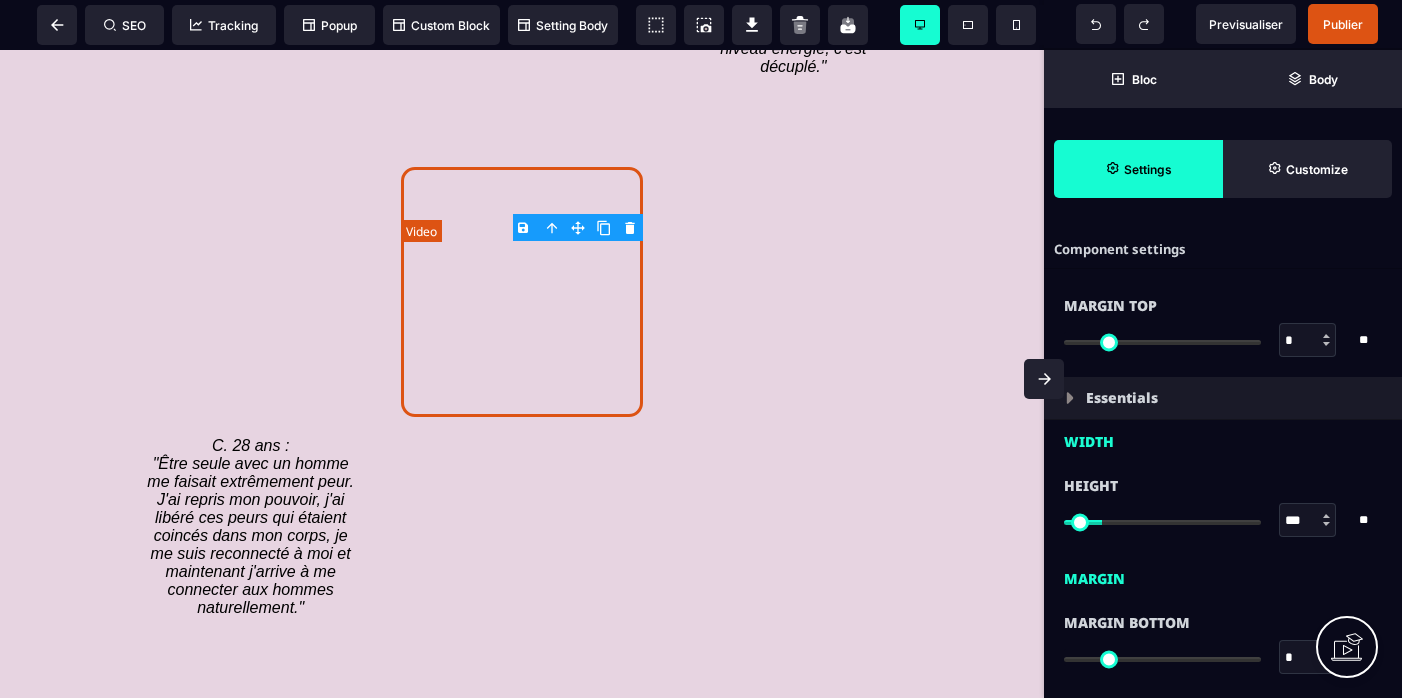 click at bounding box center (521, 292) 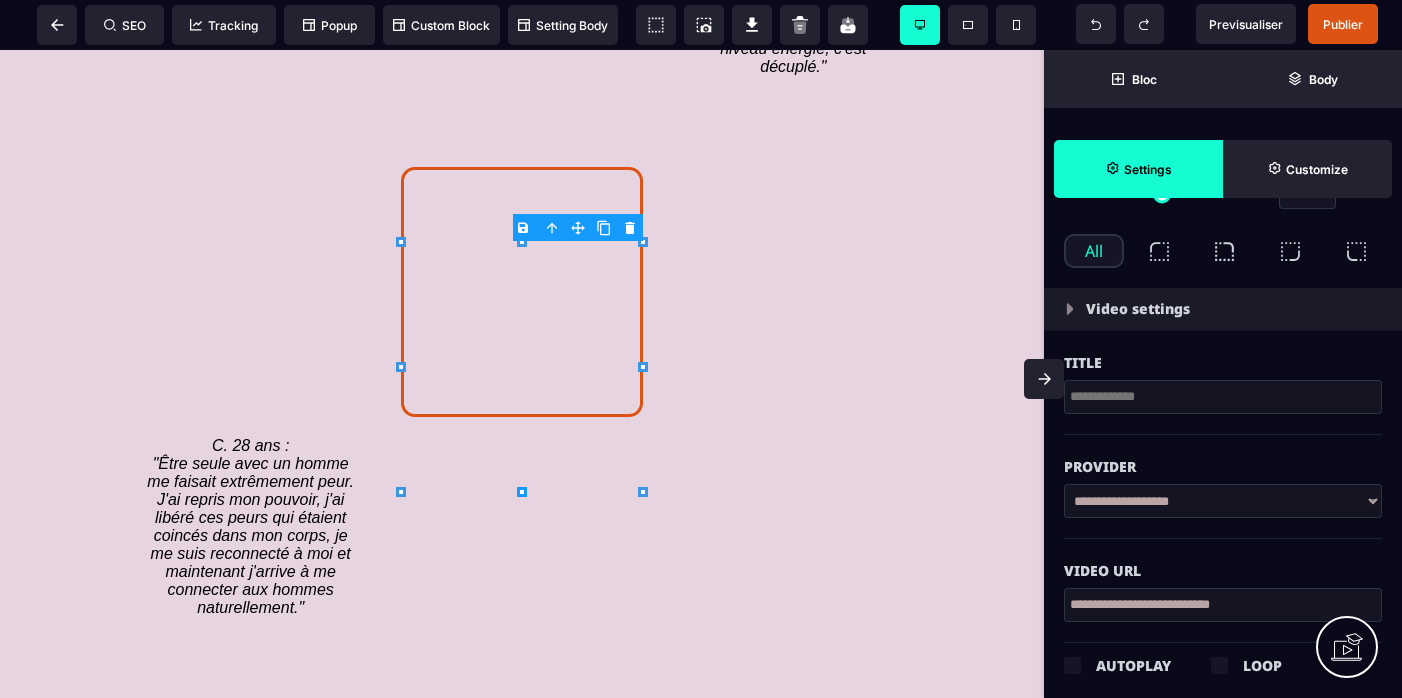 scroll, scrollTop: 570, scrollLeft: 0, axis: vertical 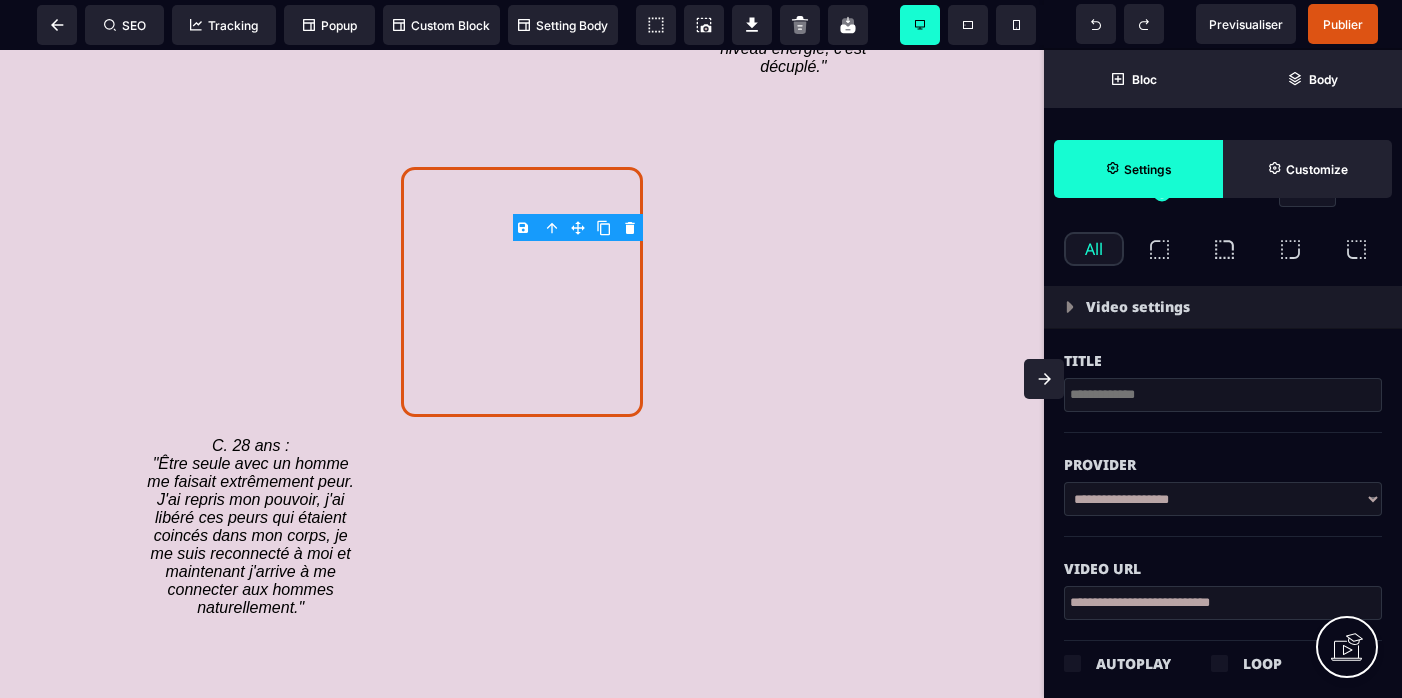 click on "**********" at bounding box center (1223, 603) 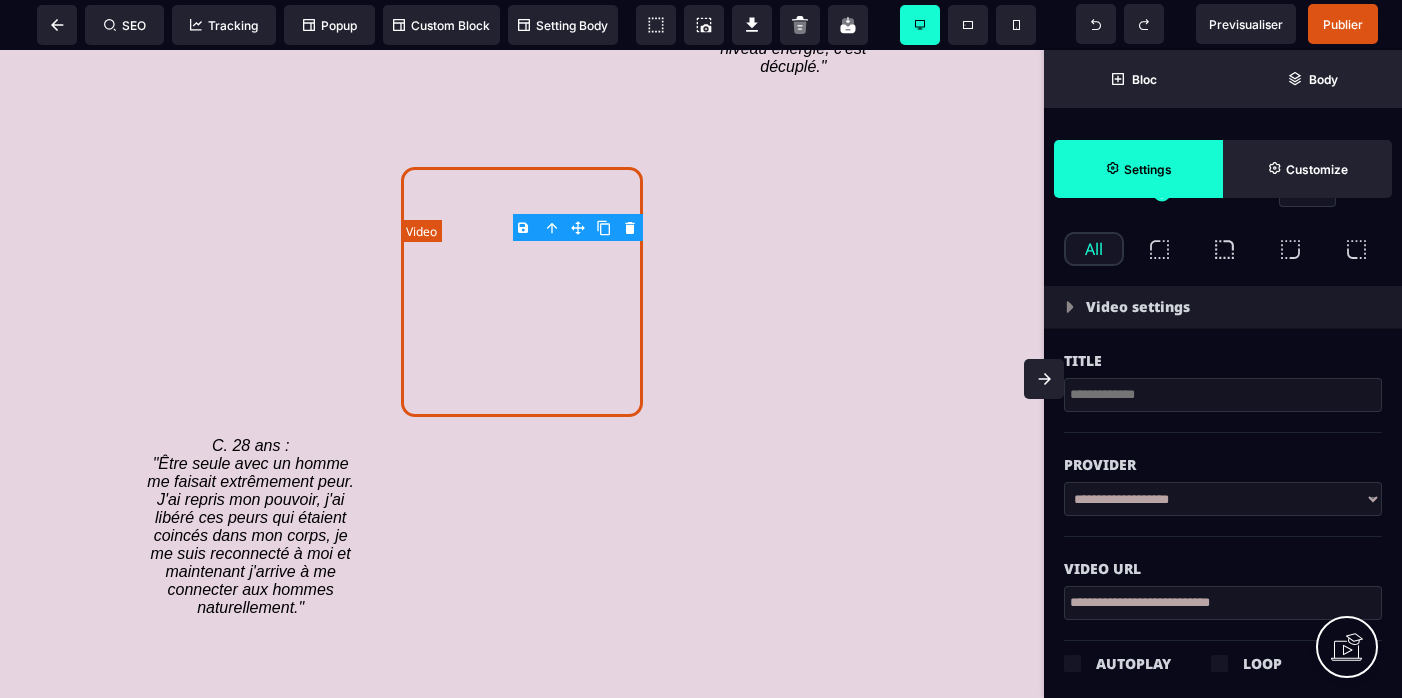 type on "**********" 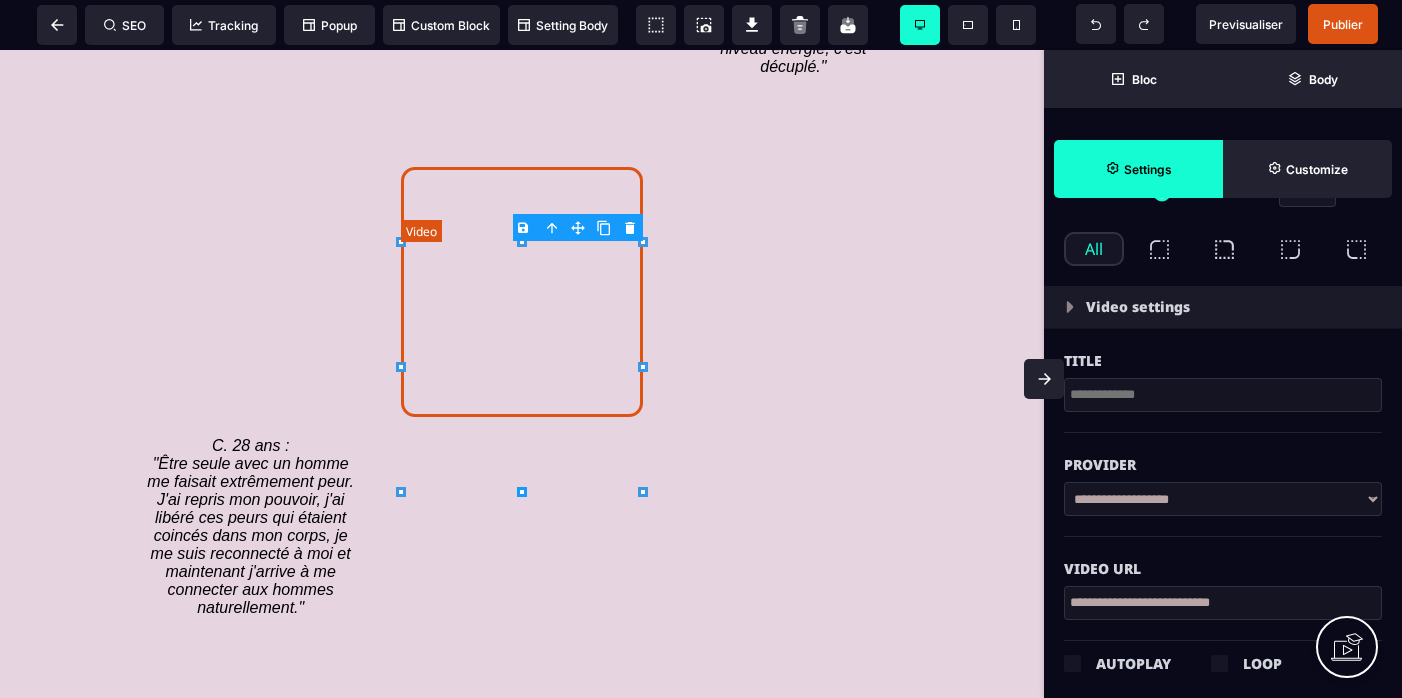 click at bounding box center (521, 292) 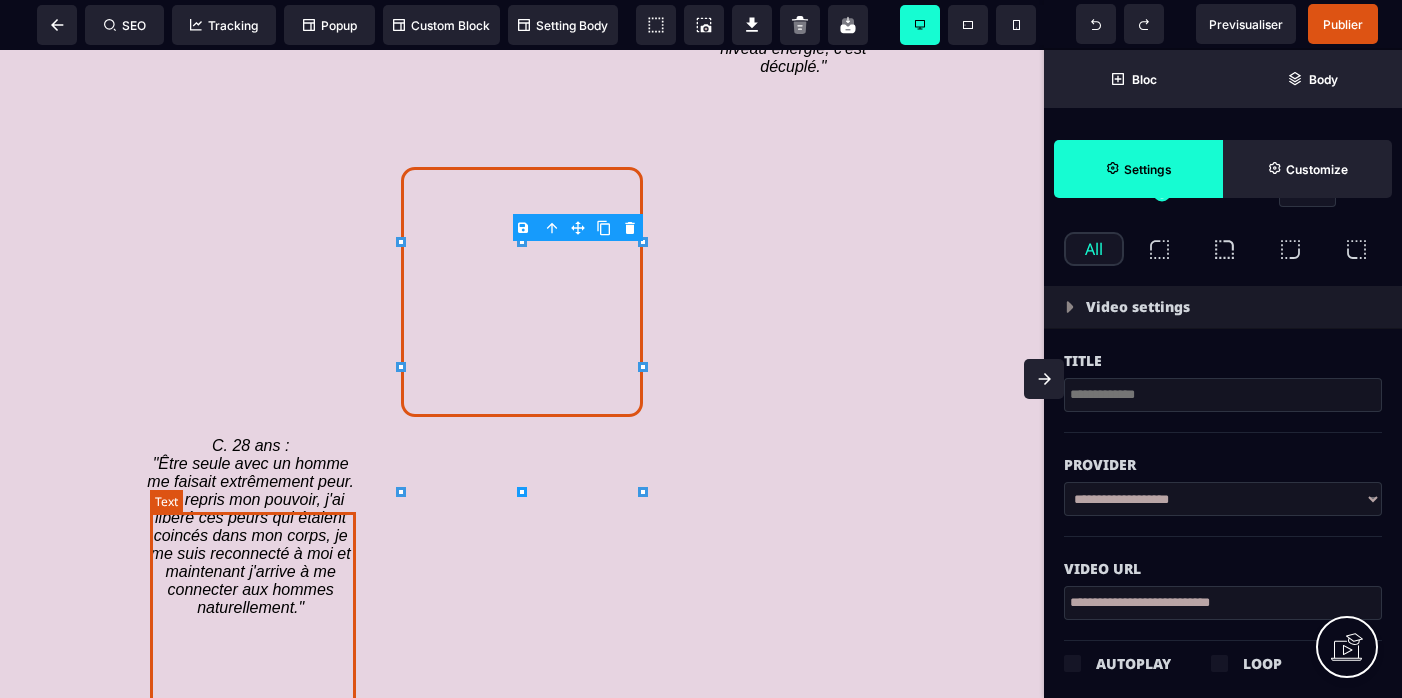 click on "C. 28 ans :
"Être seule avec un homme me faisait extrêmement peur. J'ai repris mon pouvoir, j'ai libéré ces peurs qui étaient coincés dans mon corps, je me suis reconnecté à moi et maintenant j'arrive à me connecter aux hommes naturellement."" at bounding box center [252, 526] 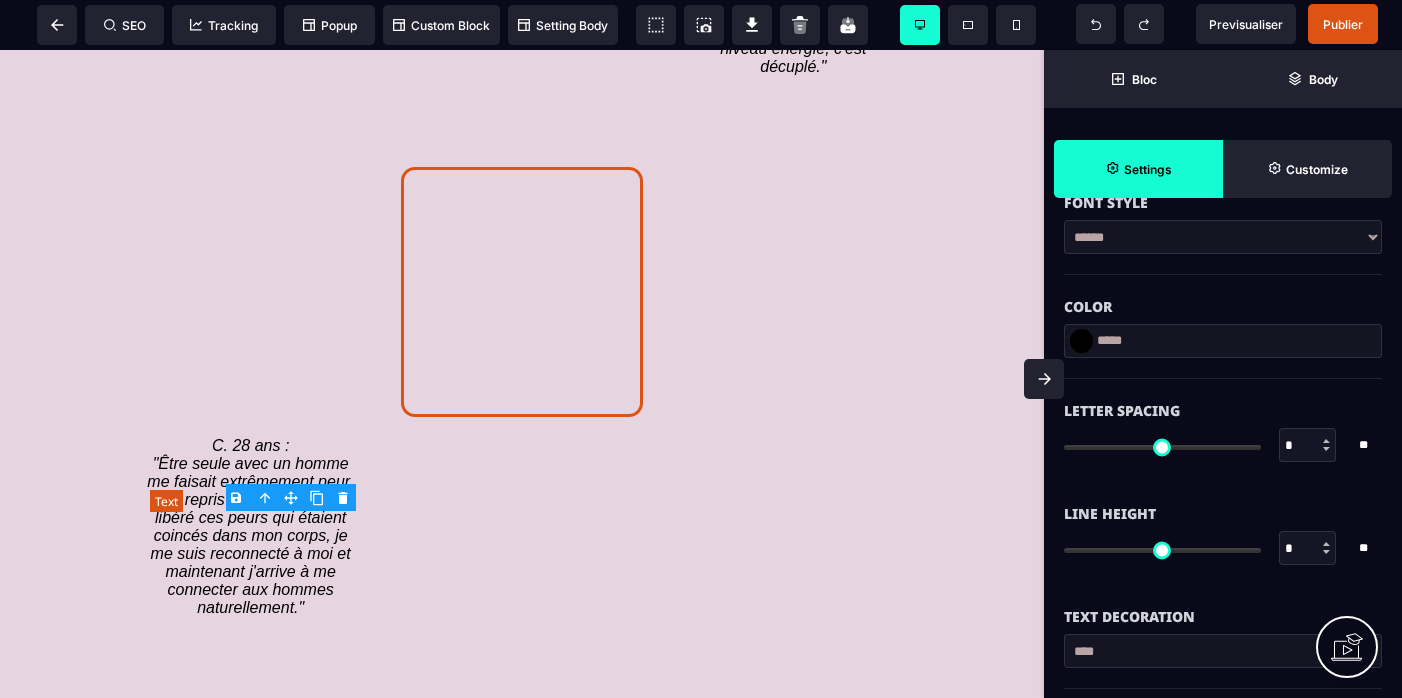type on "*" 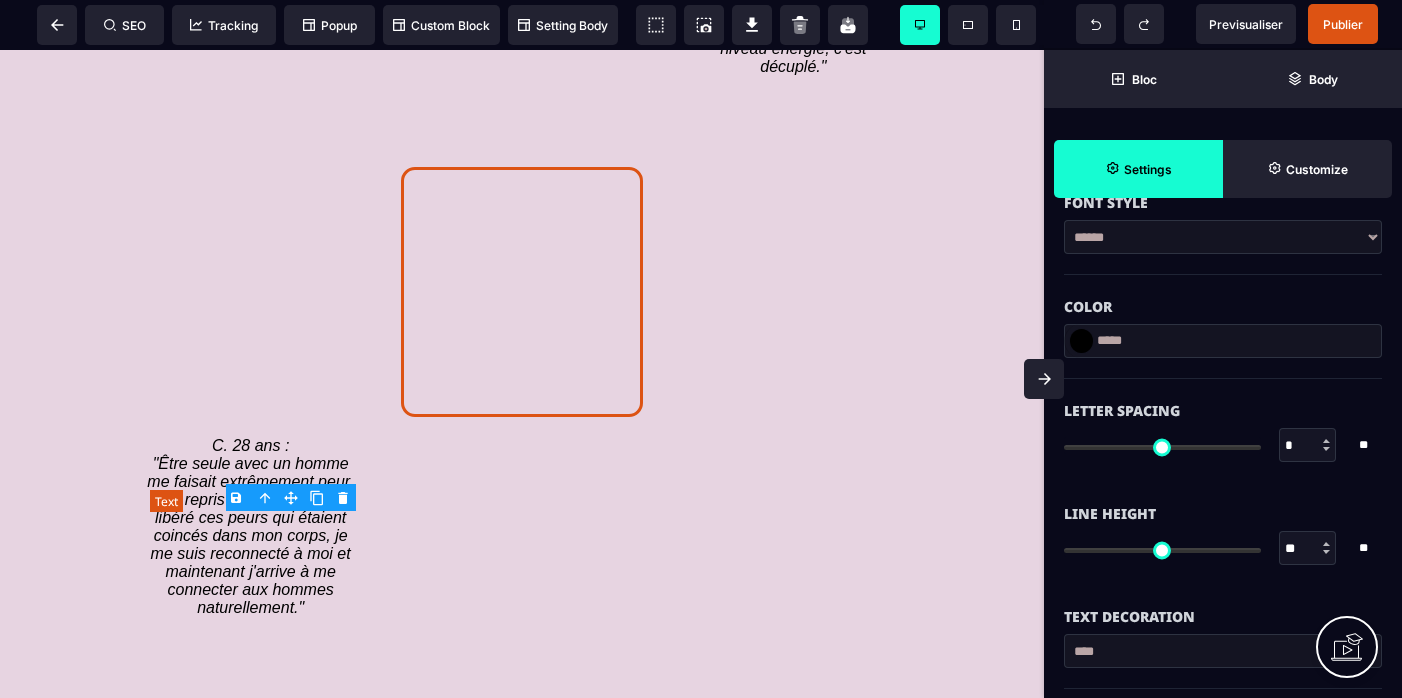 scroll, scrollTop: 0, scrollLeft: 0, axis: both 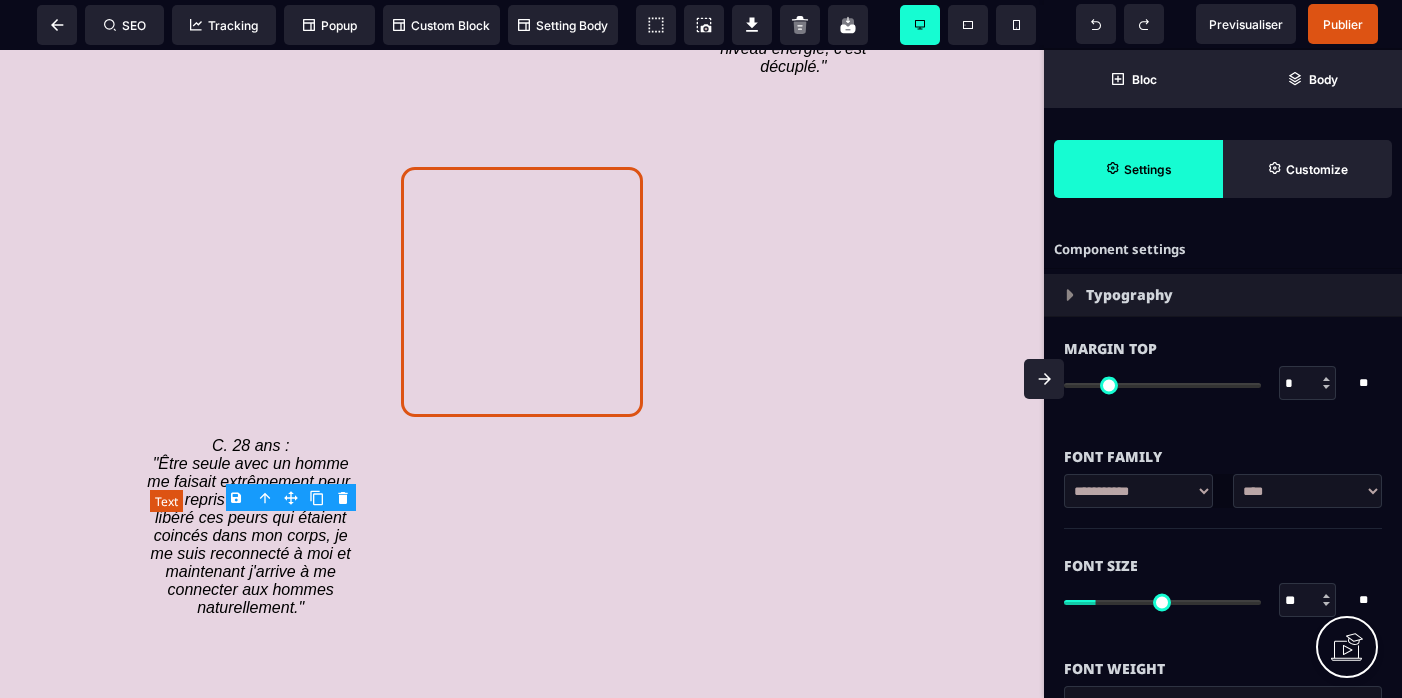 type on "***" 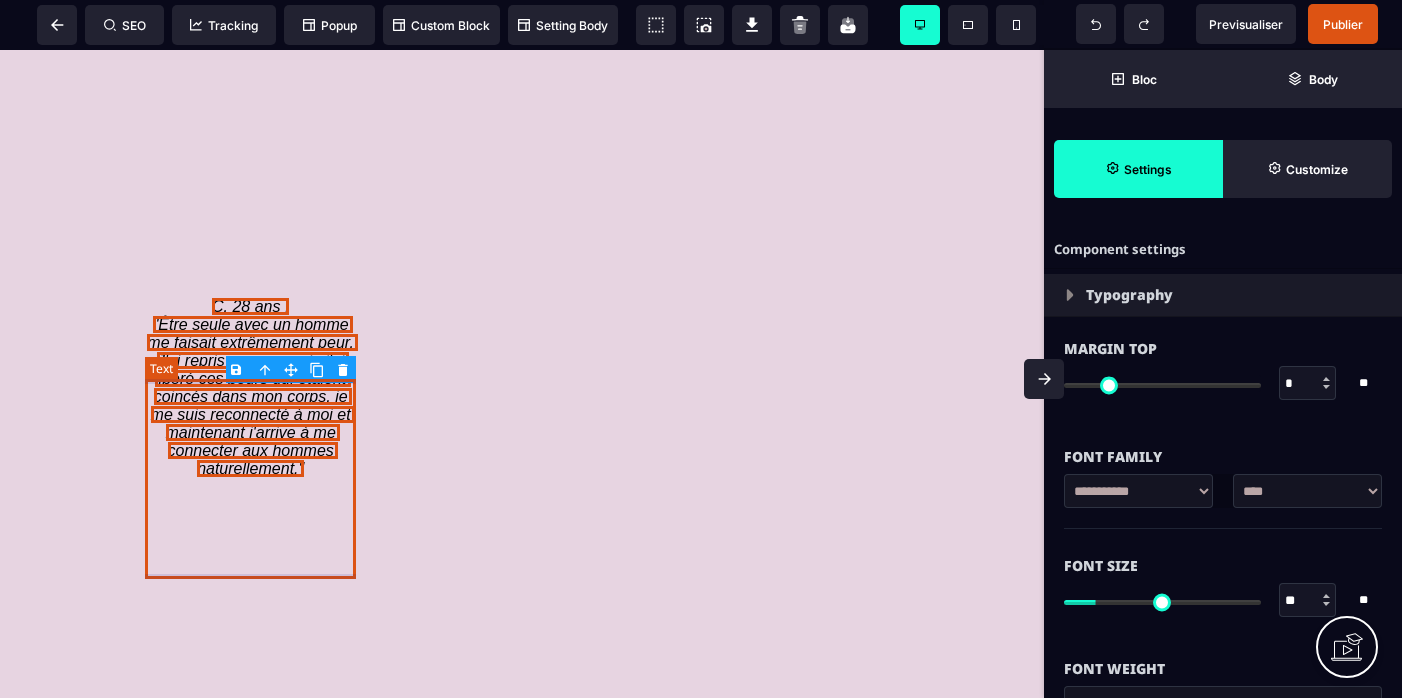scroll, scrollTop: 3899, scrollLeft: 0, axis: vertical 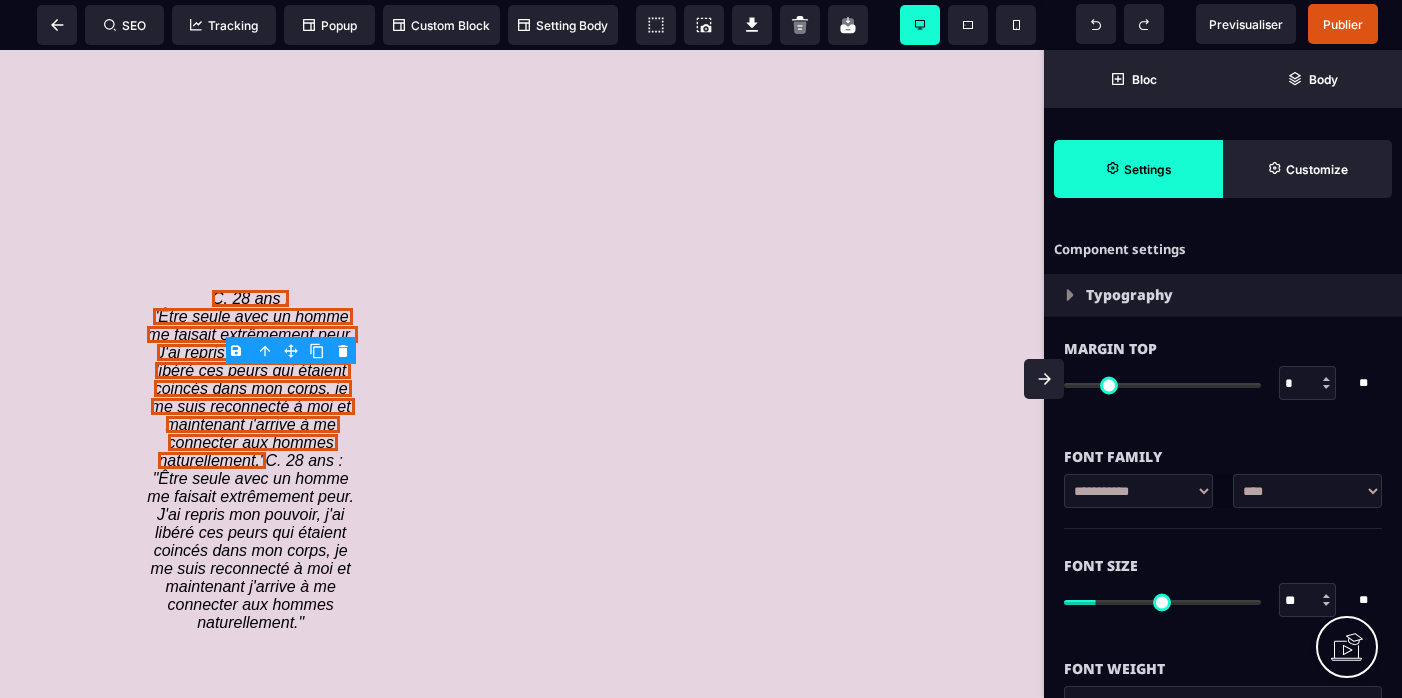 click 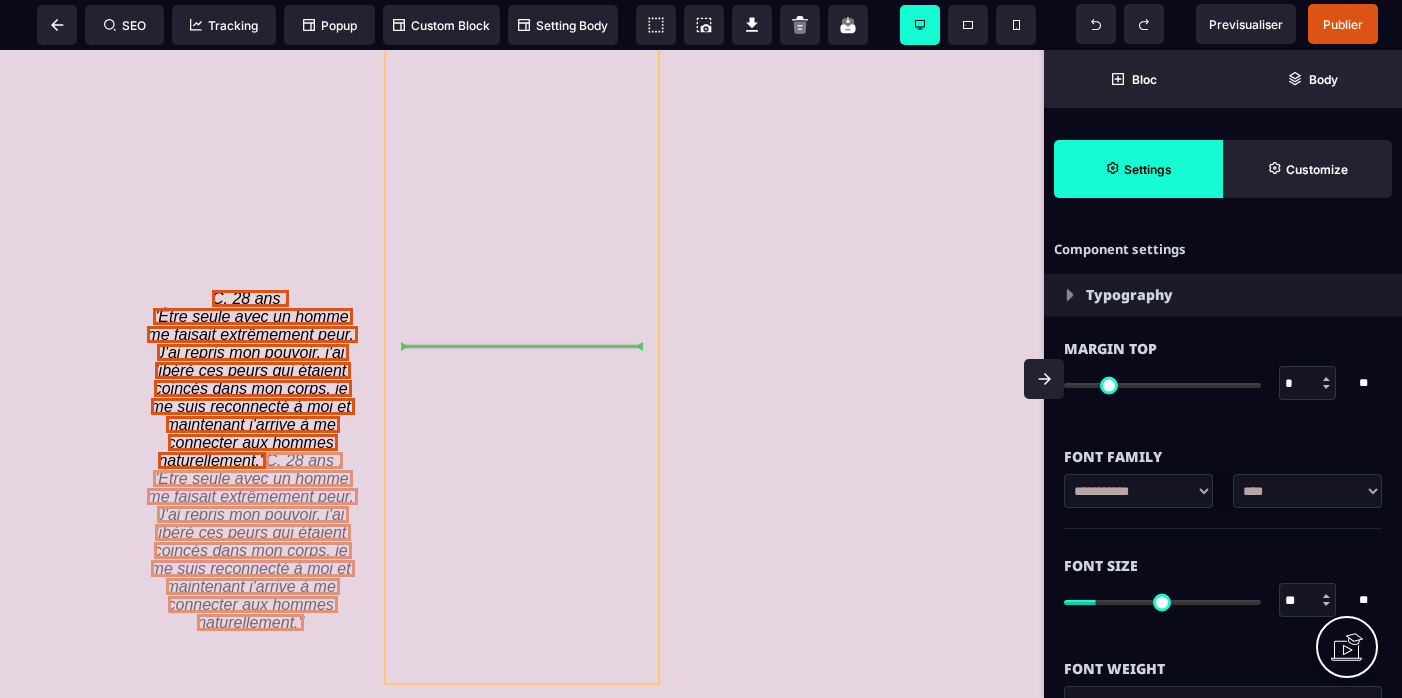 drag, startPoint x: 263, startPoint y: 601, endPoint x: 527, endPoint y: 408, distance: 327.02448 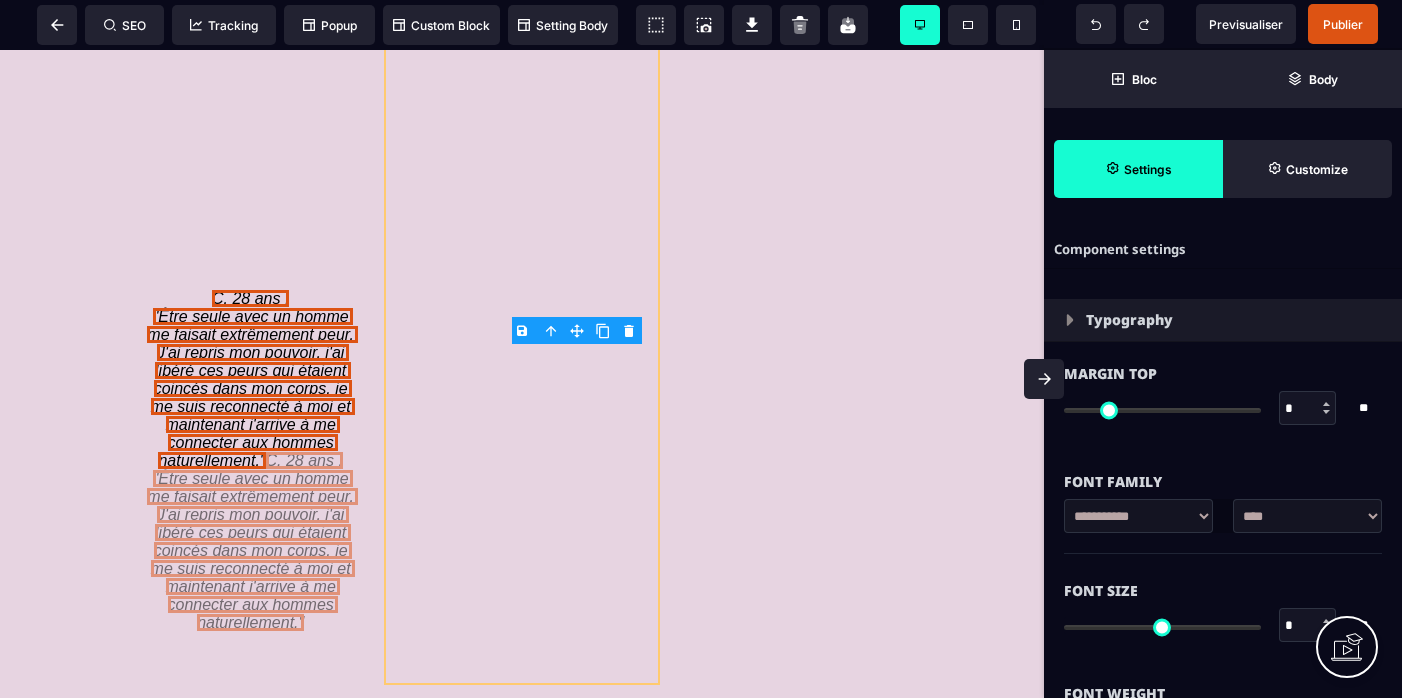 type on "*" 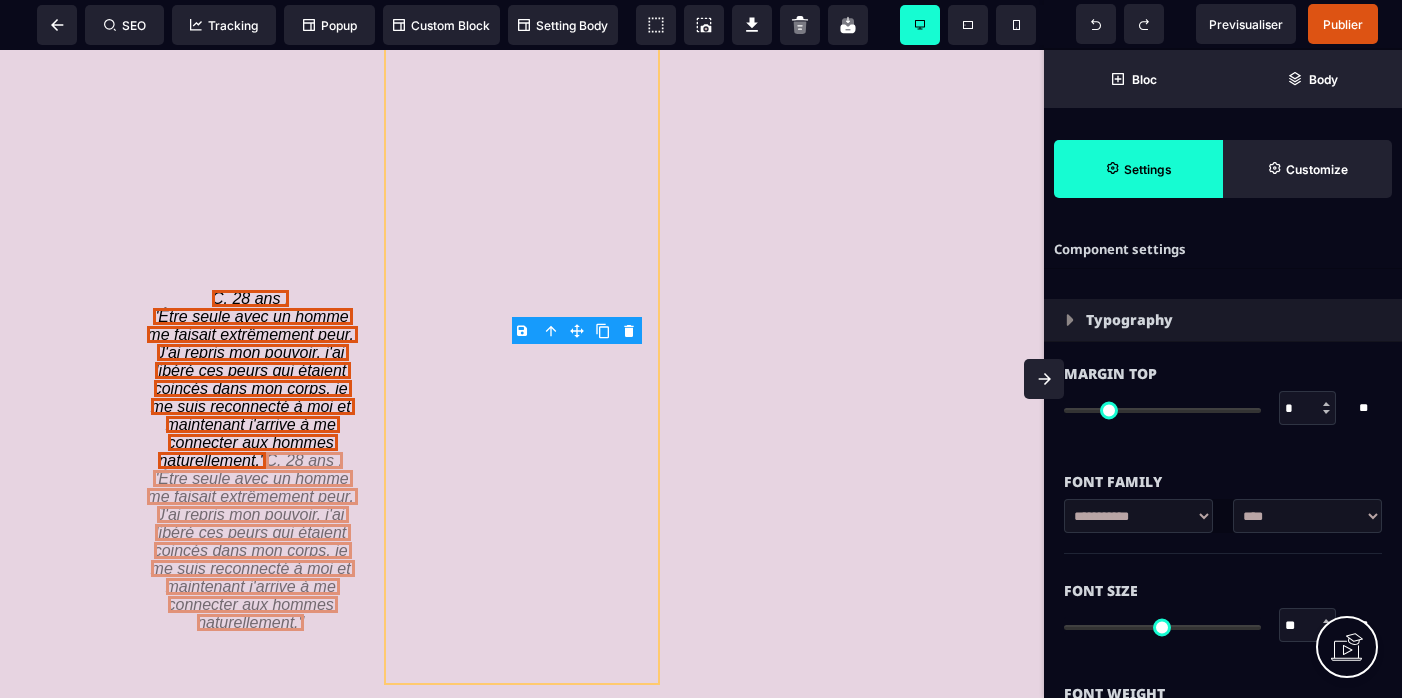 type on "***" 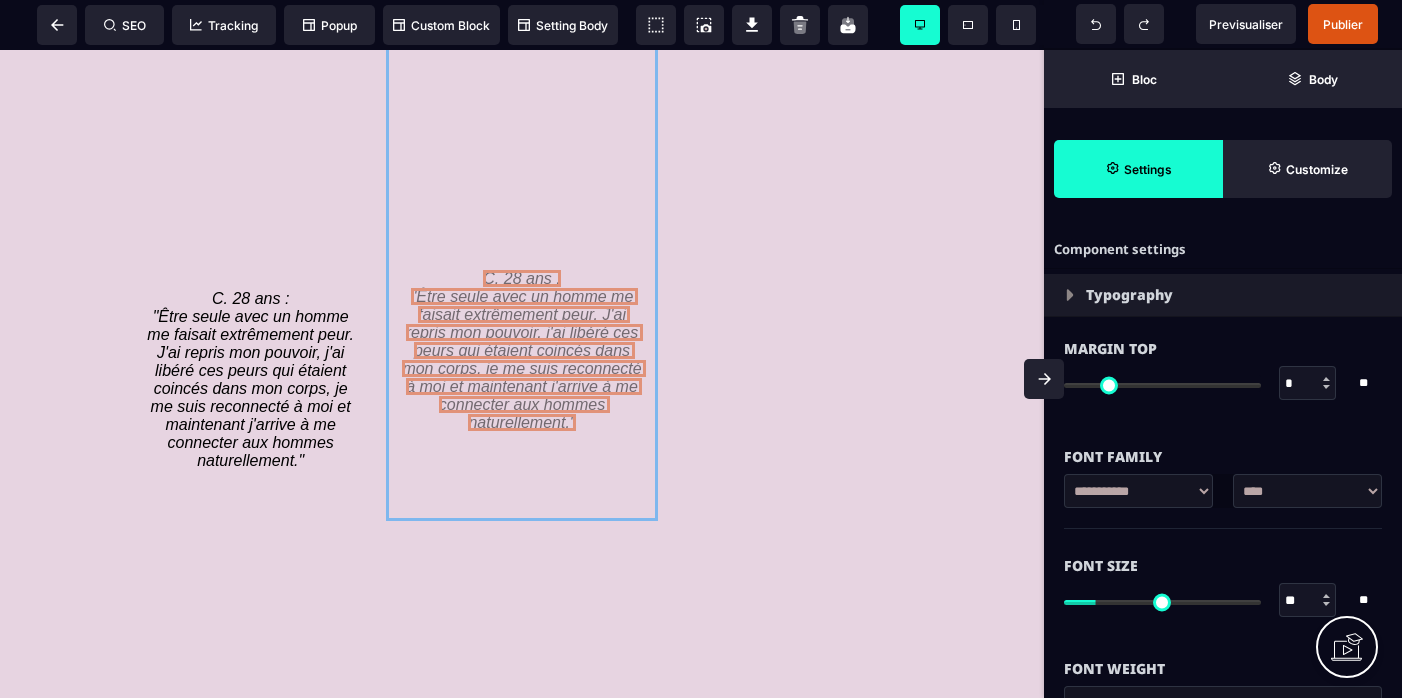drag, startPoint x: 527, startPoint y: 408, endPoint x: 528, endPoint y: 455, distance: 47.010635 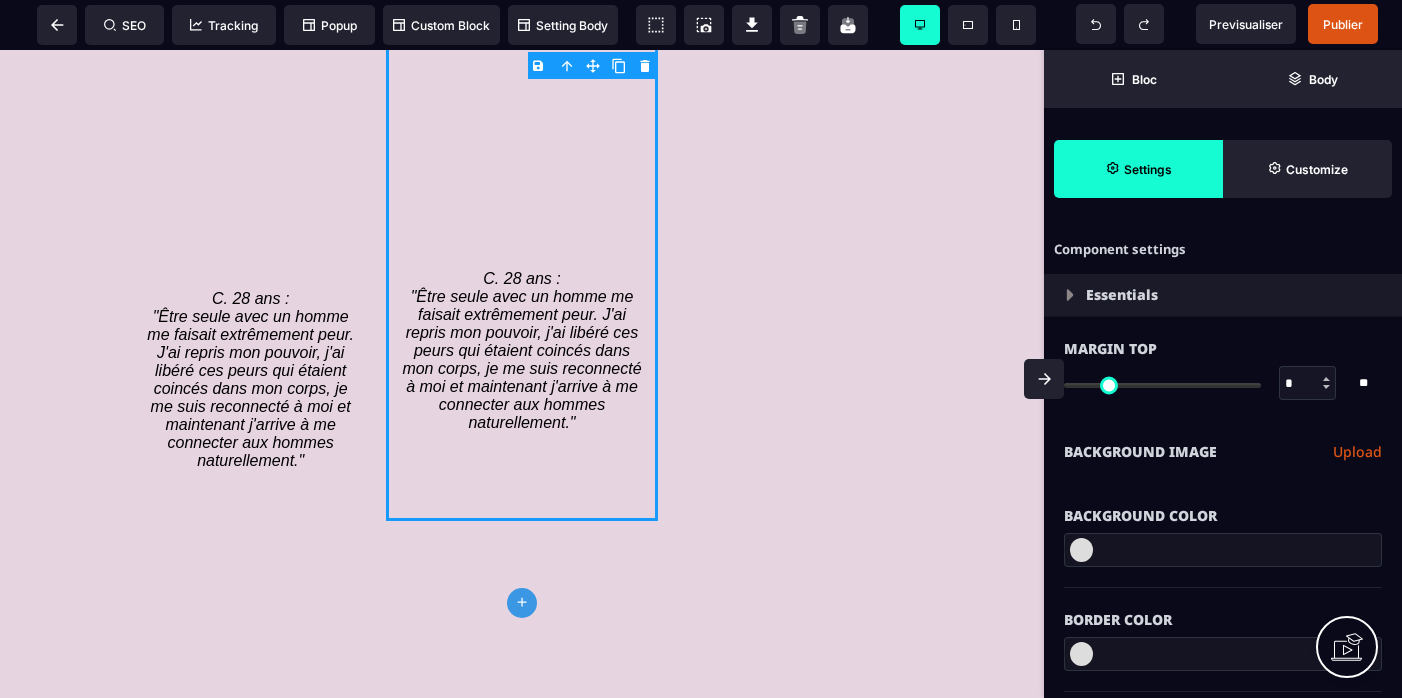 click on "C. 28 ans :
"Être seule avec un homme me faisait extrêmement peur. J'ai repris mon pouvoir, j'ai libéré ces peurs qui étaient coincés dans mon corps, je me suis reconnecté à moi et maintenant j'arrive à me connecter aux hommes naturellement."" at bounding box center [524, 350] 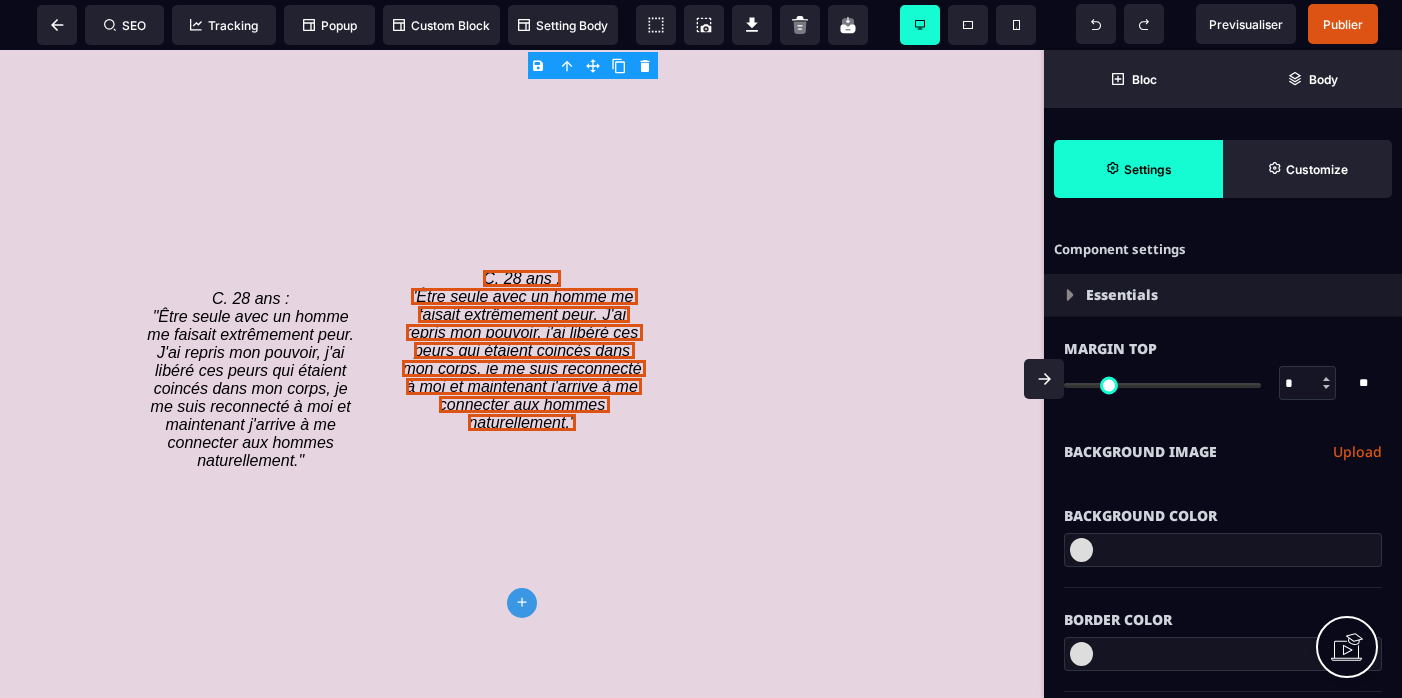 select on "***" 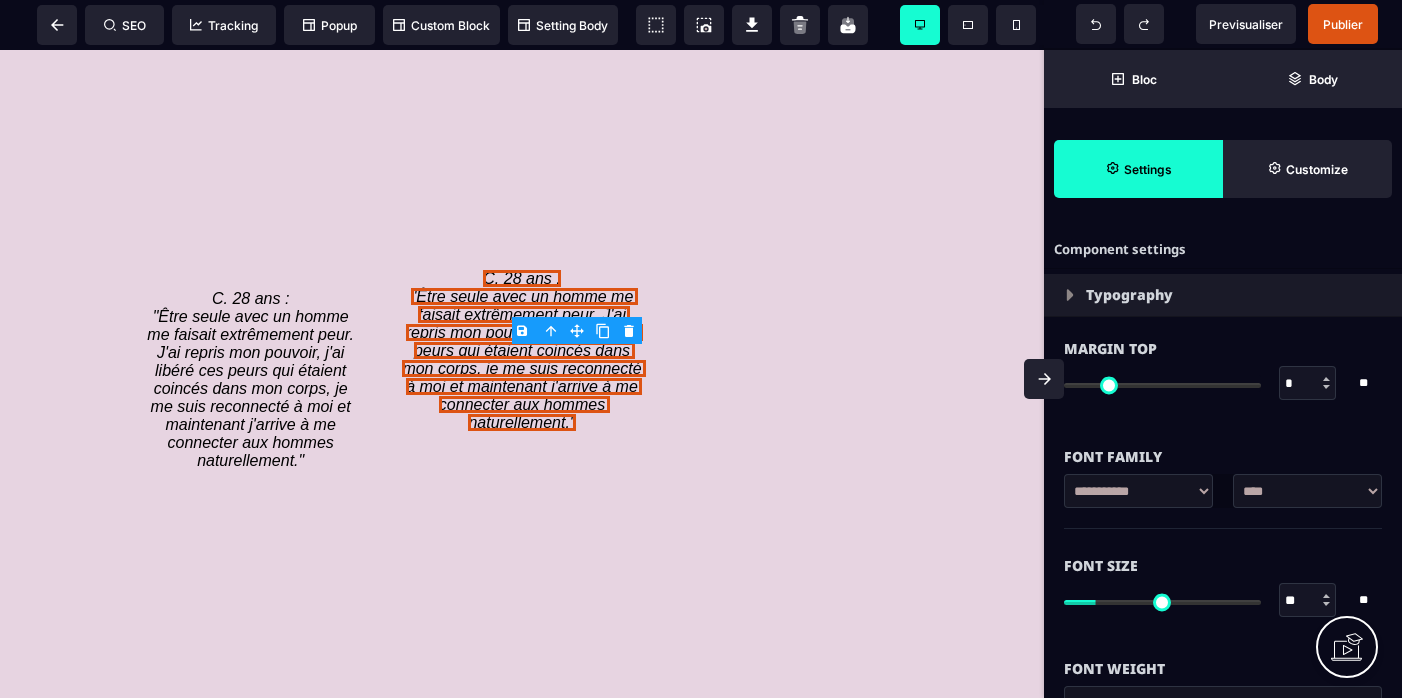 click on "B I U S
A *******
Video
SEO
Tracking
Popup" at bounding box center (701, 349) 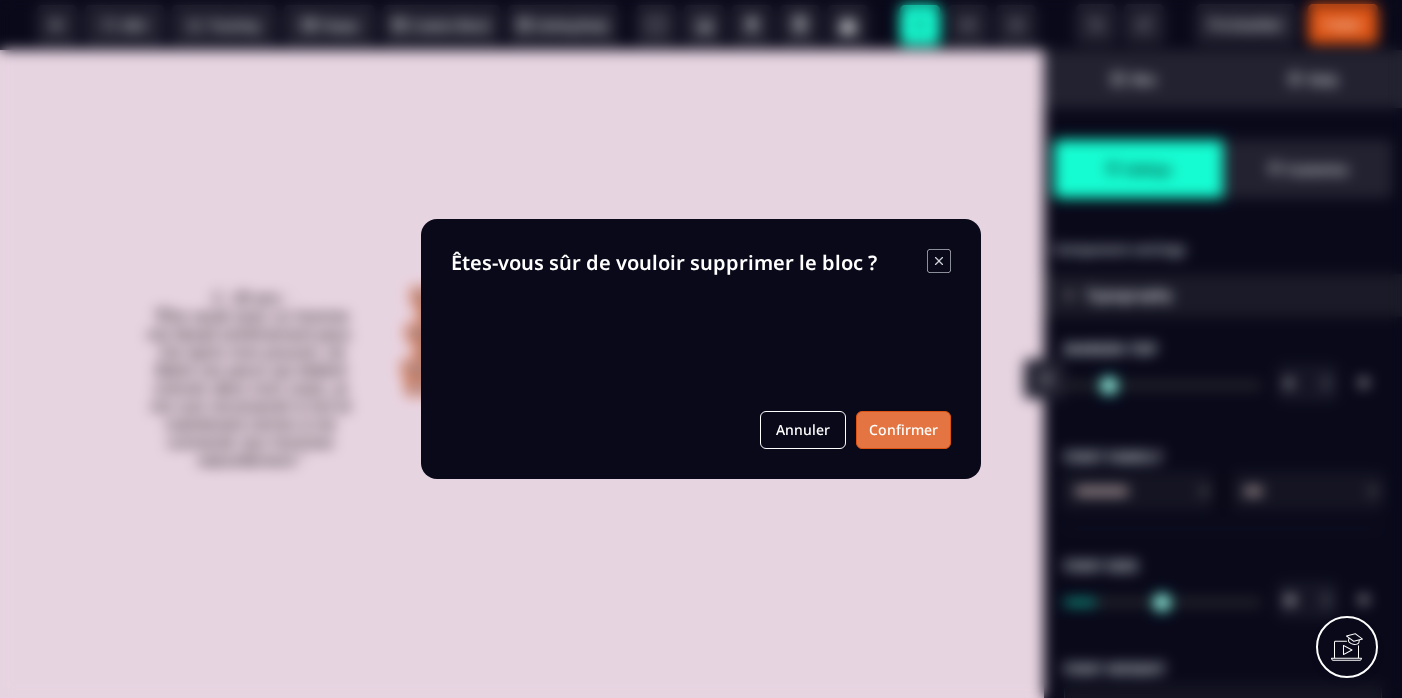 click on "Confirmer" at bounding box center (903, 430) 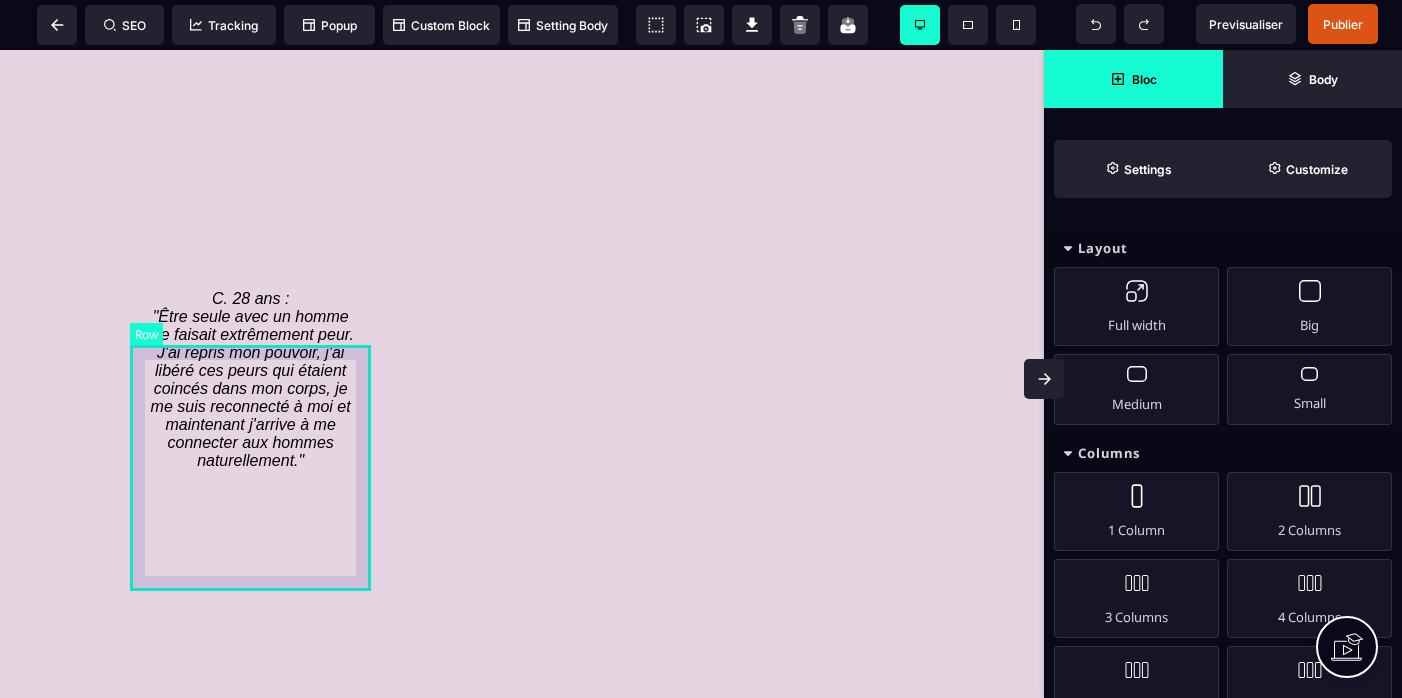 click on "C. 28 ans :
"Être seule avec un homme me faisait extrêmement peur. J'ai repris mon pouvoir, j'ai libéré ces peurs qui étaient coincés dans mon corps, je me suis reconnecté à moi et maintenant j'arrive à me connecter aux hommes naturellement."" at bounding box center (250, 388) 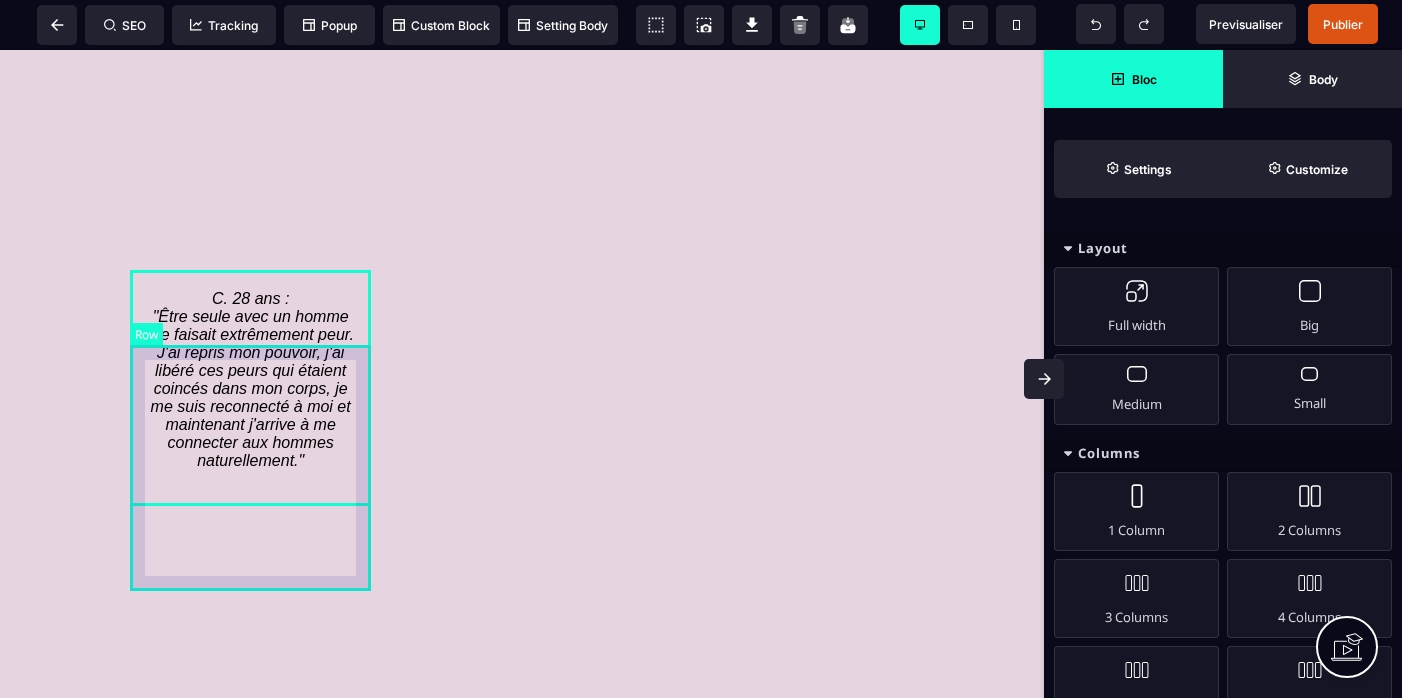 select on "*" 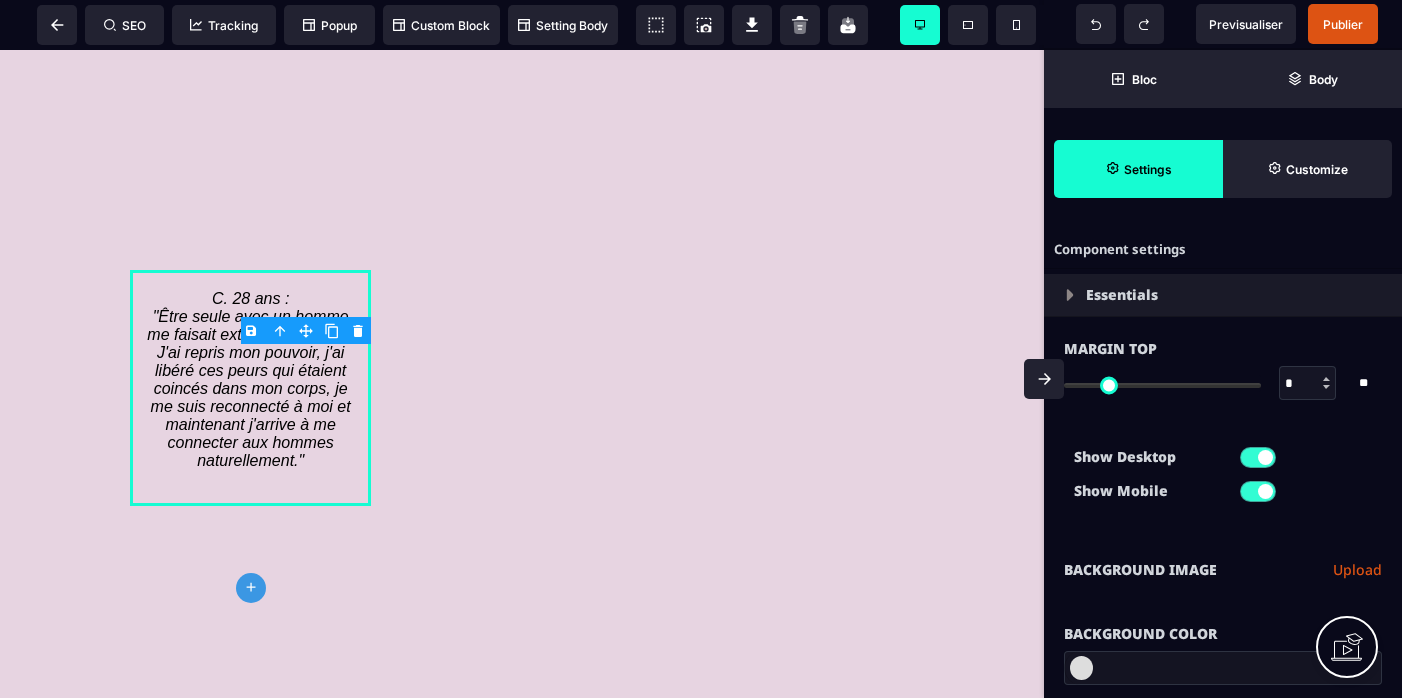 click 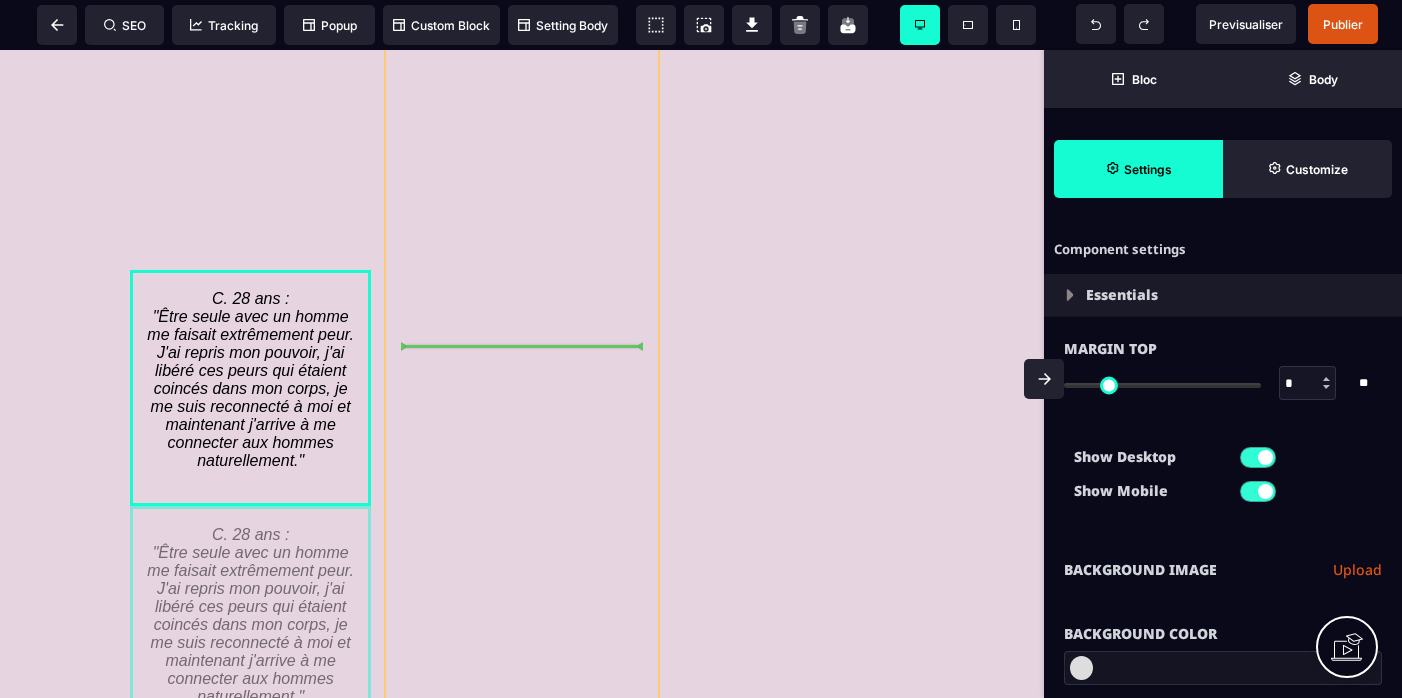 drag, startPoint x: 324, startPoint y: 597, endPoint x: 531, endPoint y: 396, distance: 288.53076 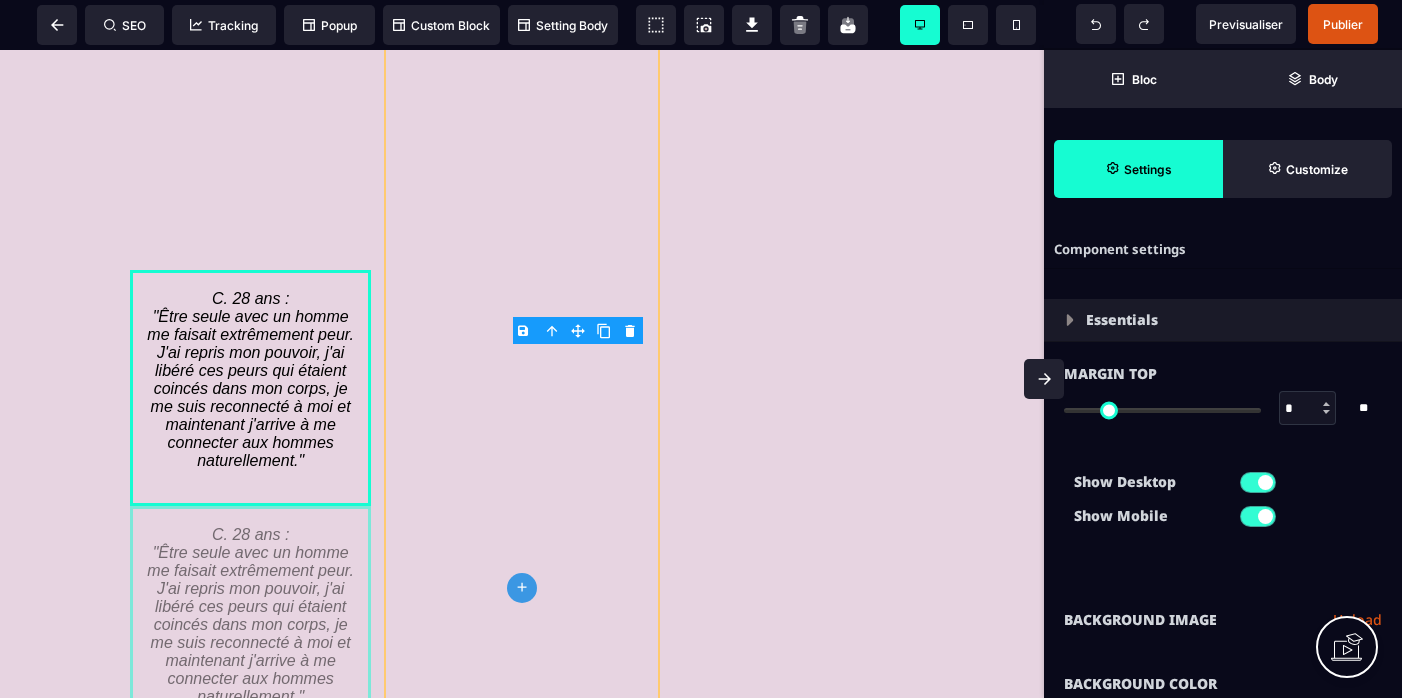type on "*" 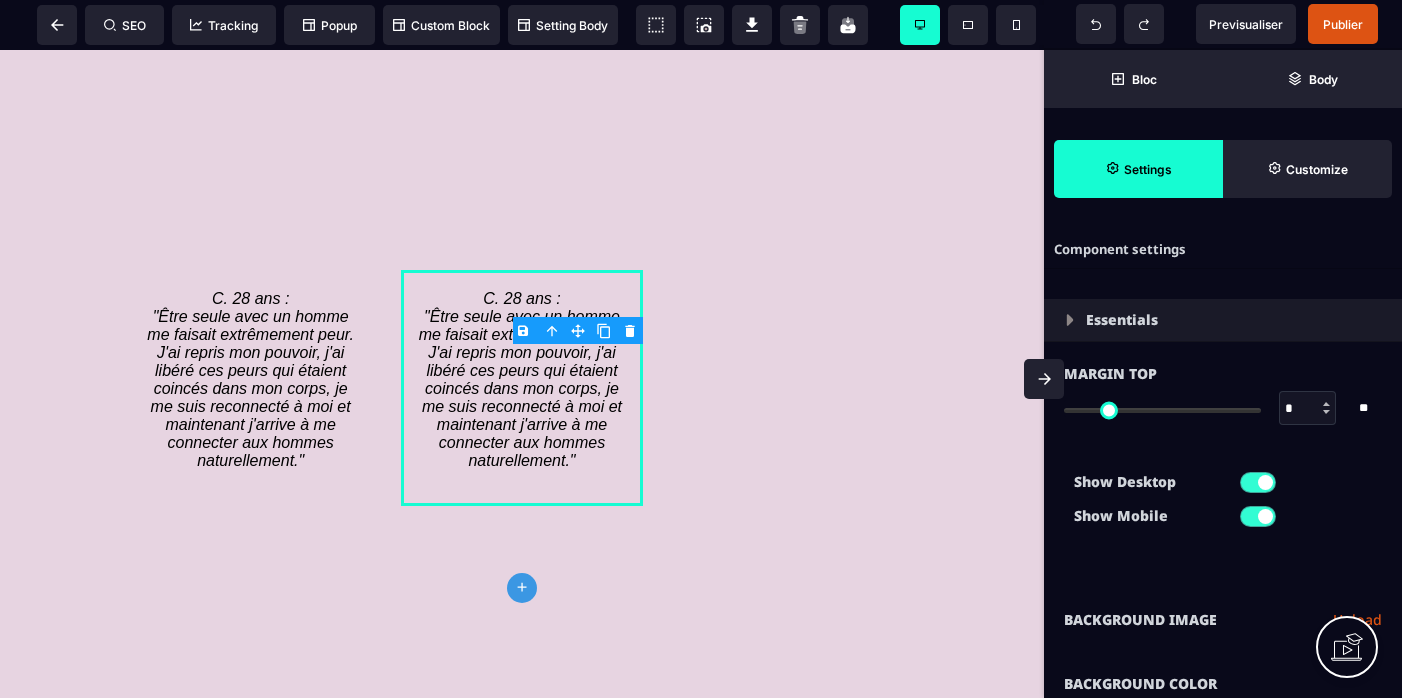 type on "*" 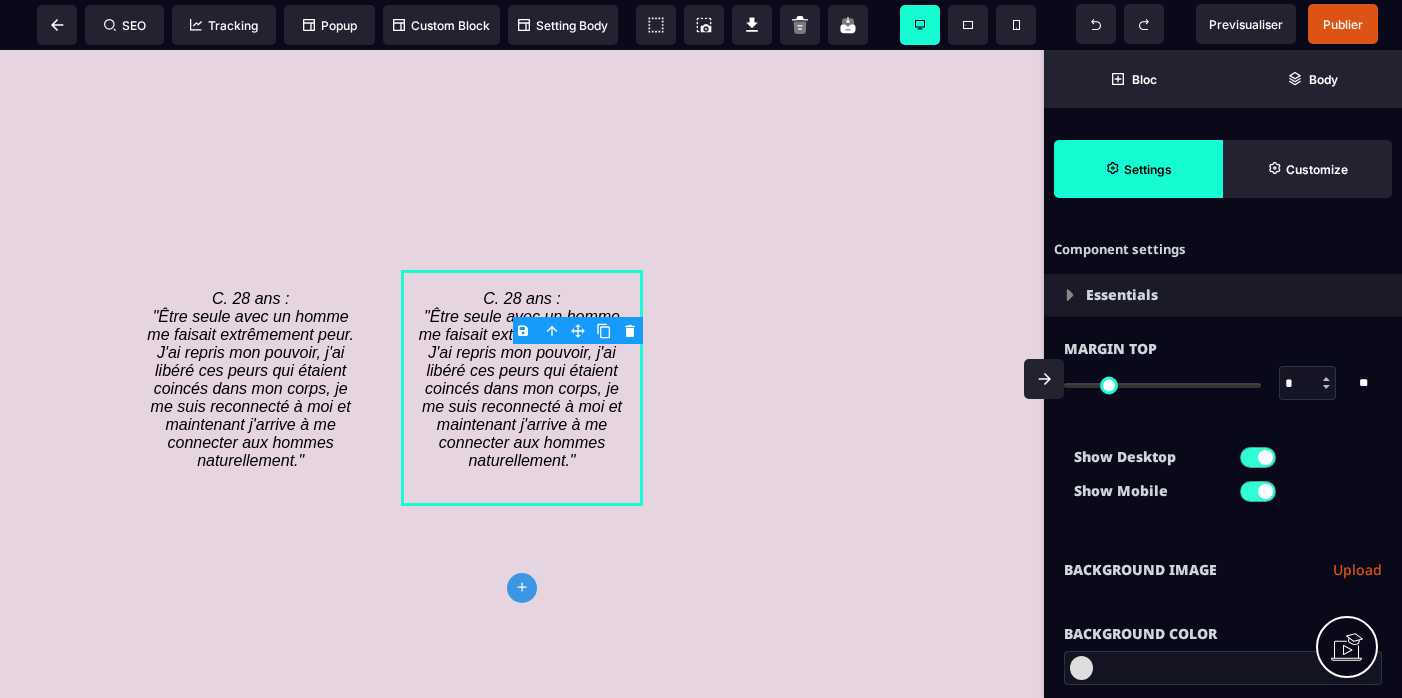 click on "C. 28 ans :
"Être seule avec un homme me faisait extrêmement peur. J'ai repris mon pouvoir, j'ai libéré ces peurs qui étaient coincés dans mon corps, je me suis reconnecté à moi et maintenant j'arrive à me connecter aux hommes naturellement."" at bounding box center [524, 379] 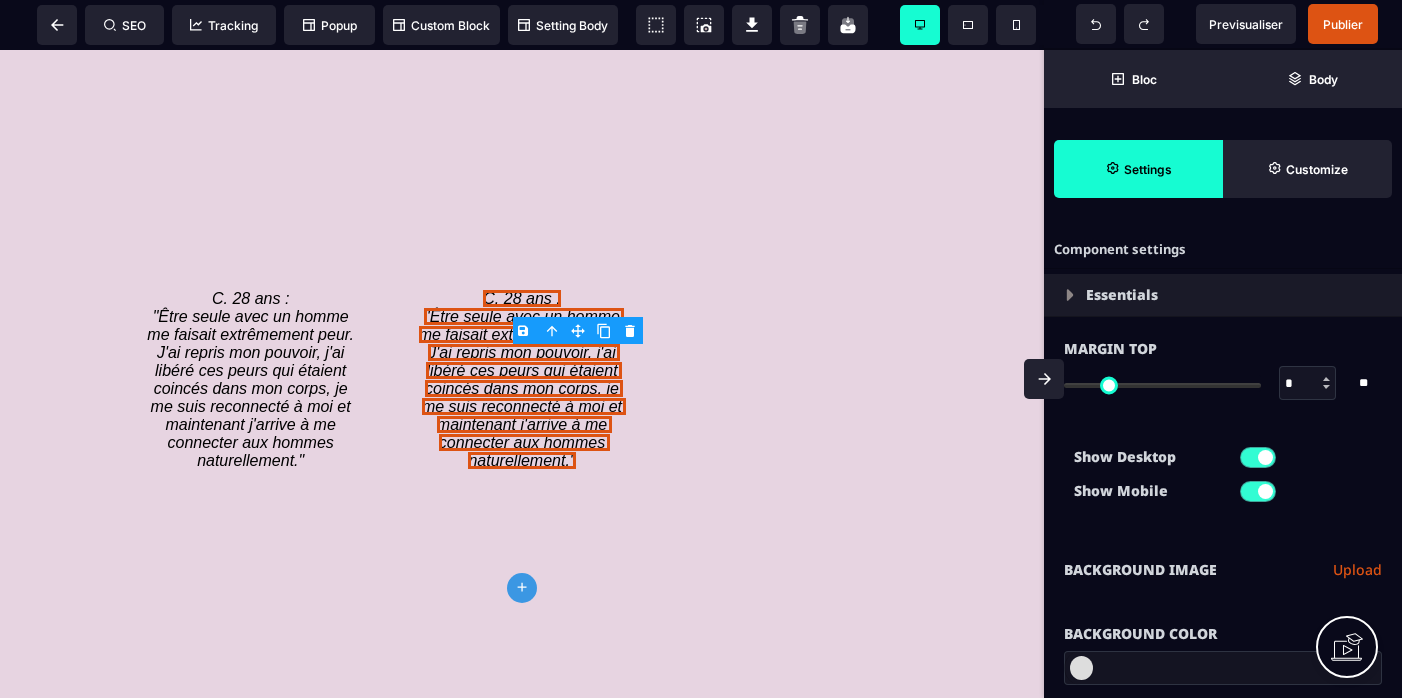 select on "***" 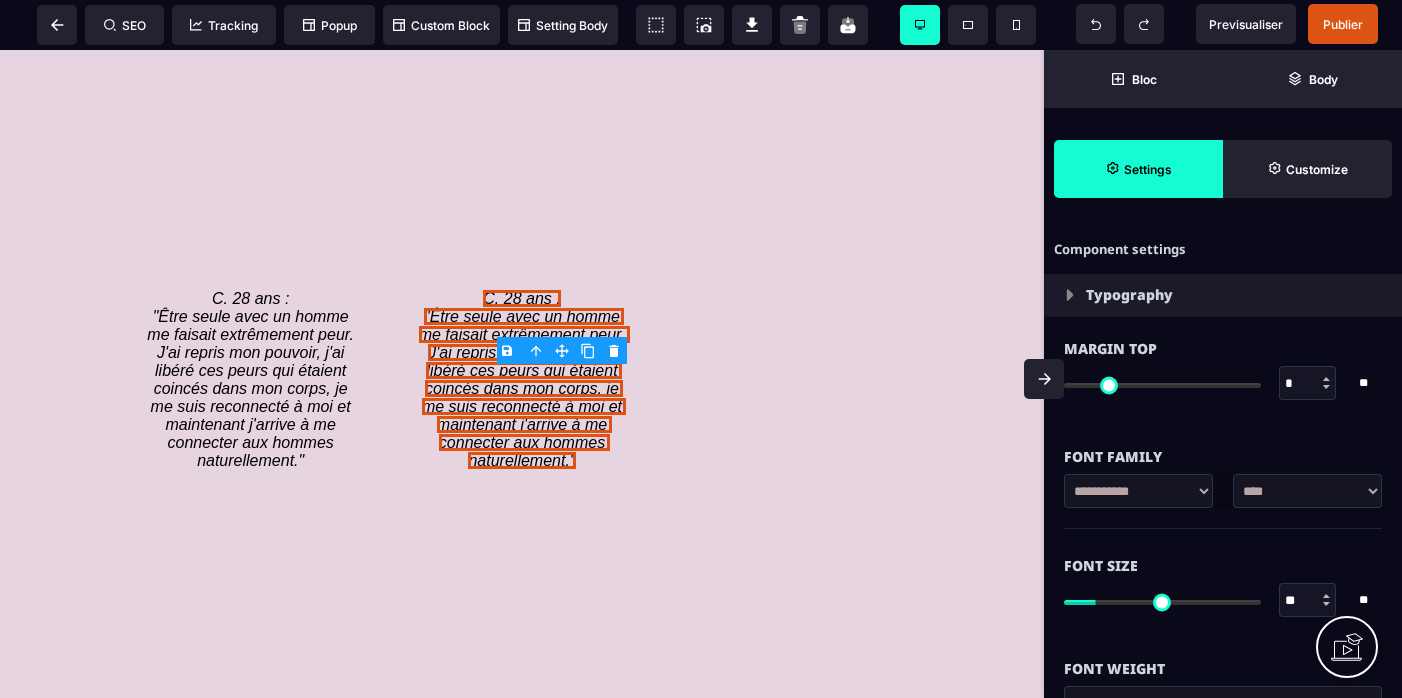 click on "C. 28 ans :
"Être seule avec un homme me faisait extrêmement peur. J'ai repris mon pouvoir, j'ai libéré ces peurs qui étaient coincés dans mon corps, je me suis reconnecté à moi et maintenant j'arrive à me connecter aux hommes naturellement."" at bounding box center (524, 379) 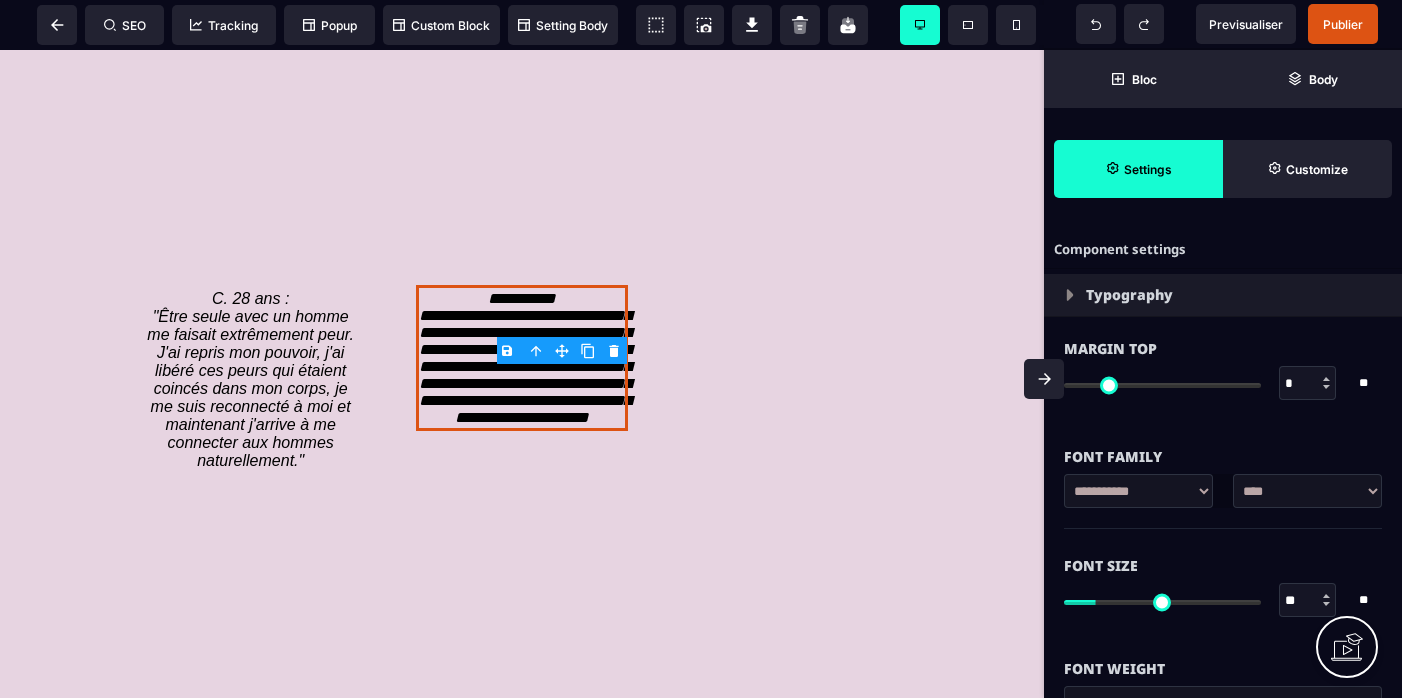 select on "***" 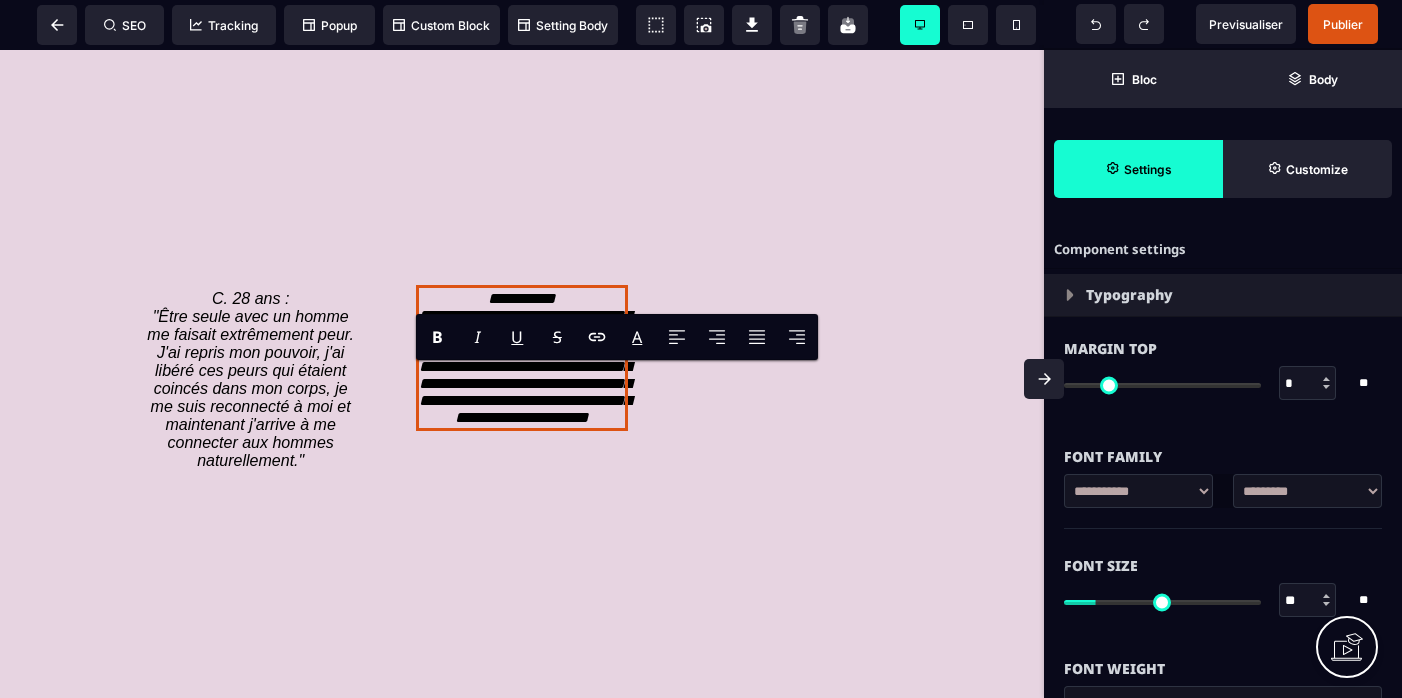 type 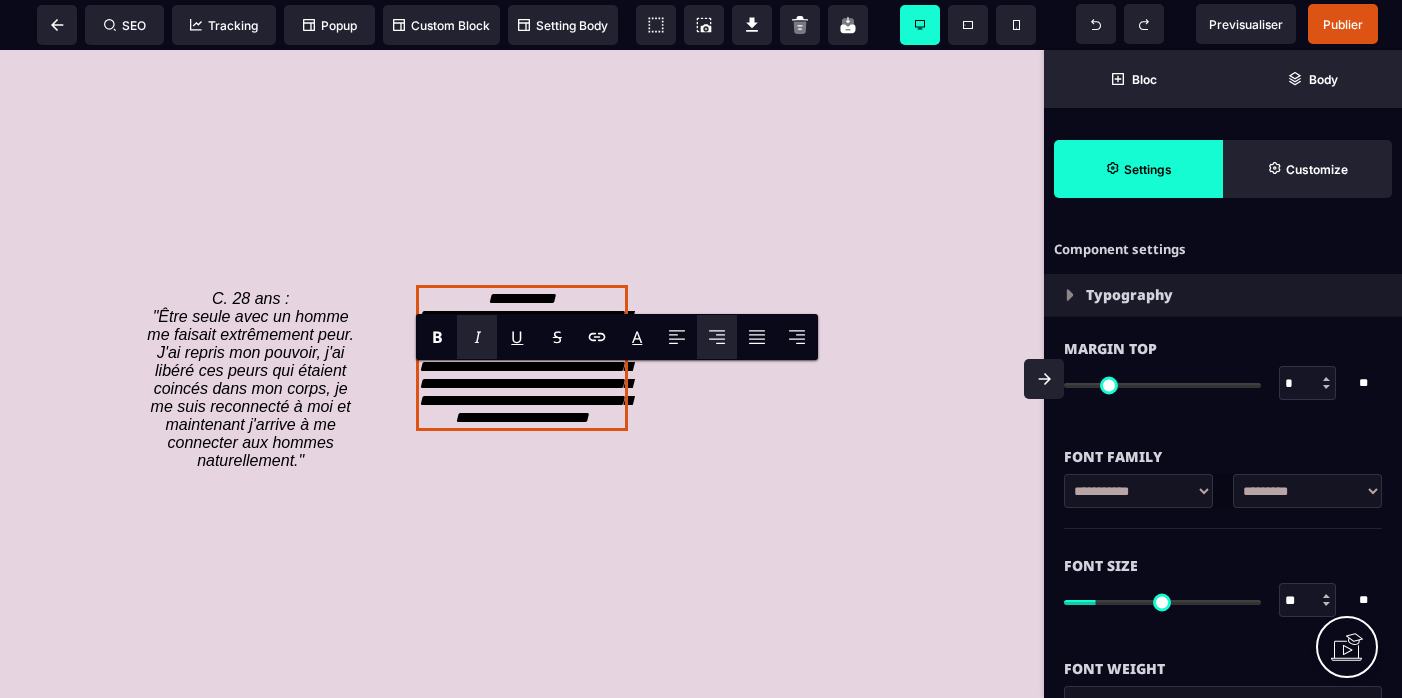 click on "**********" at bounding box center (525, 358) 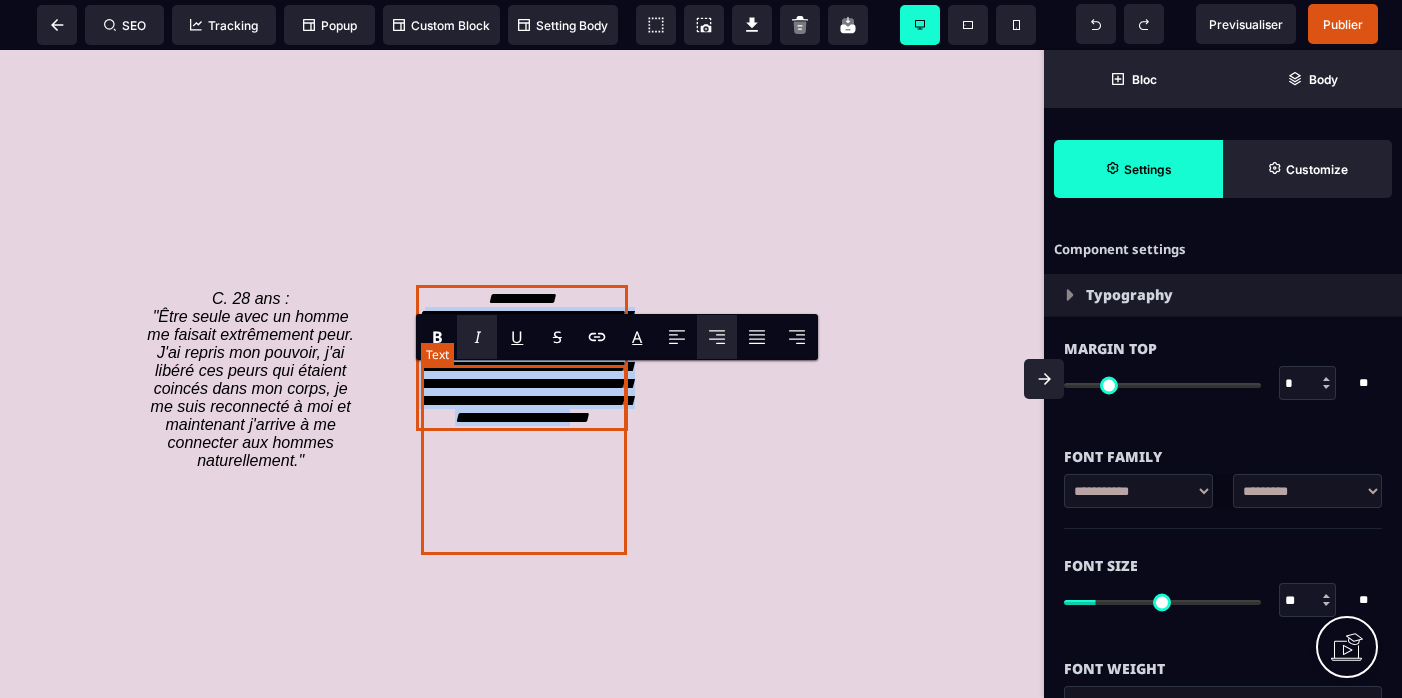 drag, startPoint x: 436, startPoint y: 389, endPoint x: 565, endPoint y: 538, distance: 197.08374 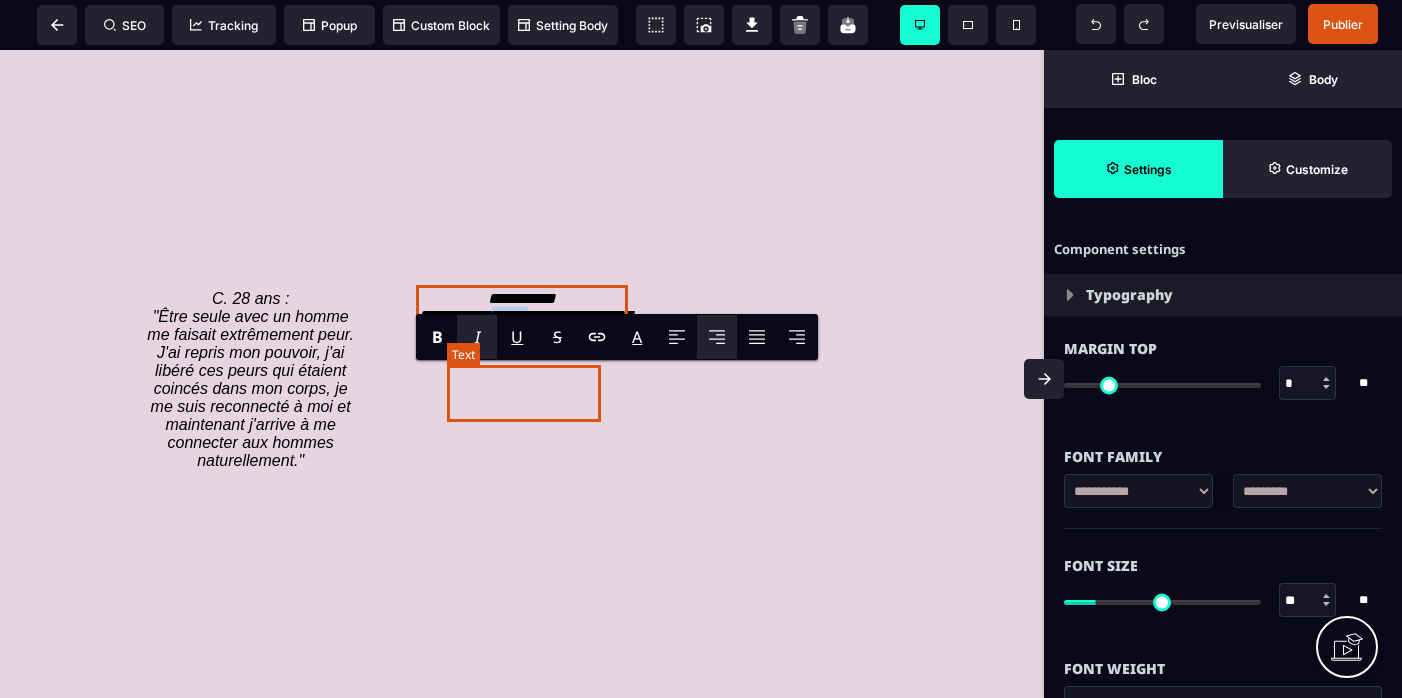 drag, startPoint x: 574, startPoint y: 392, endPoint x: 520, endPoint y: 390, distance: 54.037025 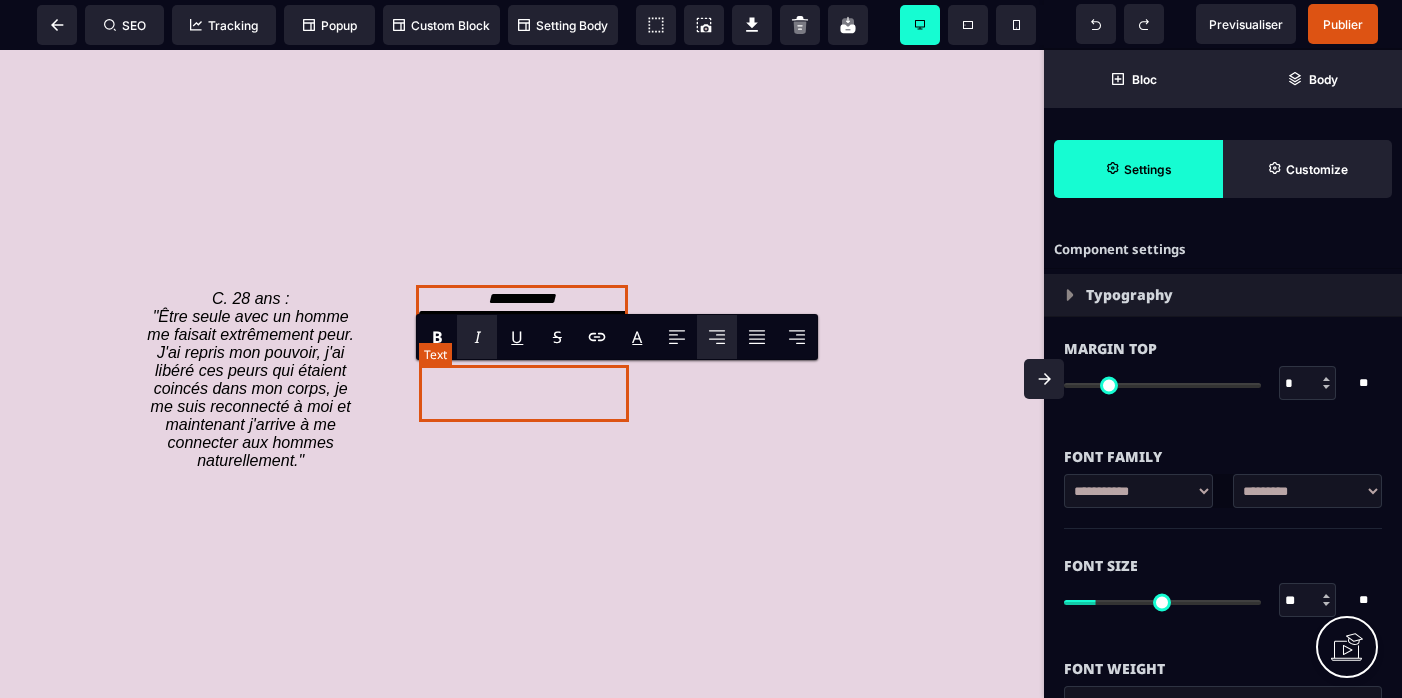 click on "**********" at bounding box center [522, 307] 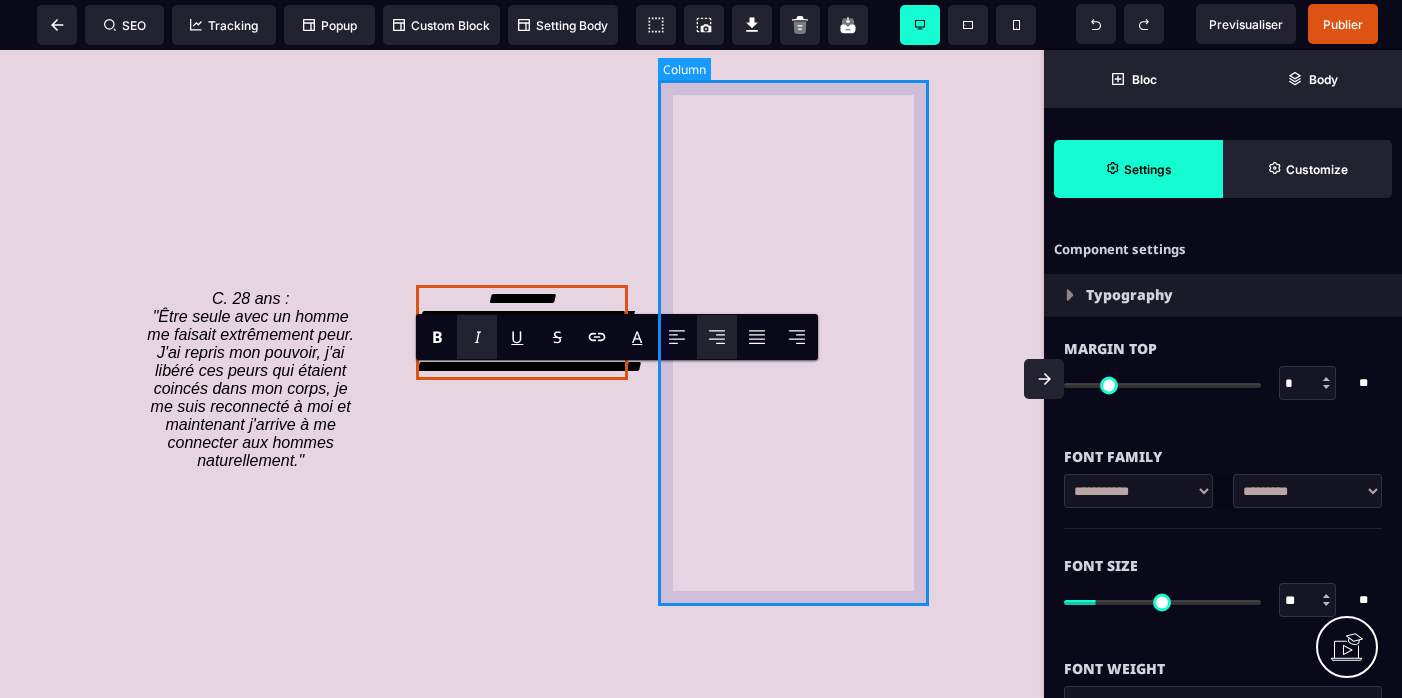 click at bounding box center [793, 263] 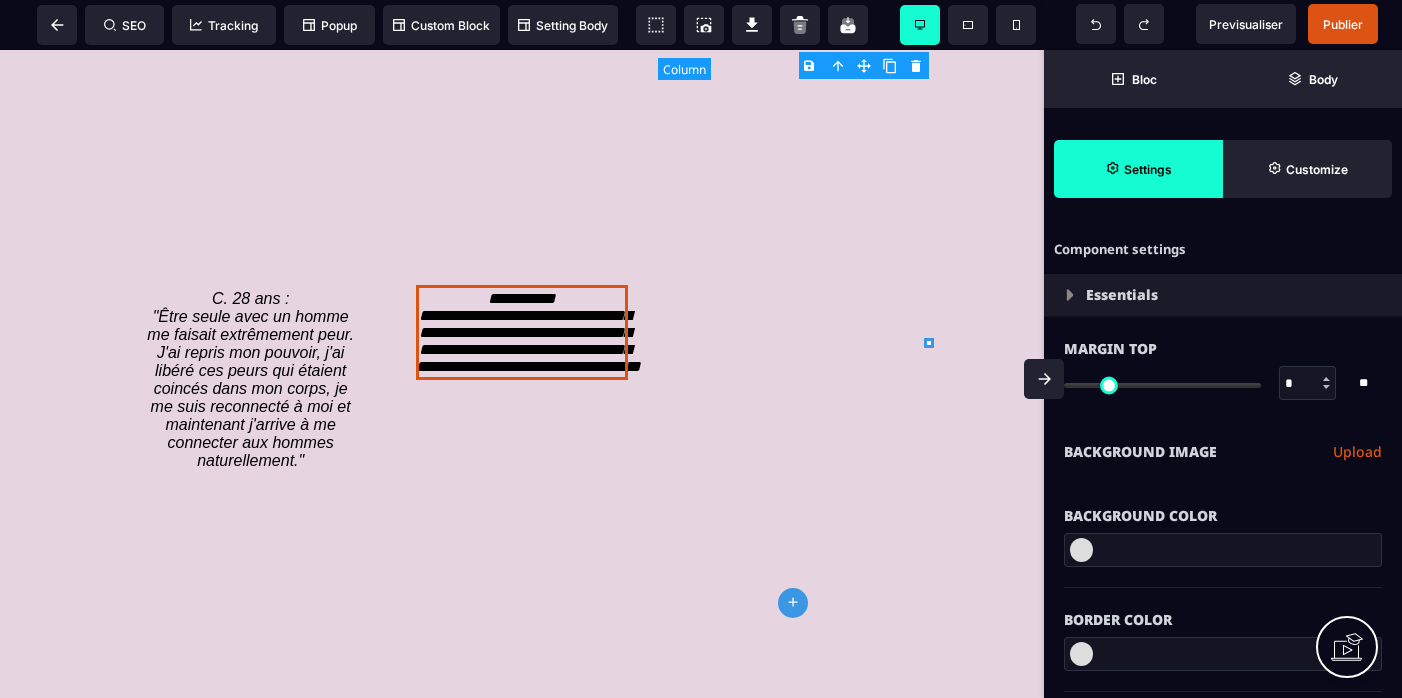 type on "*" 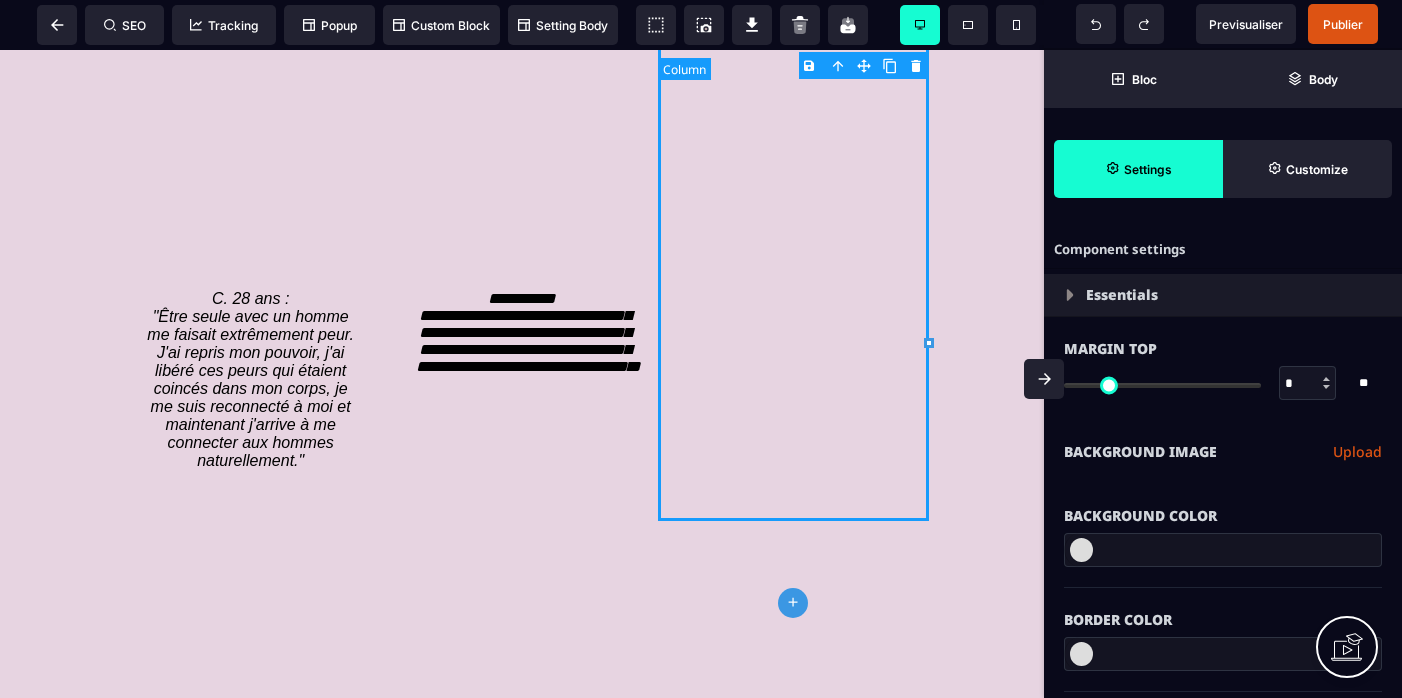 select on "**" 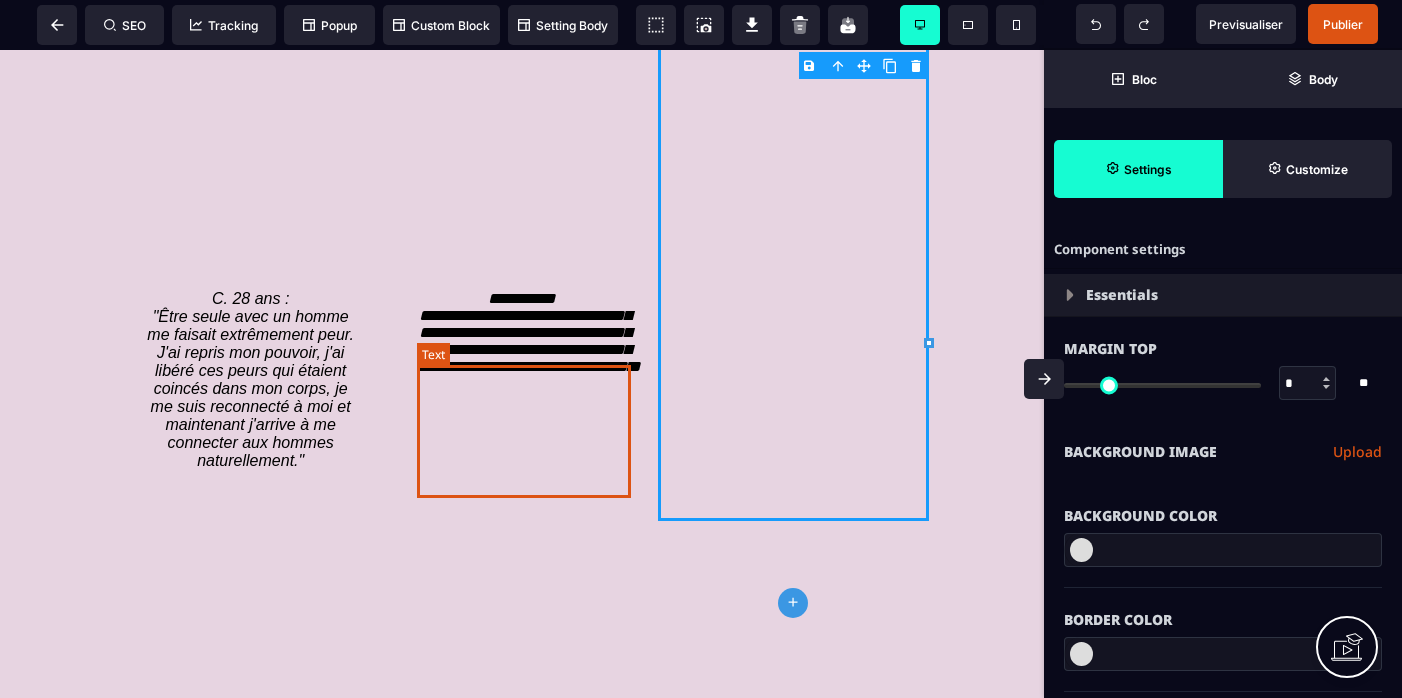 click on "**********" at bounding box center (528, 332) 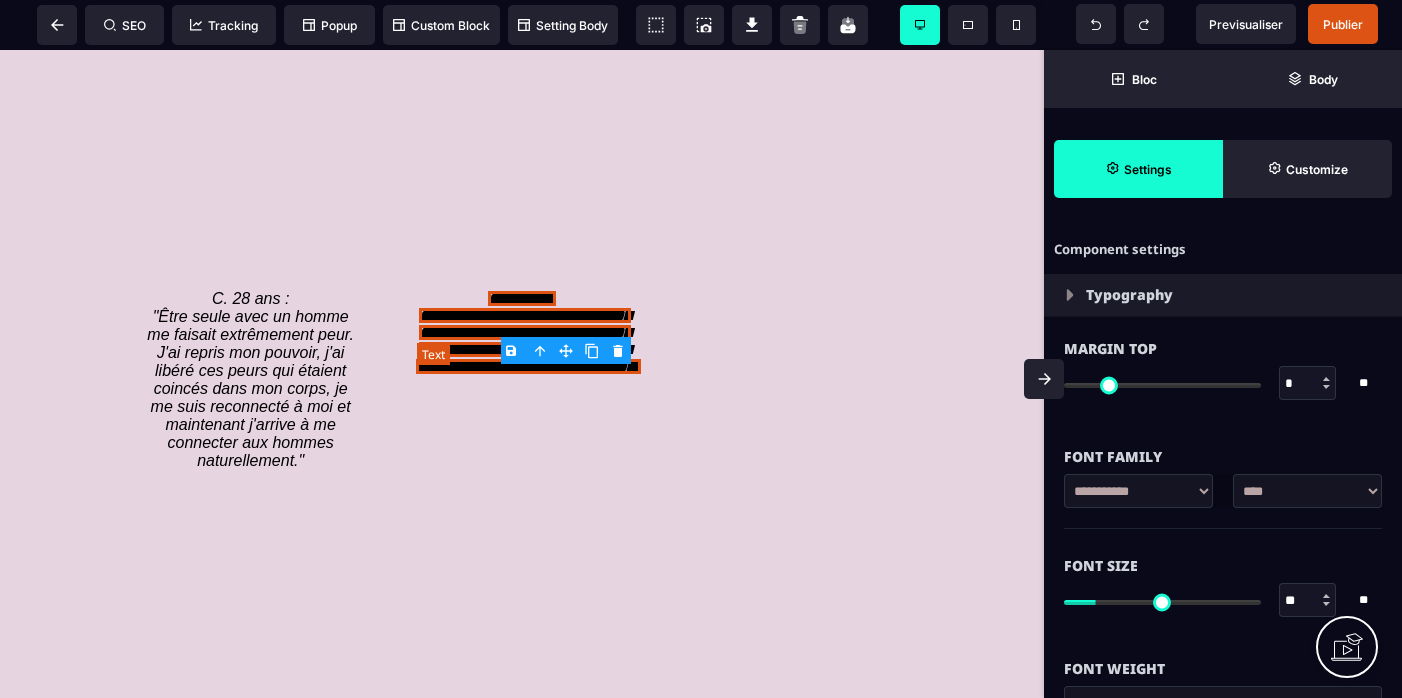 click on "**********" at bounding box center [528, 332] 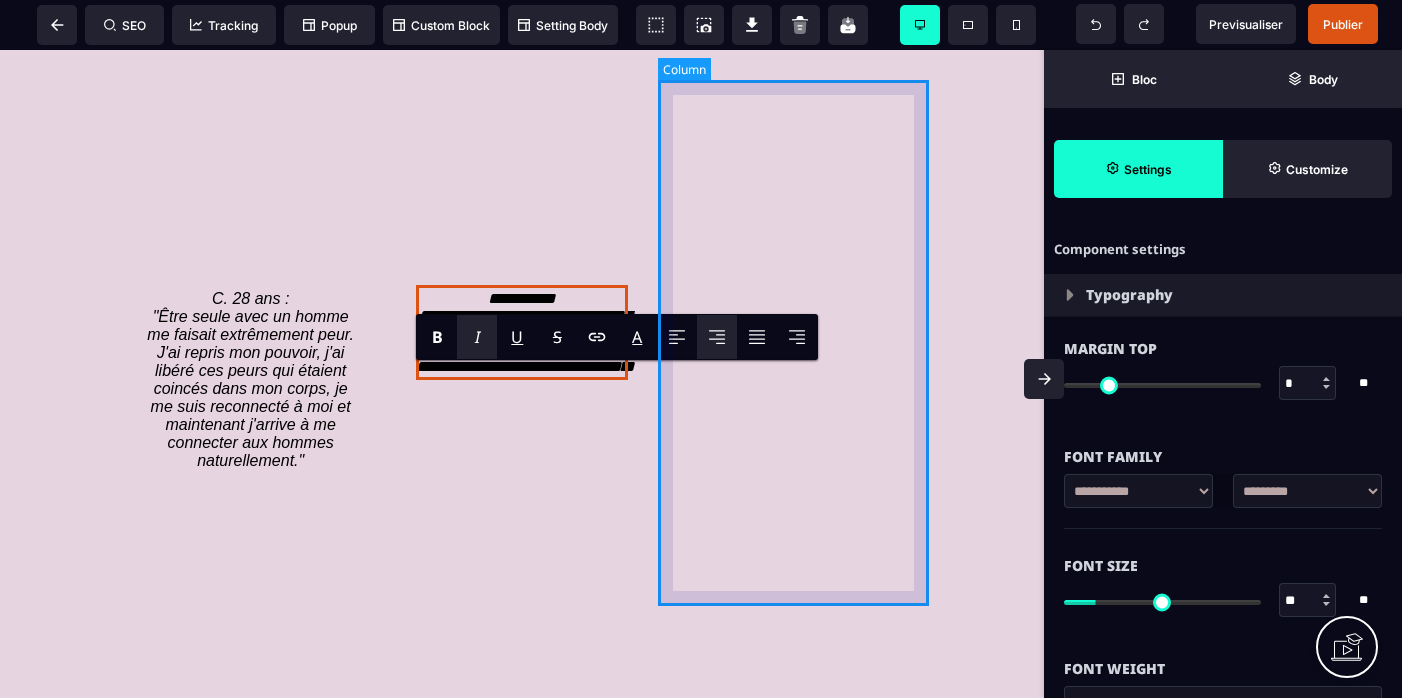 click at bounding box center [793, 263] 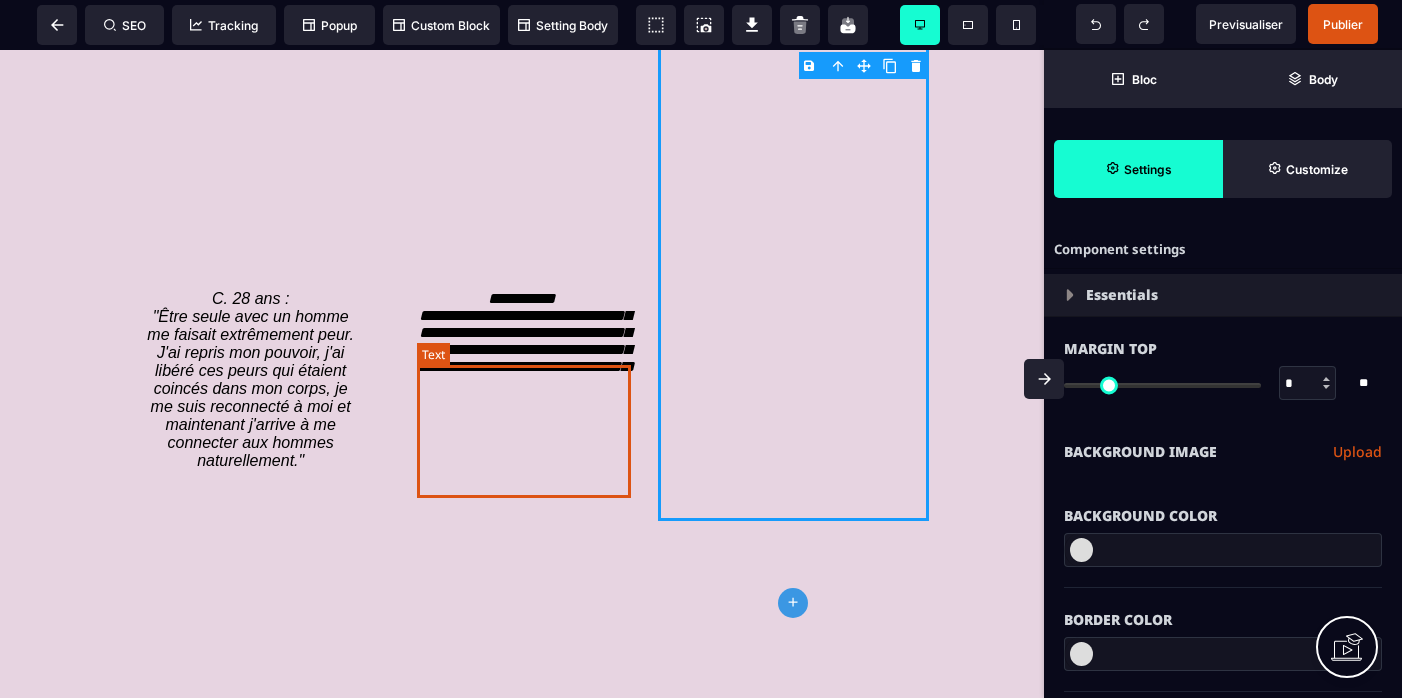 click on "**********" at bounding box center (525, 332) 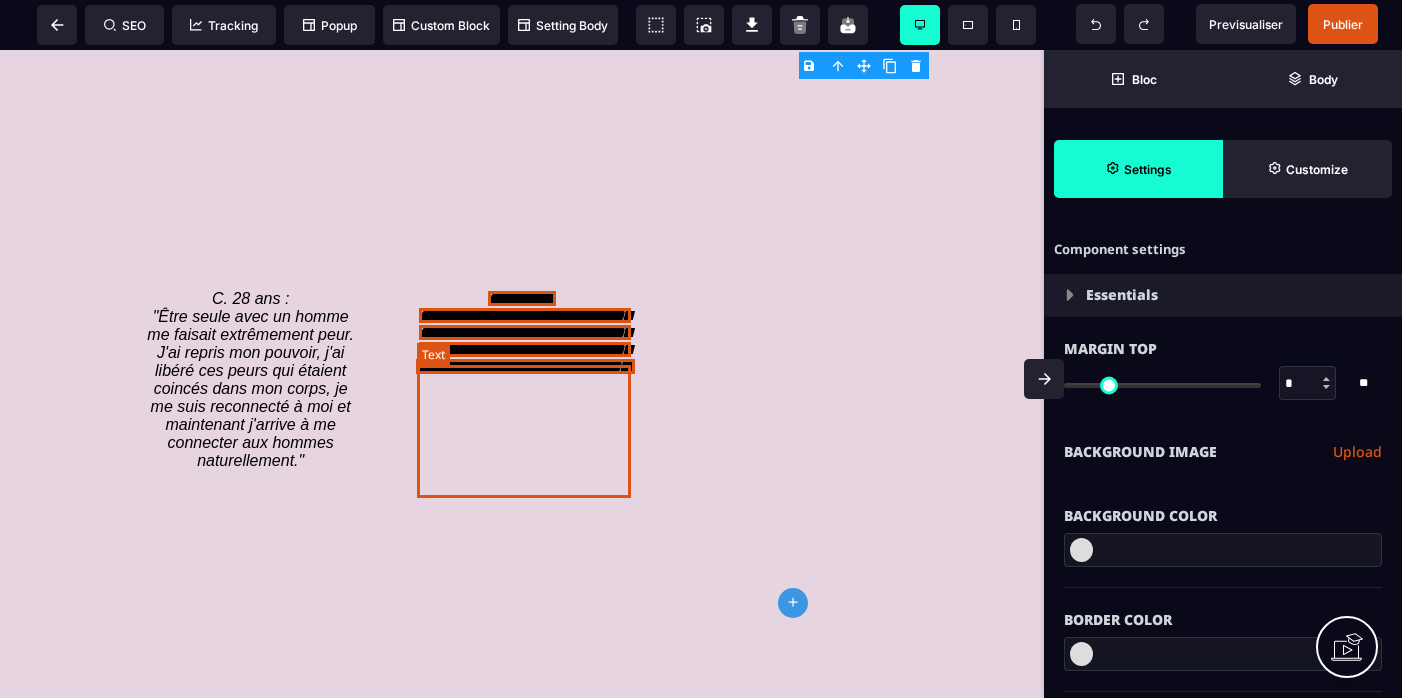 click on "**********" at bounding box center (525, 332) 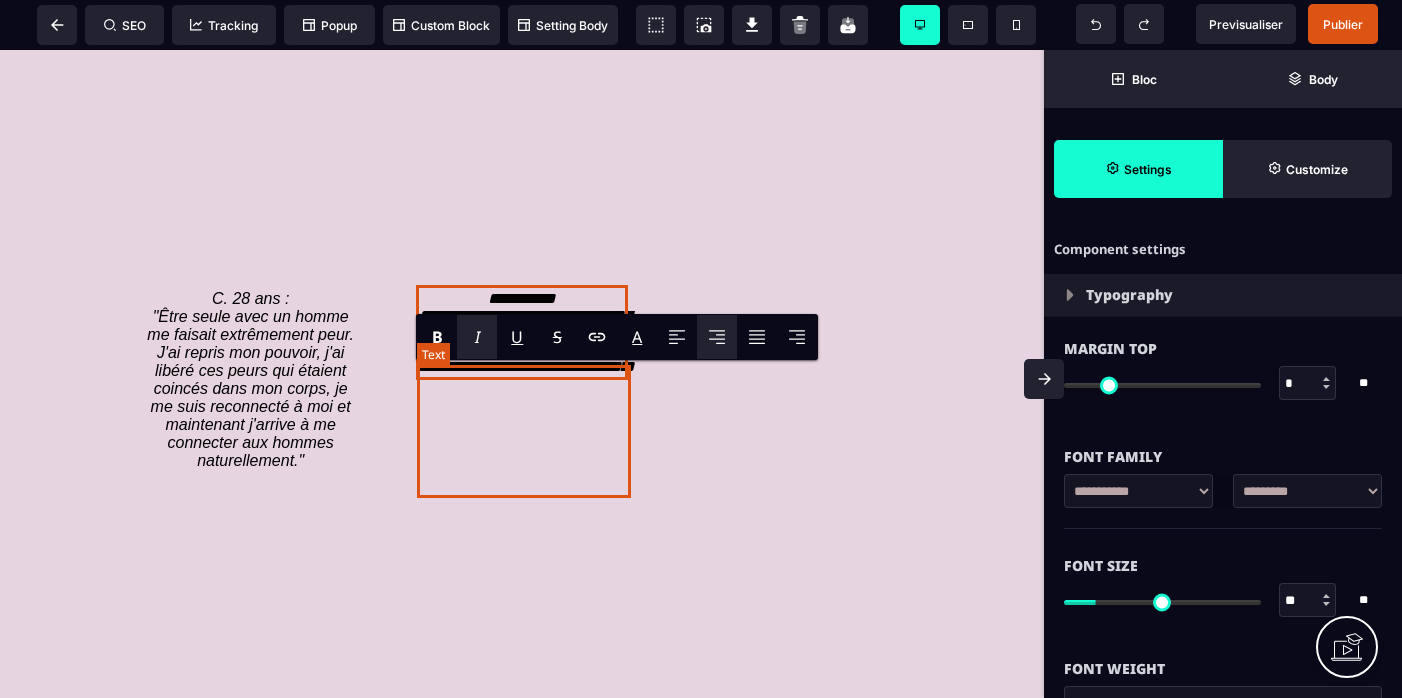 click on "**********" at bounding box center (525, 332) 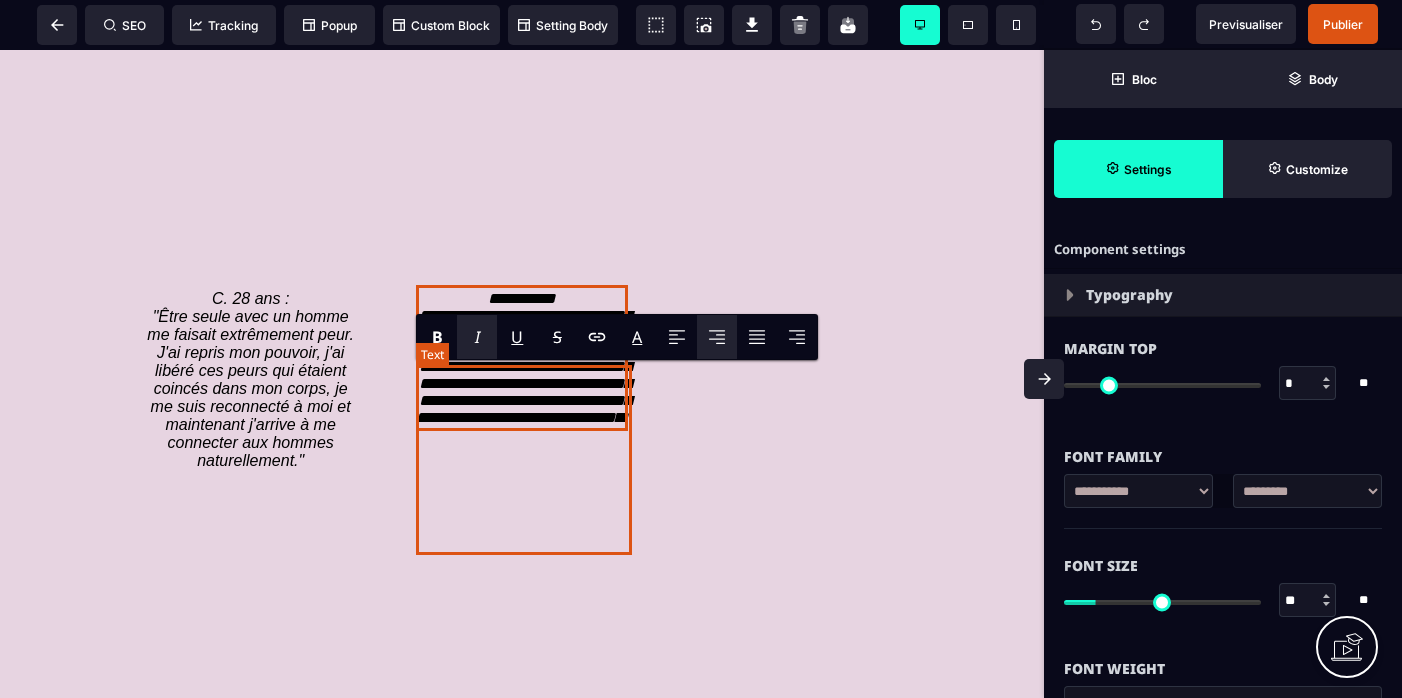 click on "**********" at bounding box center (523, 358) 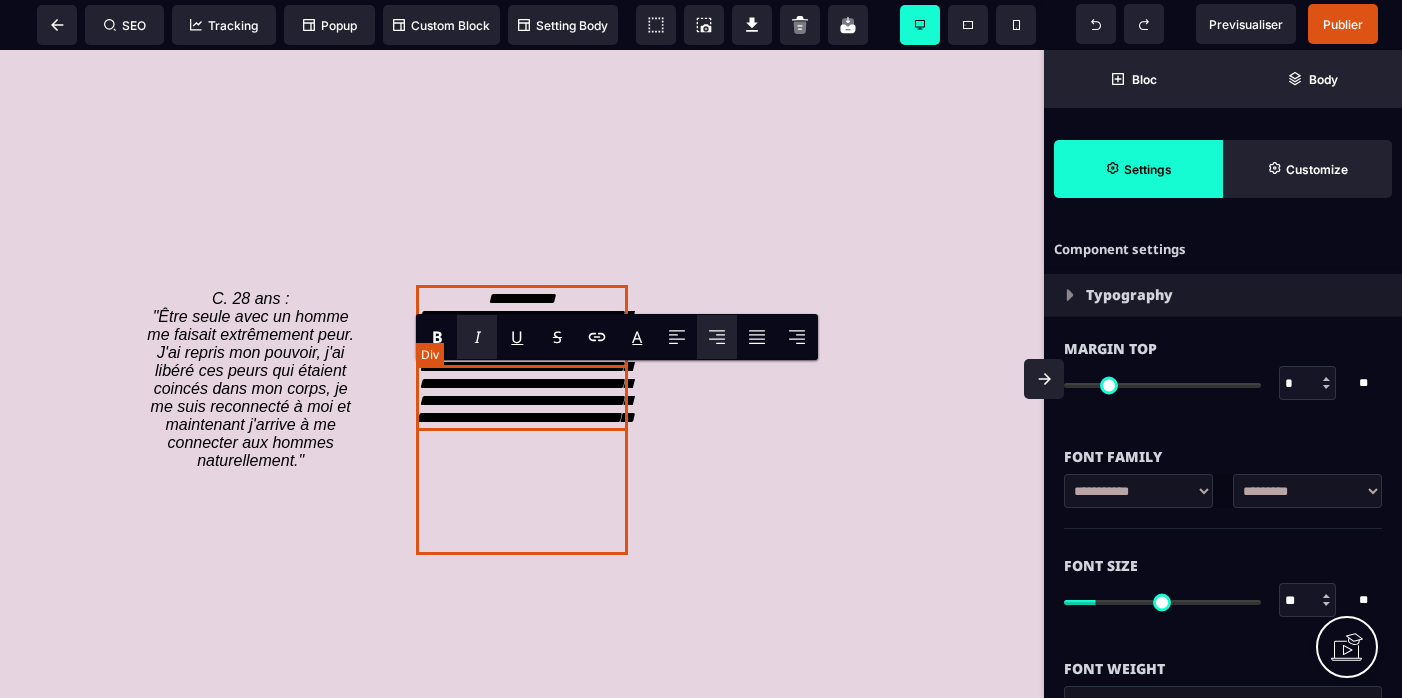 click on "**********" at bounding box center (521, 358) 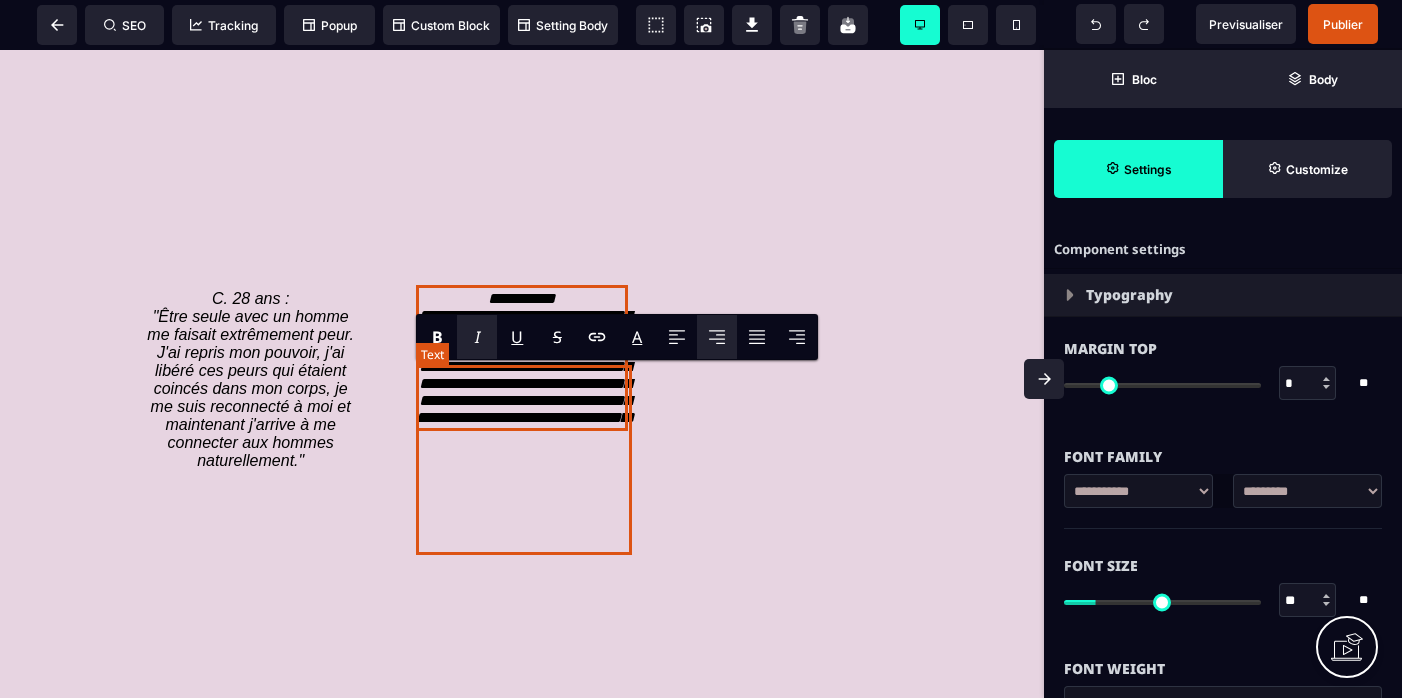 click on "**********" at bounding box center [525, 358] 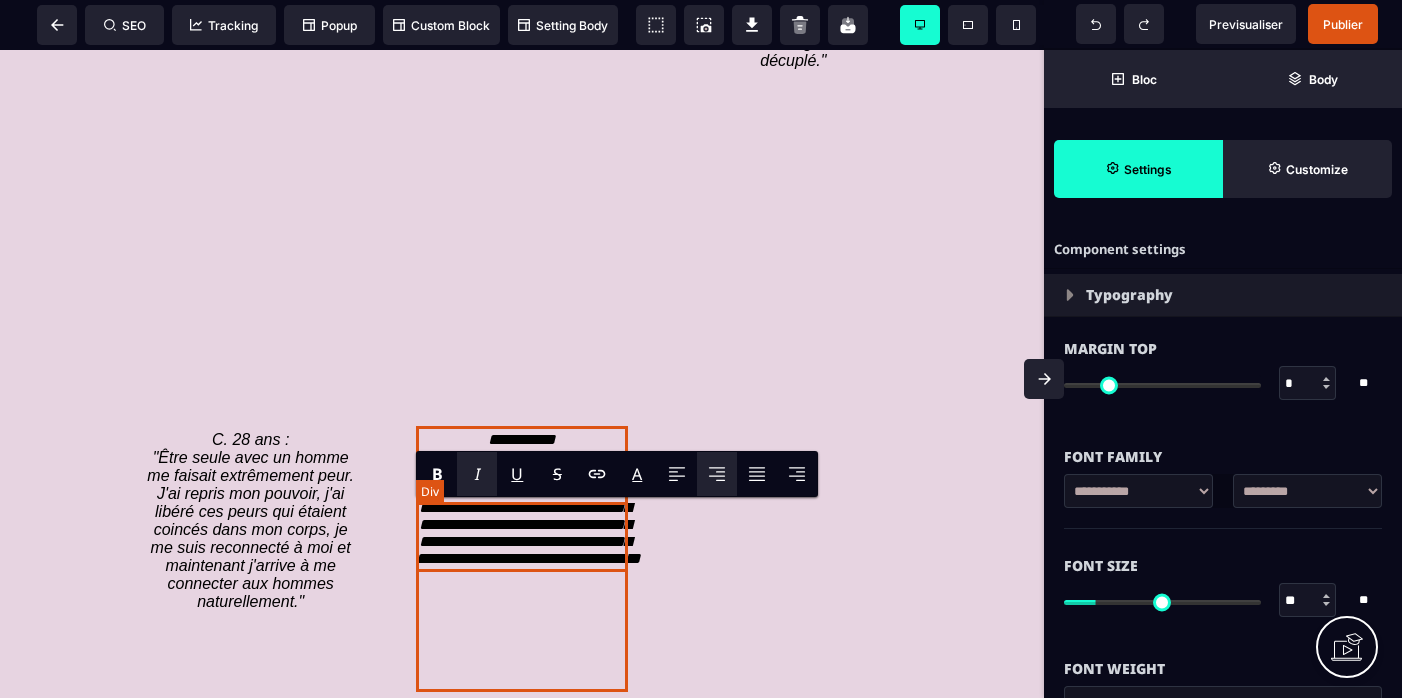 scroll, scrollTop: 3762, scrollLeft: 0, axis: vertical 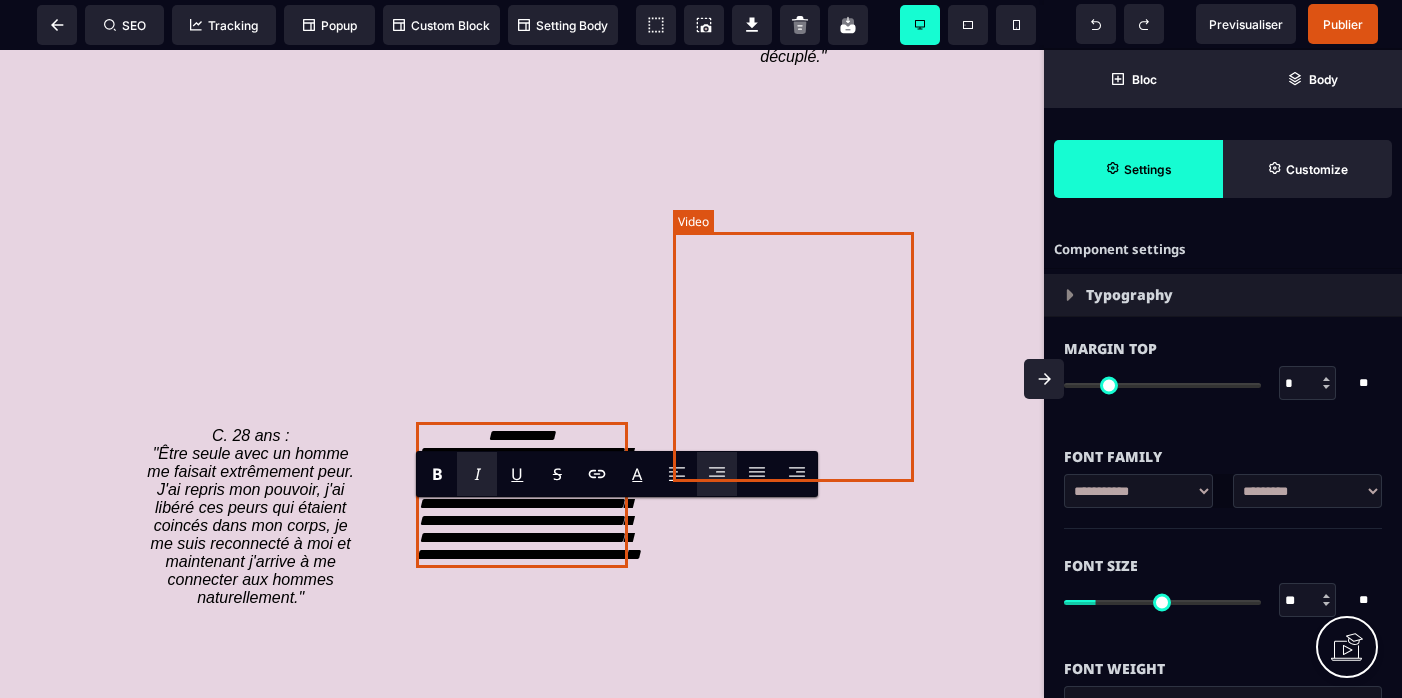 click at bounding box center [793, 282] 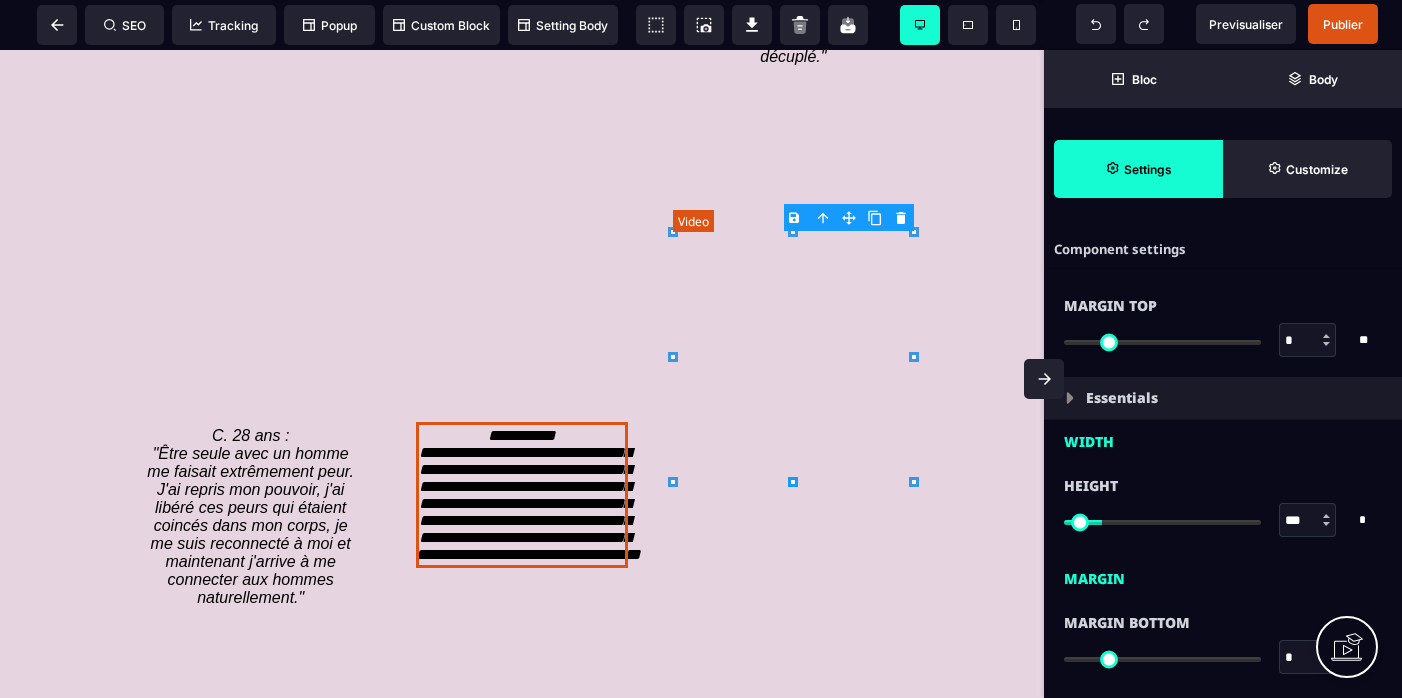 type on "*" 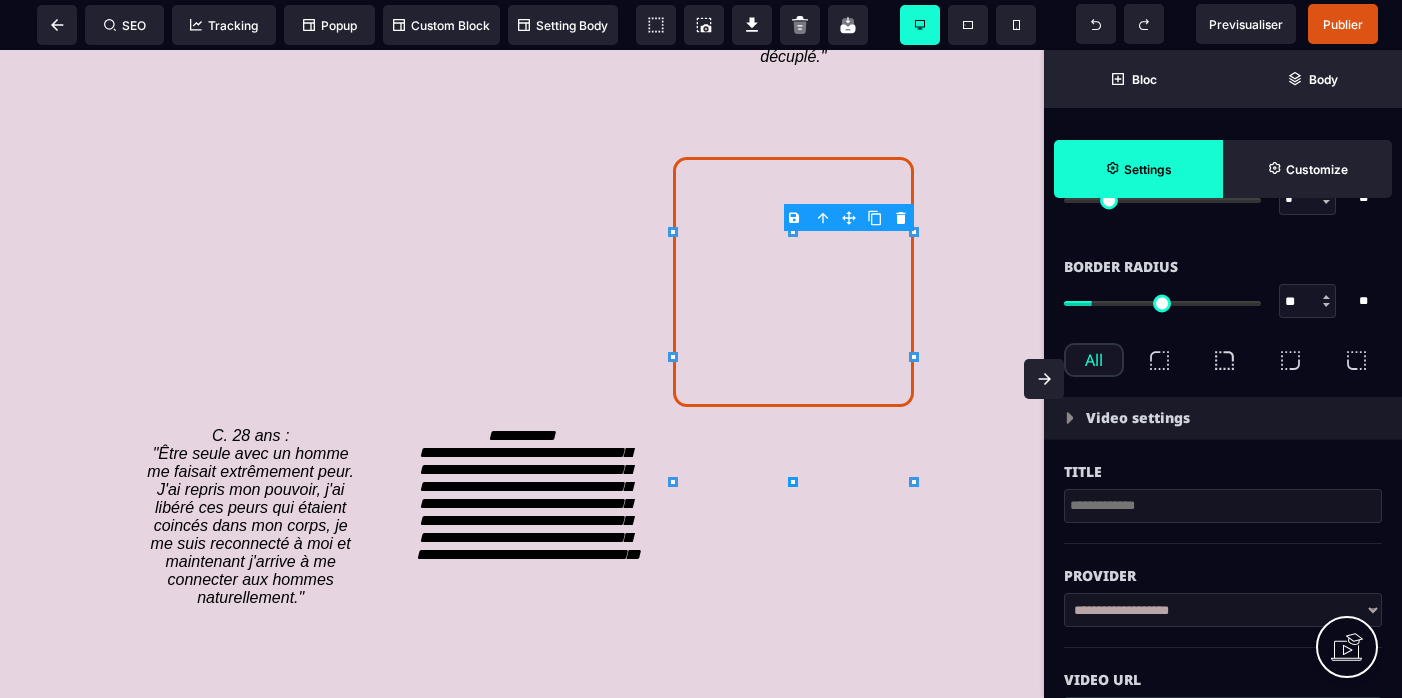 scroll, scrollTop: 713, scrollLeft: 0, axis: vertical 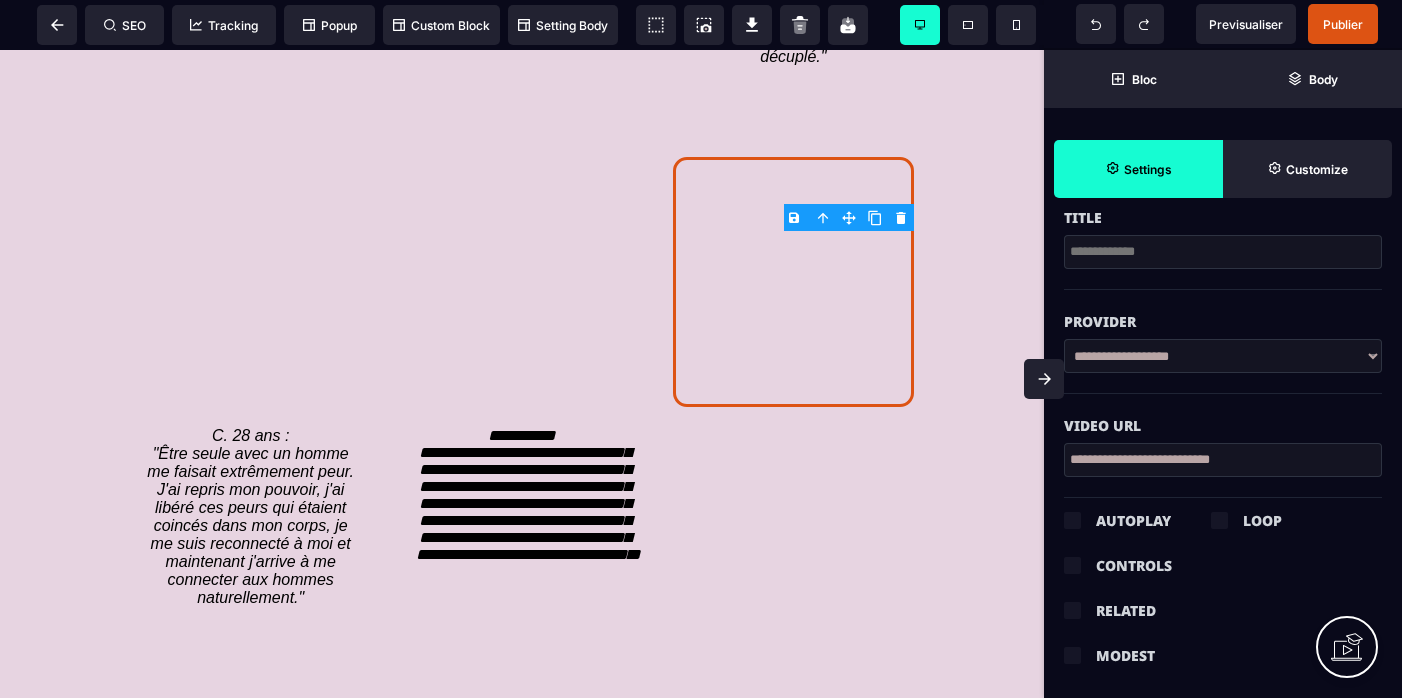 click on "**********" at bounding box center (1223, 460) 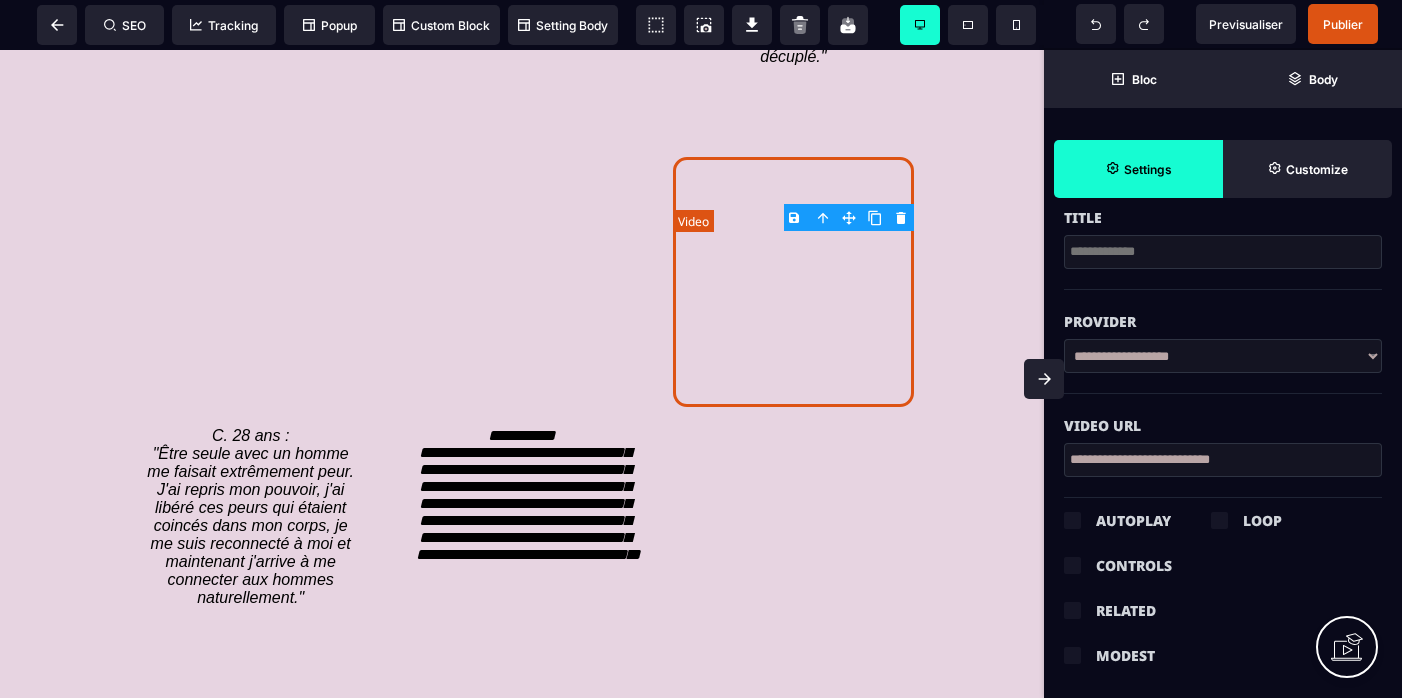type on "**********" 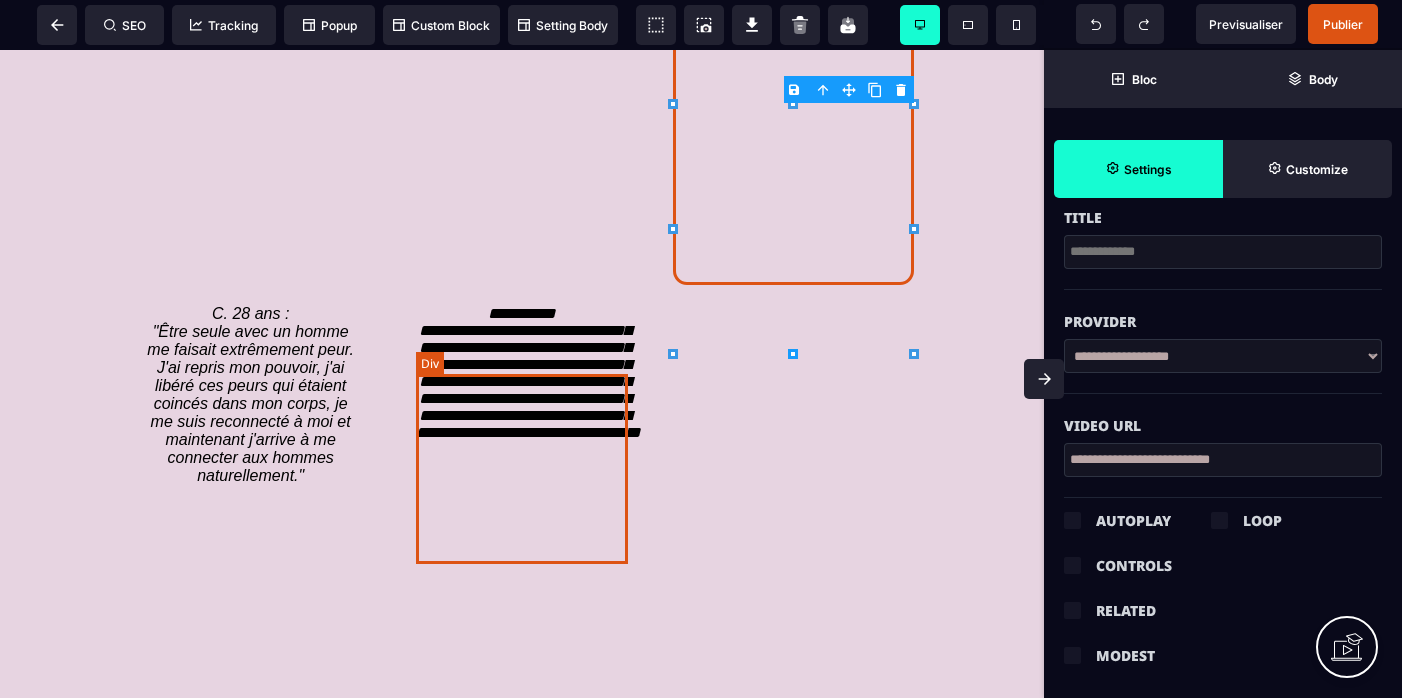 scroll, scrollTop: 3891, scrollLeft: 0, axis: vertical 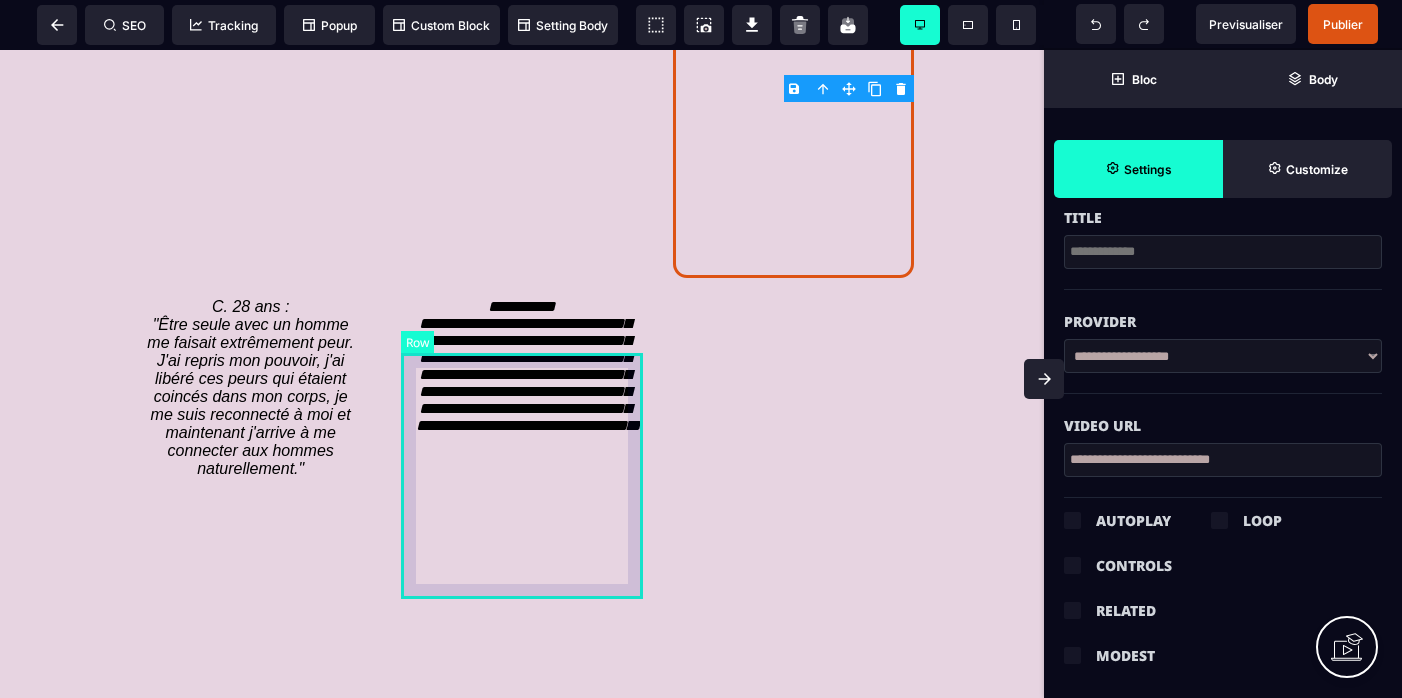 click on "**********" at bounding box center (521, 374) 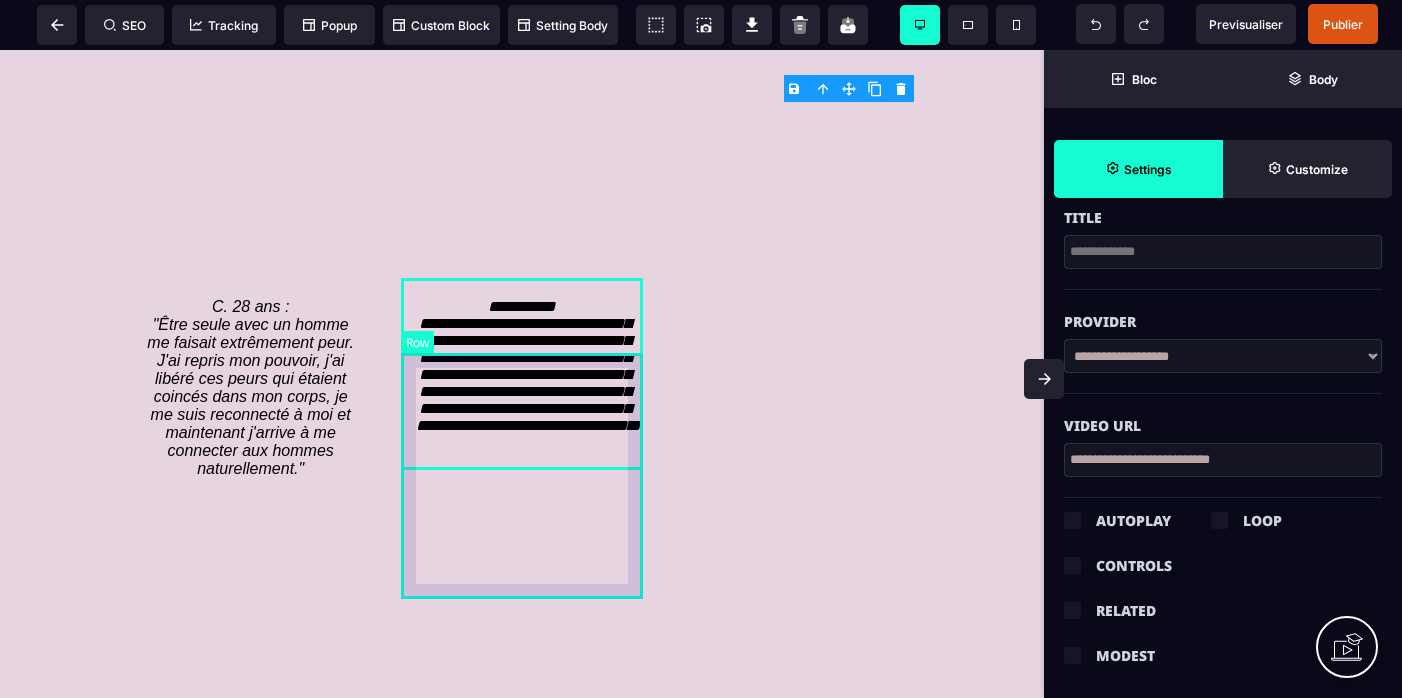 scroll, scrollTop: 0, scrollLeft: 0, axis: both 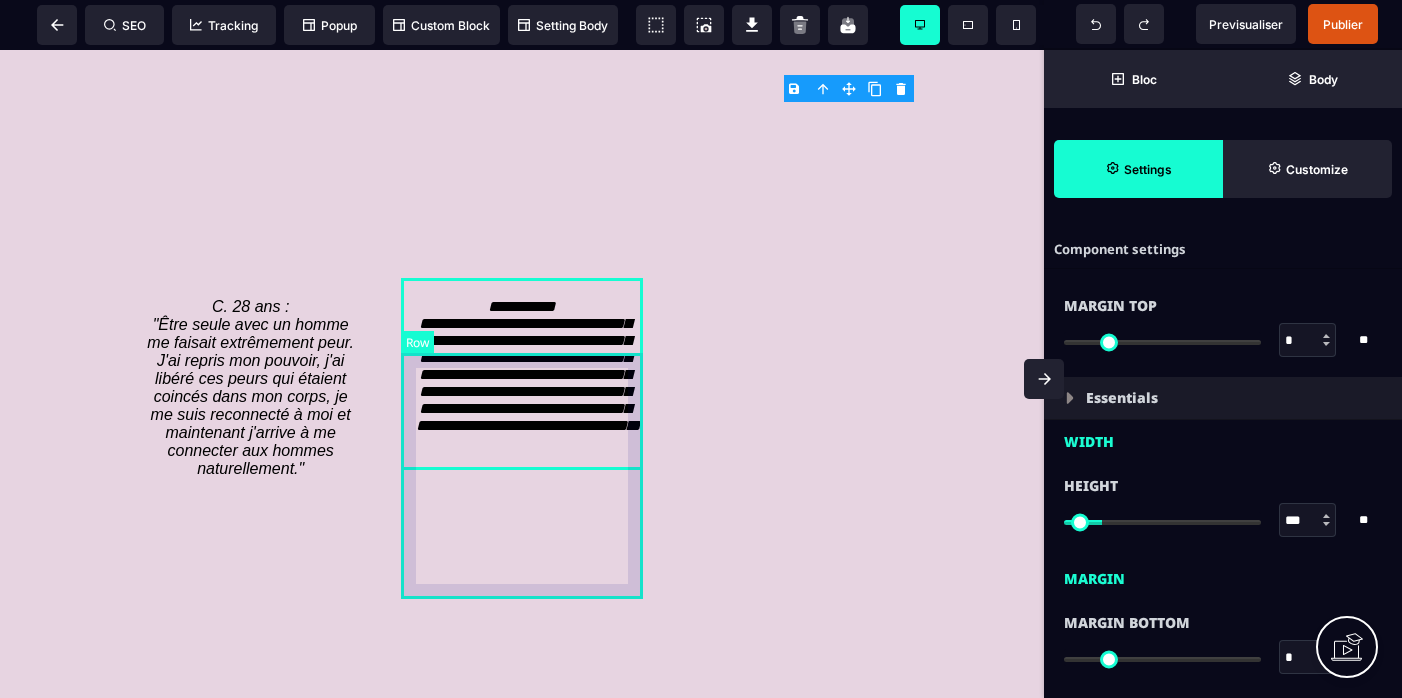 select on "*" 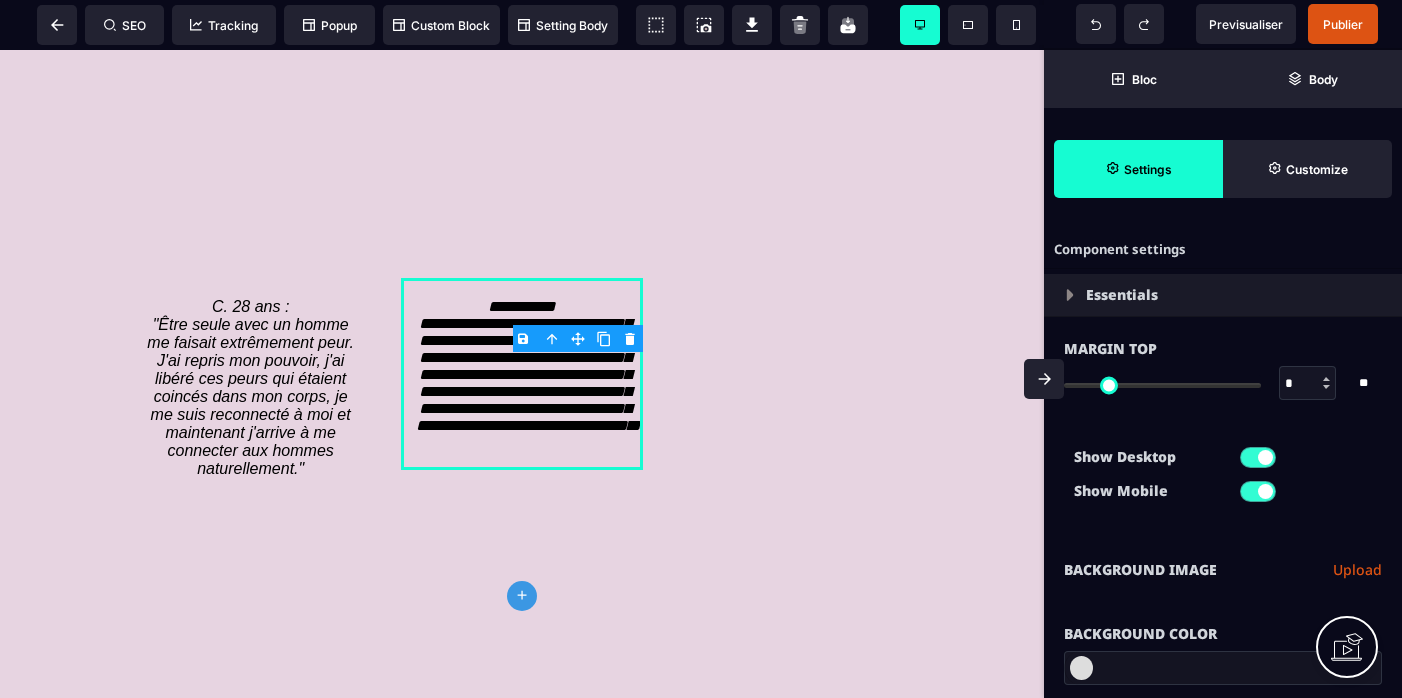 click at bounding box center (604, 339) 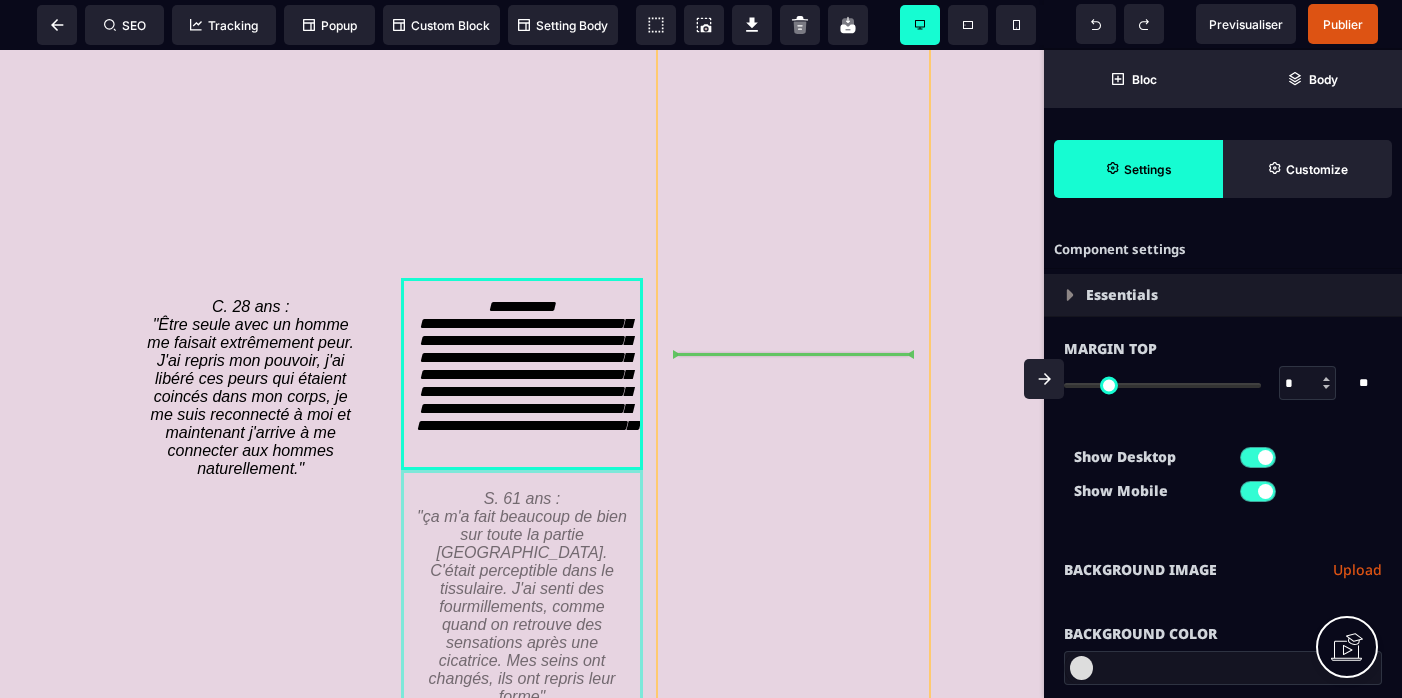 drag, startPoint x: 588, startPoint y: 606, endPoint x: 808, endPoint y: 402, distance: 300.02667 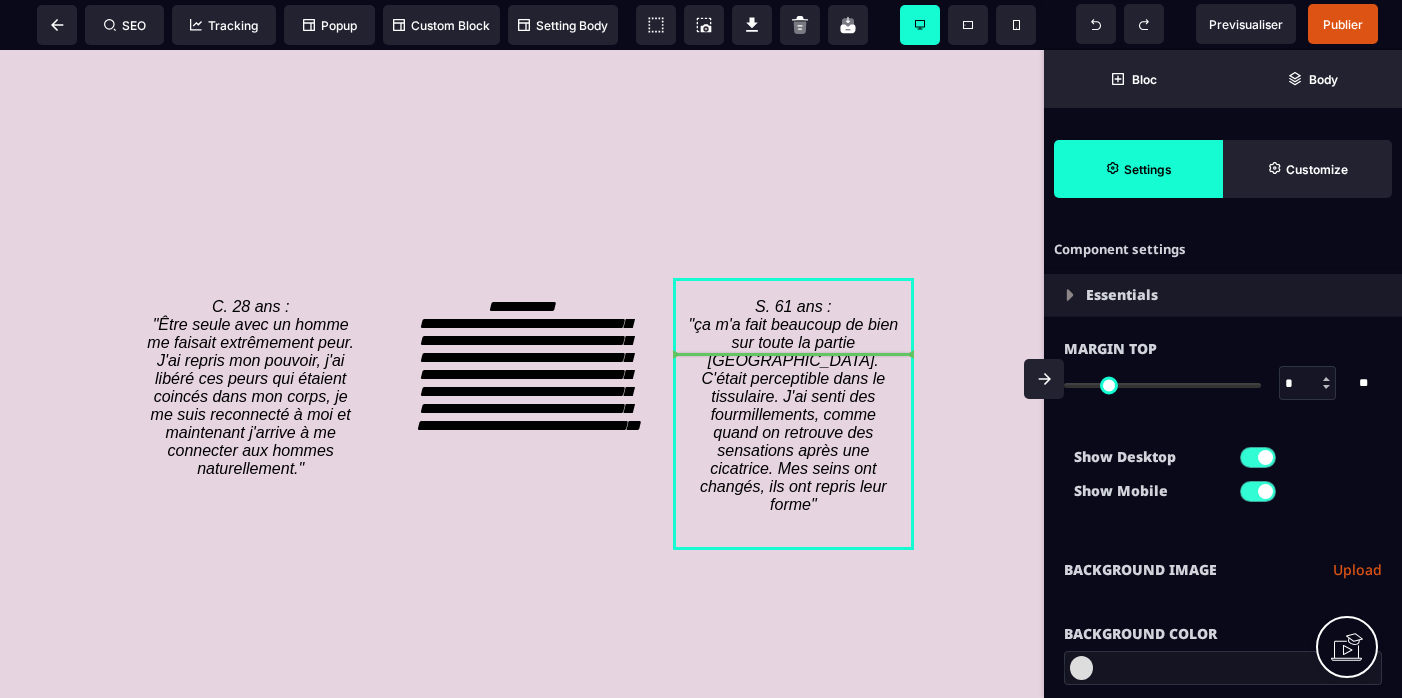 select on "**" 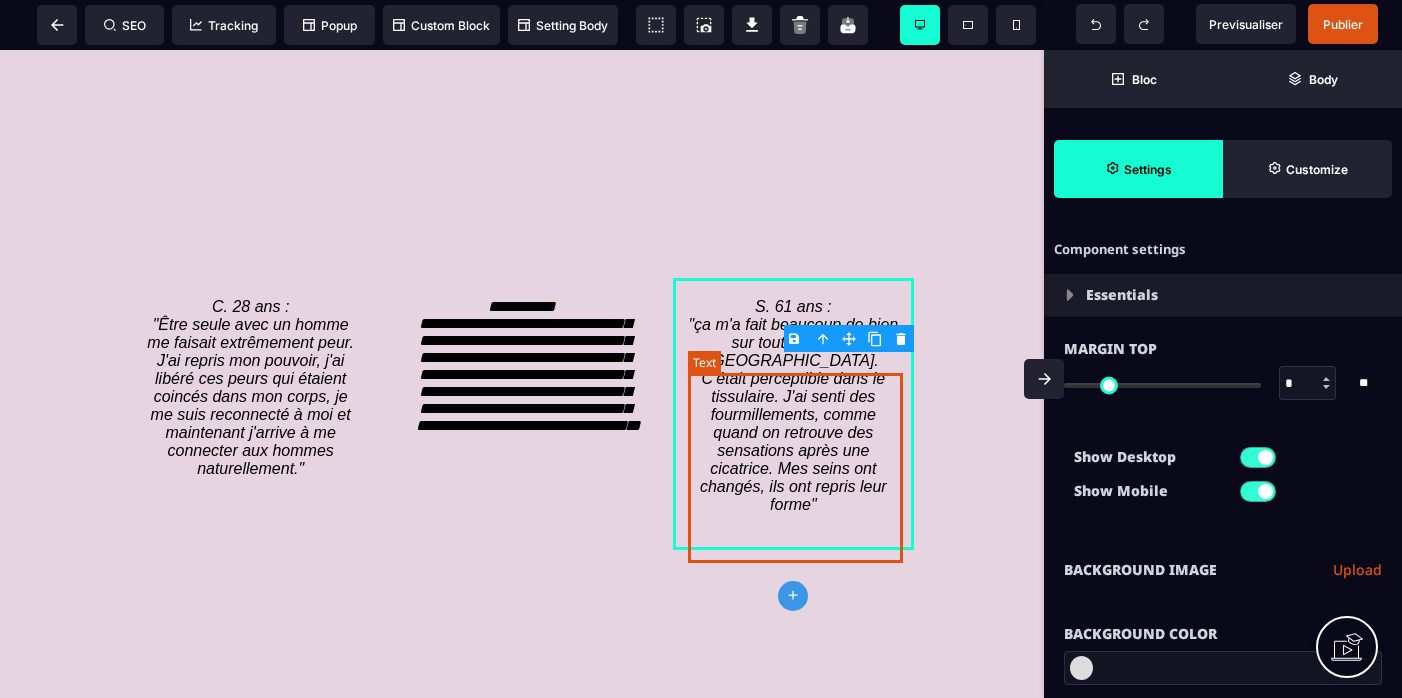 click on "S. 61 ans :
"ça m'a fait beaucoup de bien sur toute la partie [GEOGRAPHIC_DATA]. C'était perceptible dans le tissulaire. J'ai senti des fourmillements, comme quand on retrouve des sensations après une cicatrice. Mes seins ont changés, ils ont repris leur forme"" at bounding box center [795, 405] 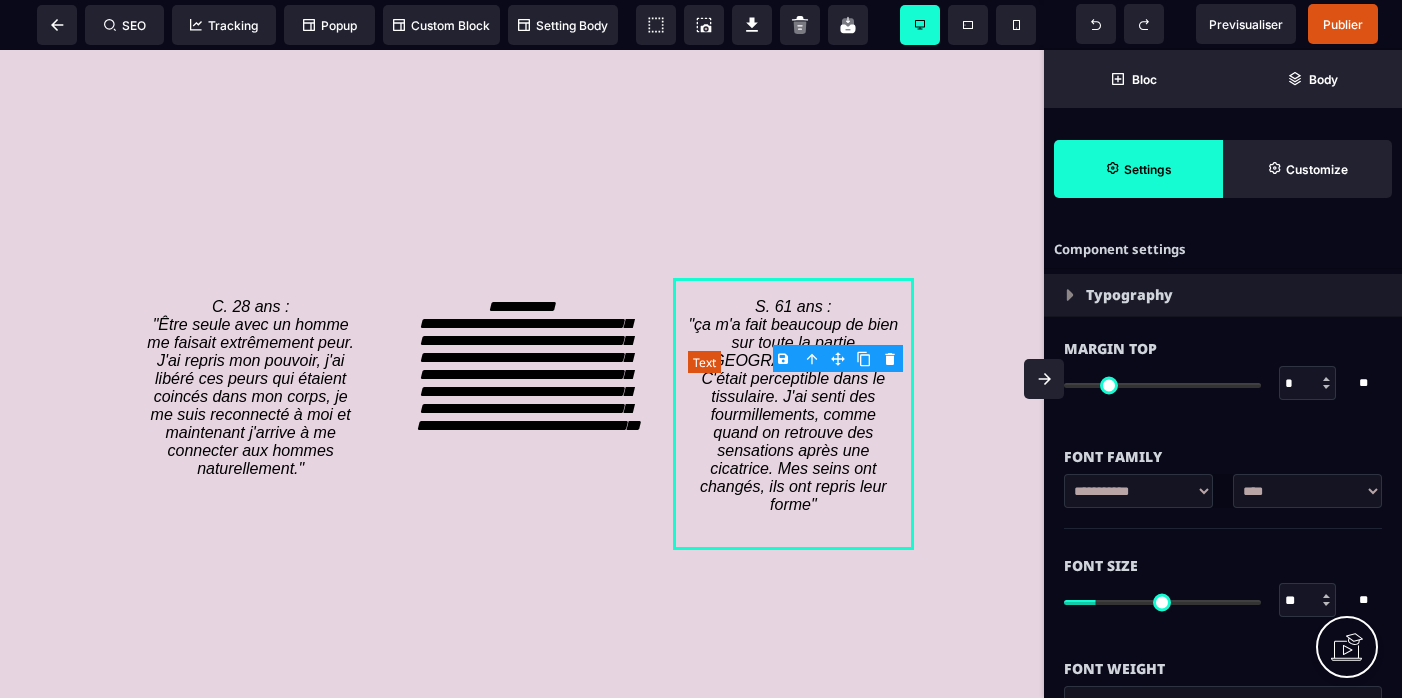 click on "S. 61 ans :
"ça m'a fait beaucoup de bien sur toute la partie [GEOGRAPHIC_DATA]. C'était perceptible dans le tissulaire. J'ai senti des fourmillements, comme quand on retrouve des sensations après une cicatrice. Mes seins ont changés, ils ont repris leur forme"" at bounding box center [795, 405] 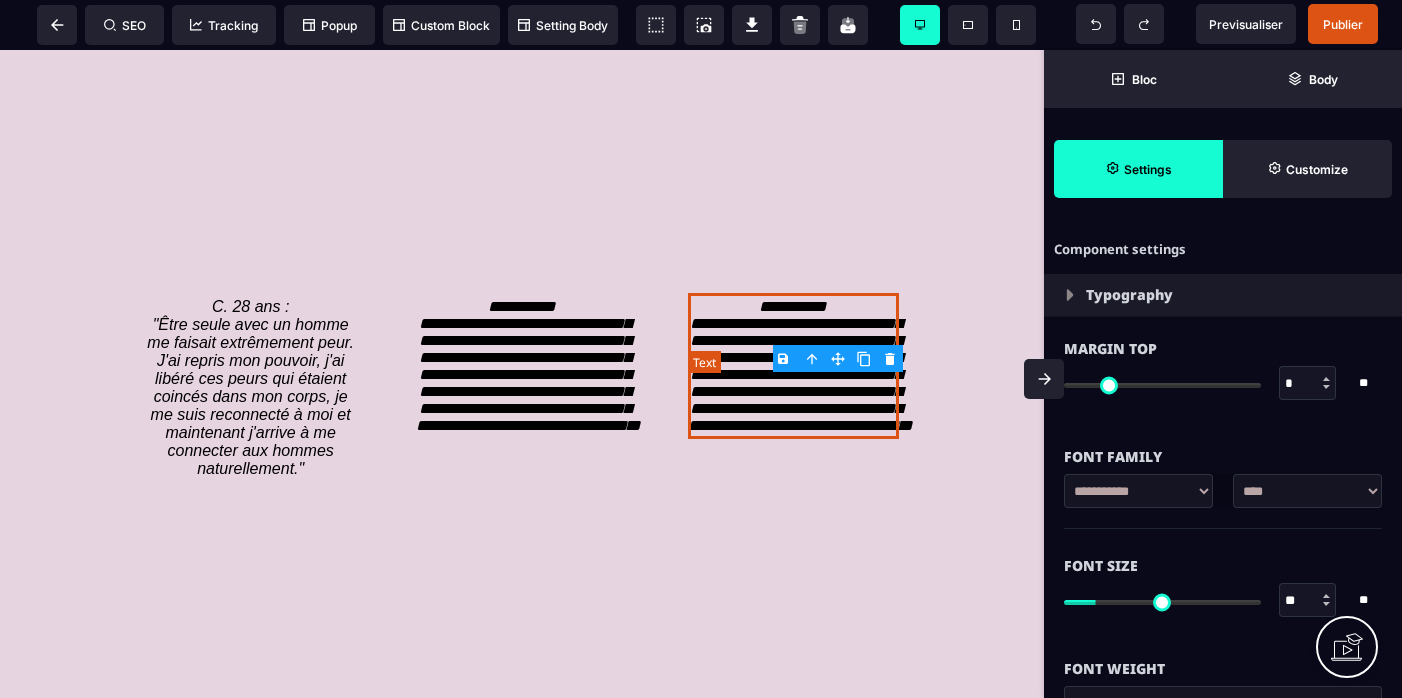 select on "***" 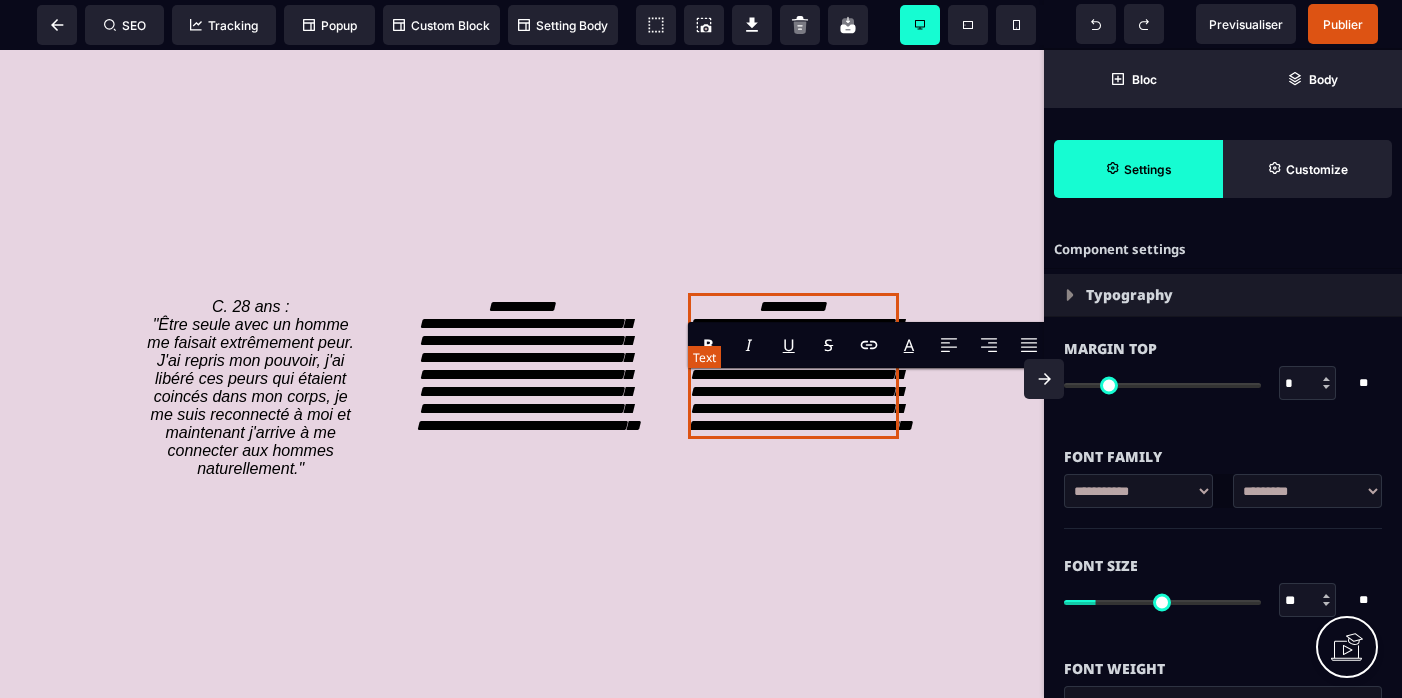 type 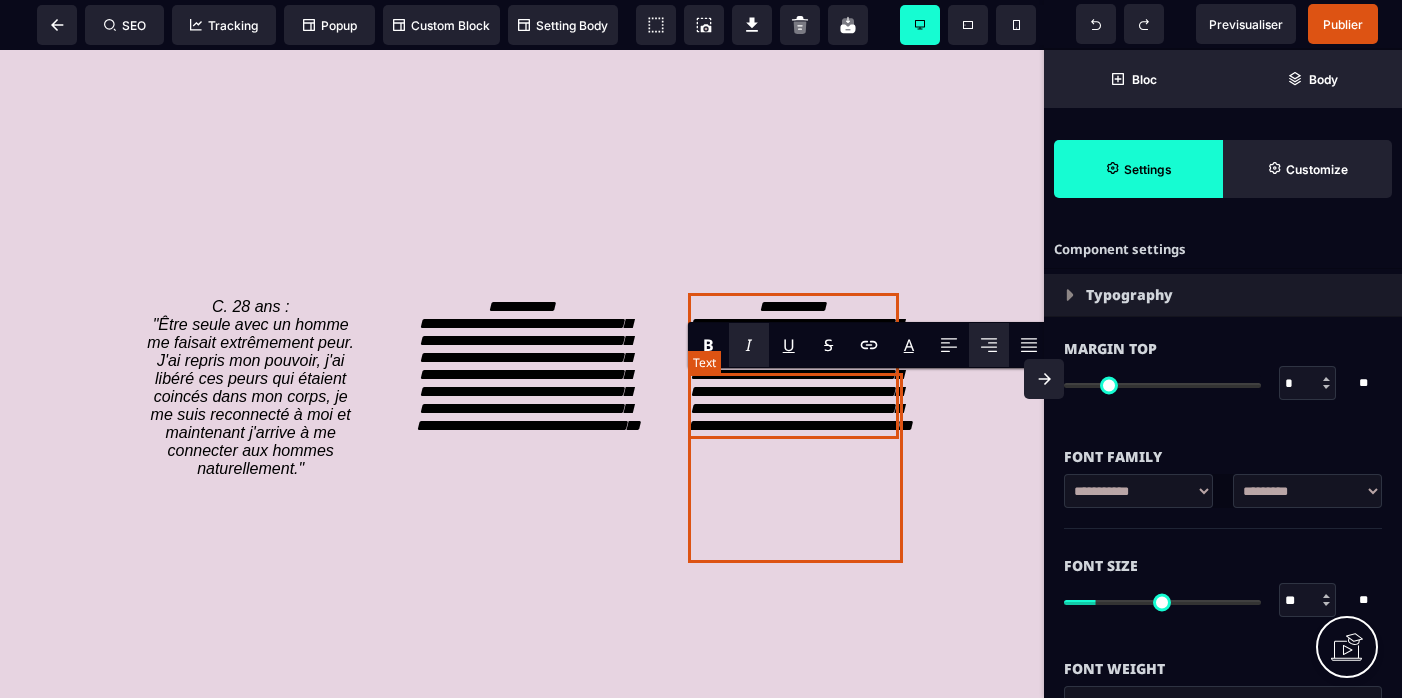 click on "**********" at bounding box center (800, 366) 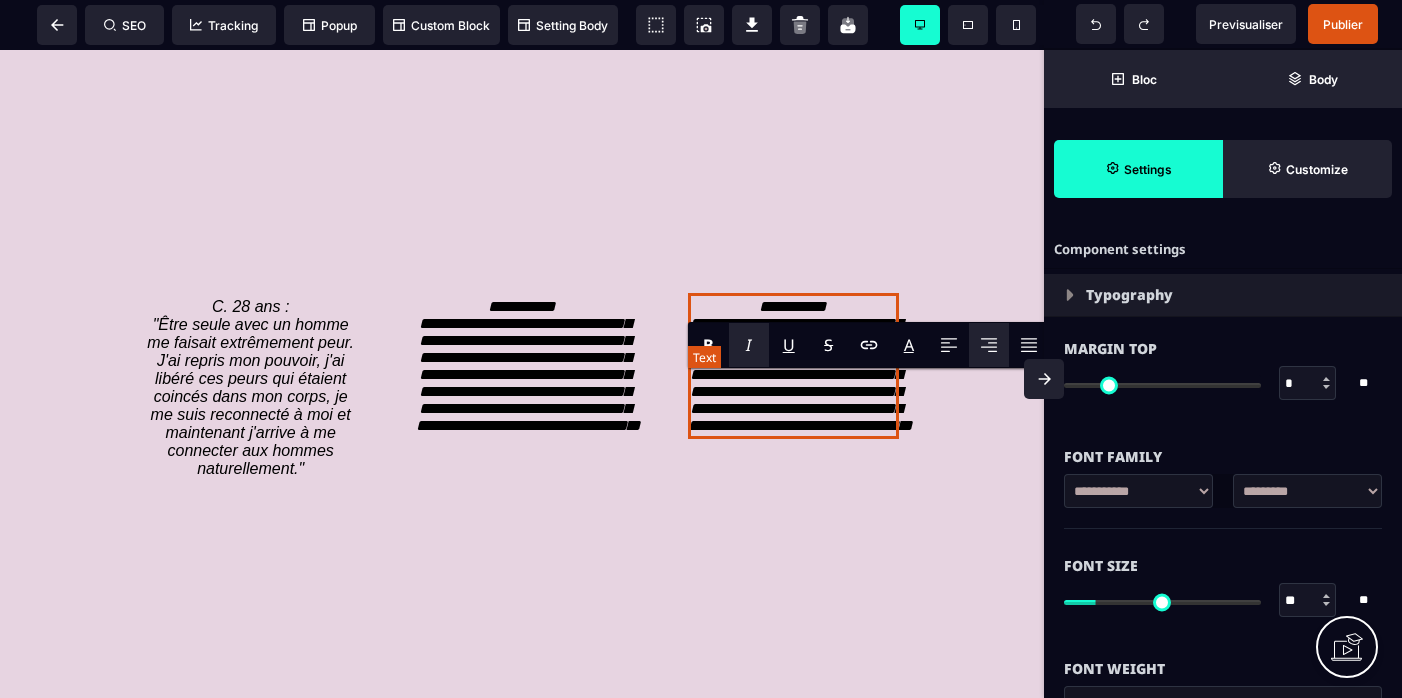 click on "**********" at bounding box center [800, 366] 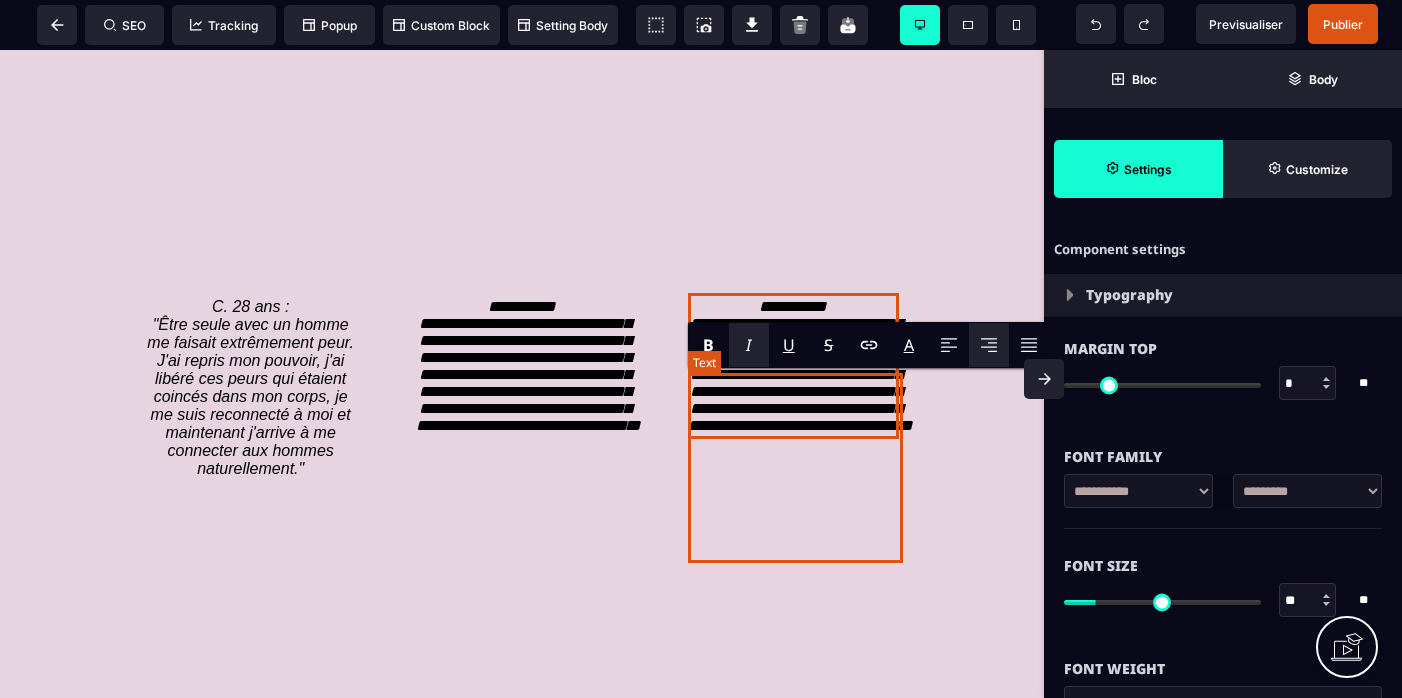click on "**********" at bounding box center [800, 366] 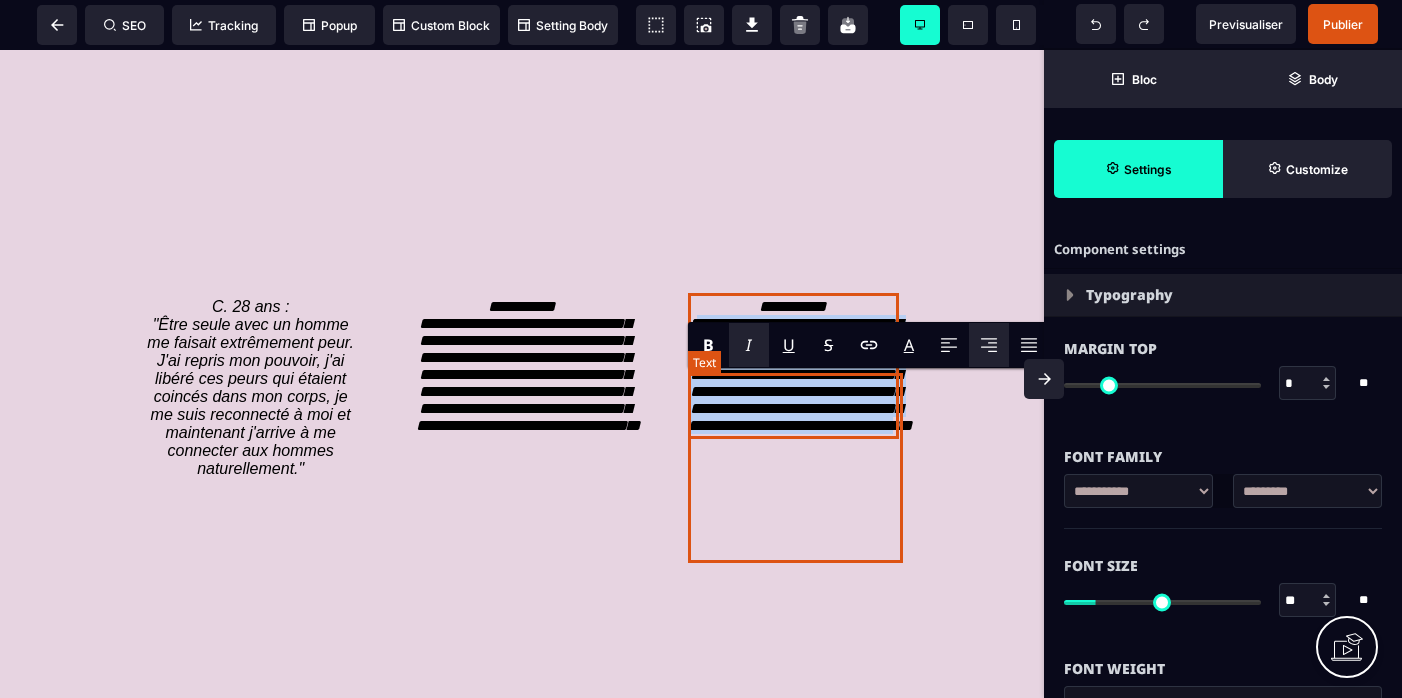 drag, startPoint x: 808, startPoint y: 551, endPoint x: 699, endPoint y: 399, distance: 187.04277 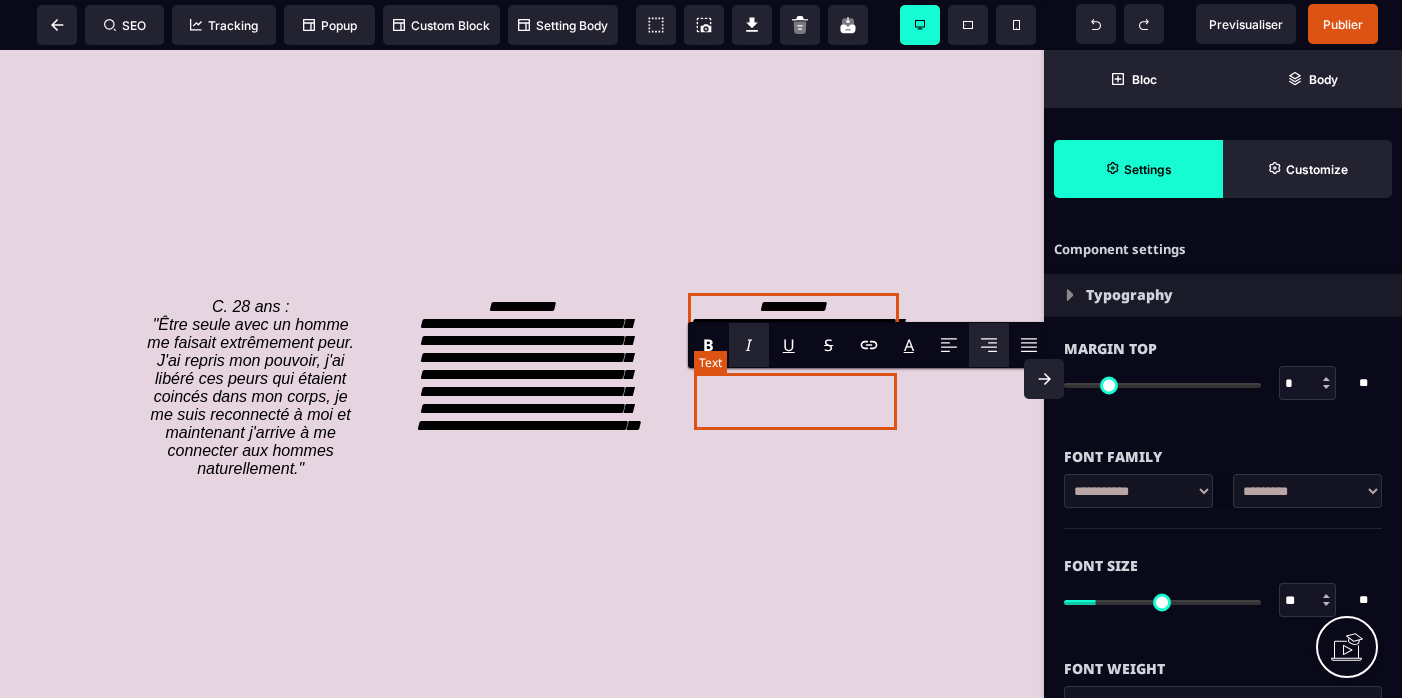 drag, startPoint x: 857, startPoint y: 420, endPoint x: 770, endPoint y: 423, distance: 87.05171 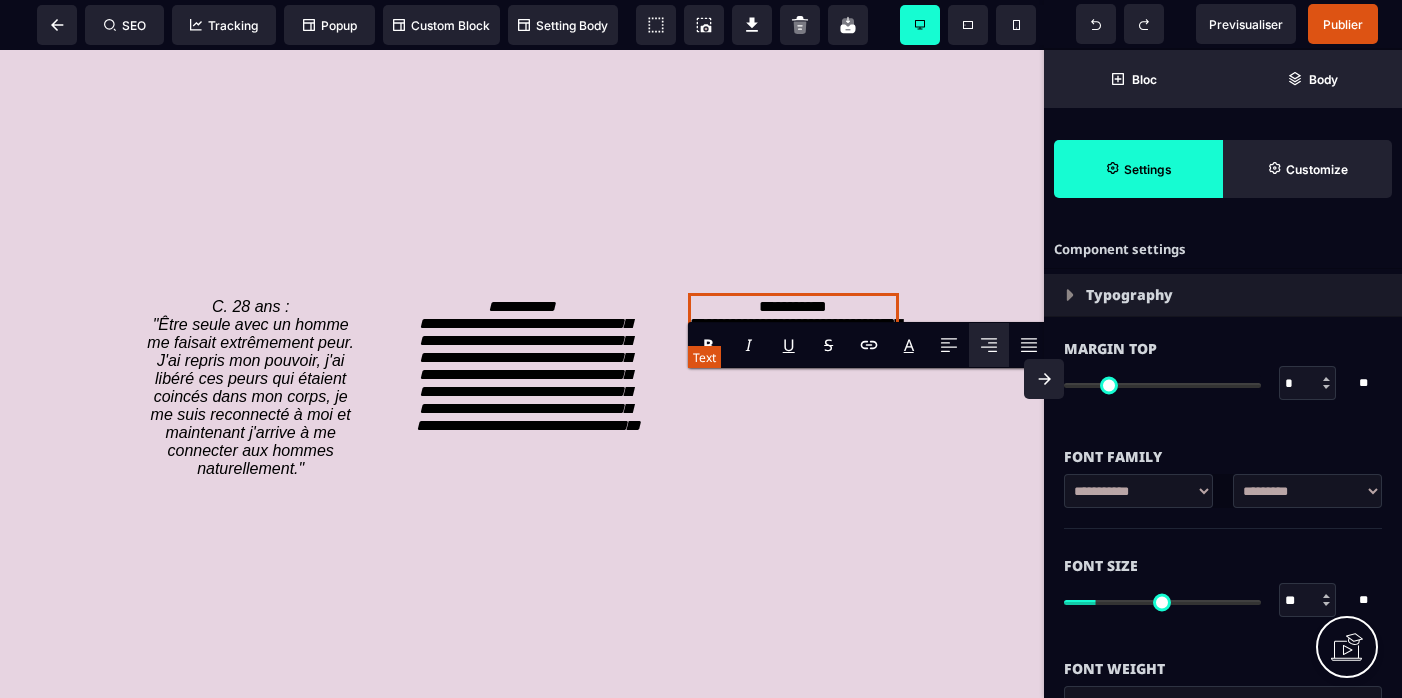 click on "**********" at bounding box center [793, 326] 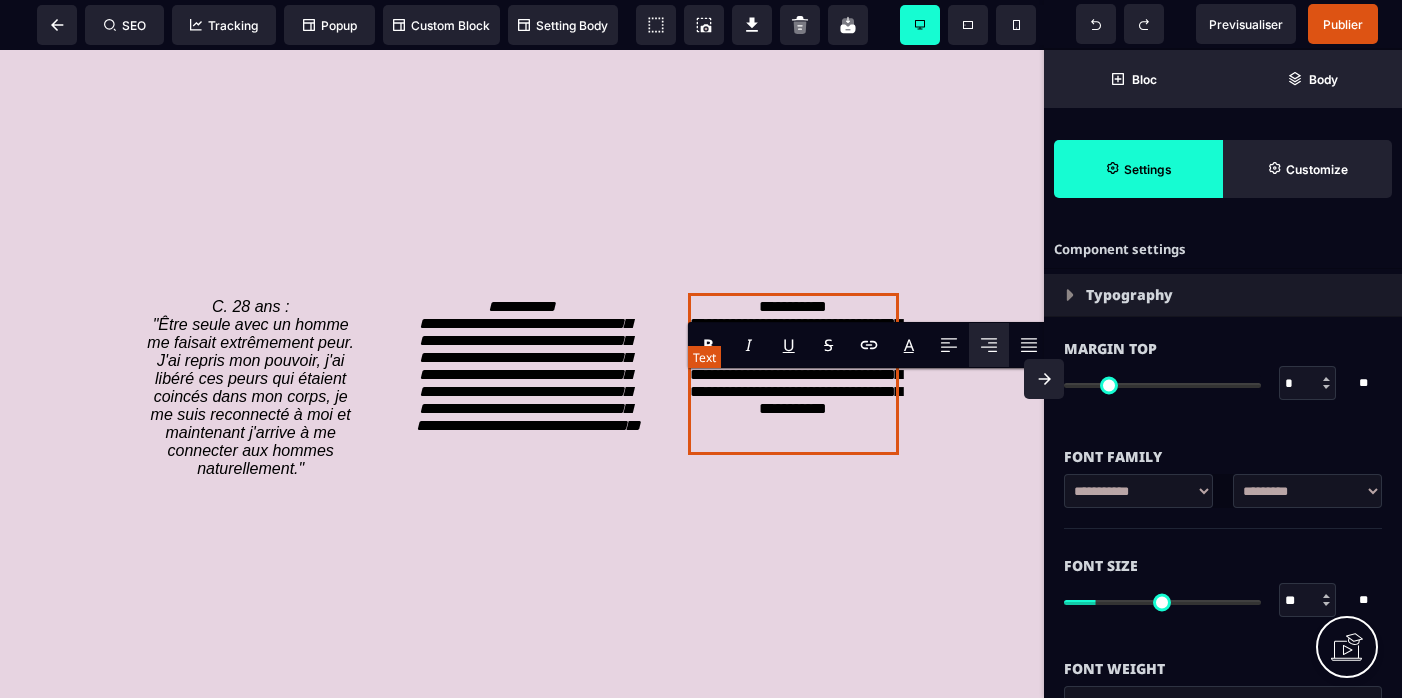 click on "**********" at bounding box center (793, 374) 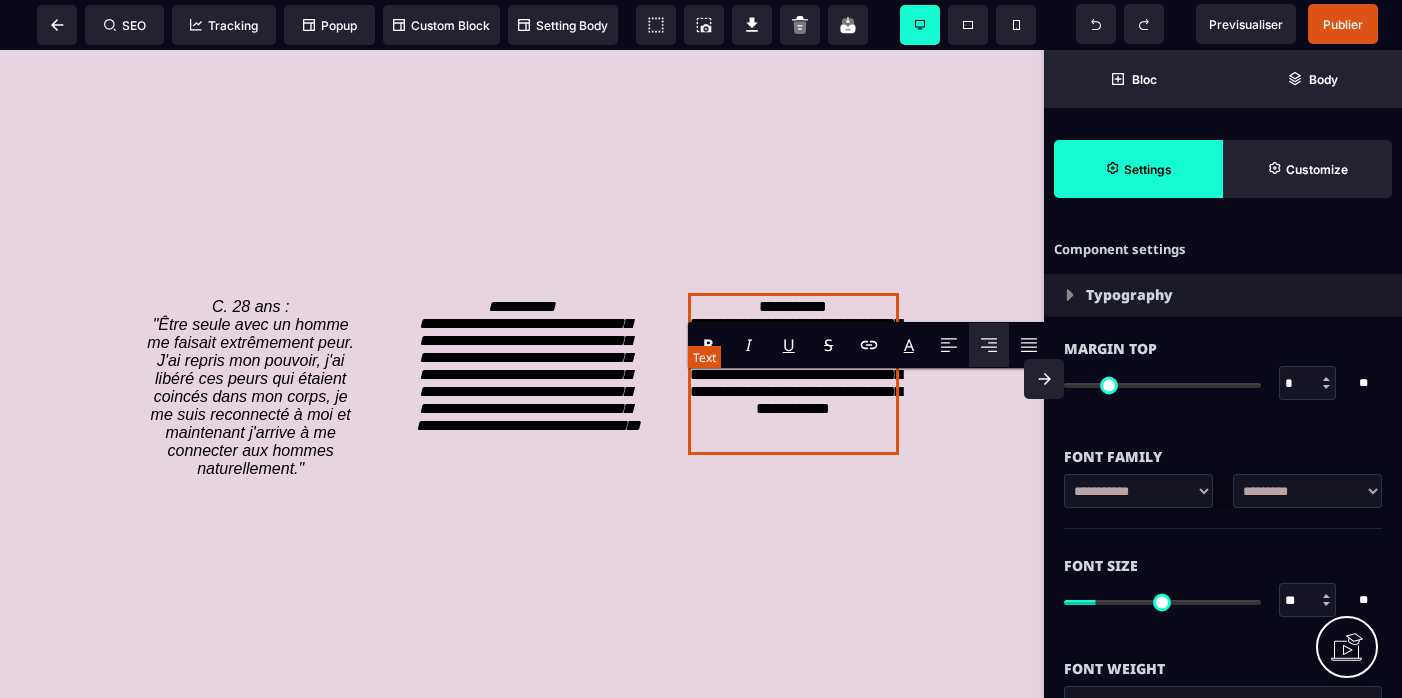 click on "**********" at bounding box center [793, 374] 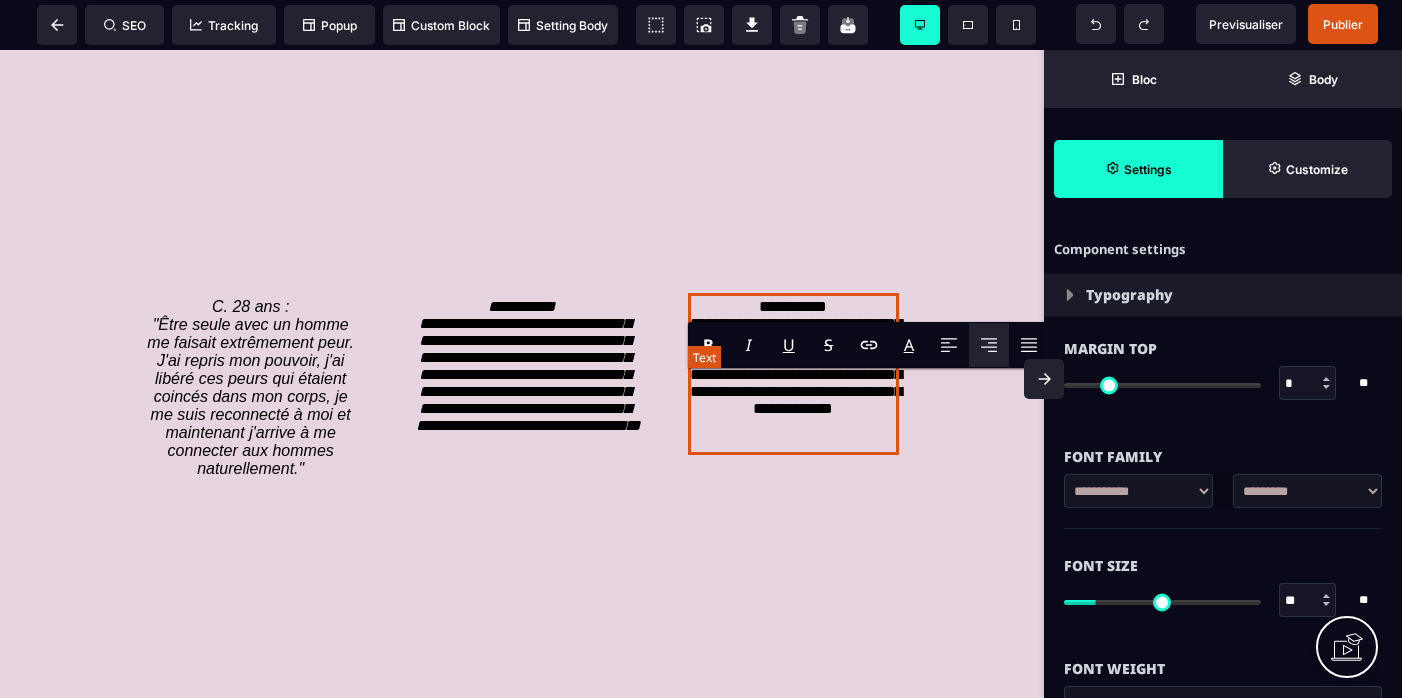 click on "**********" at bounding box center [793, 374] 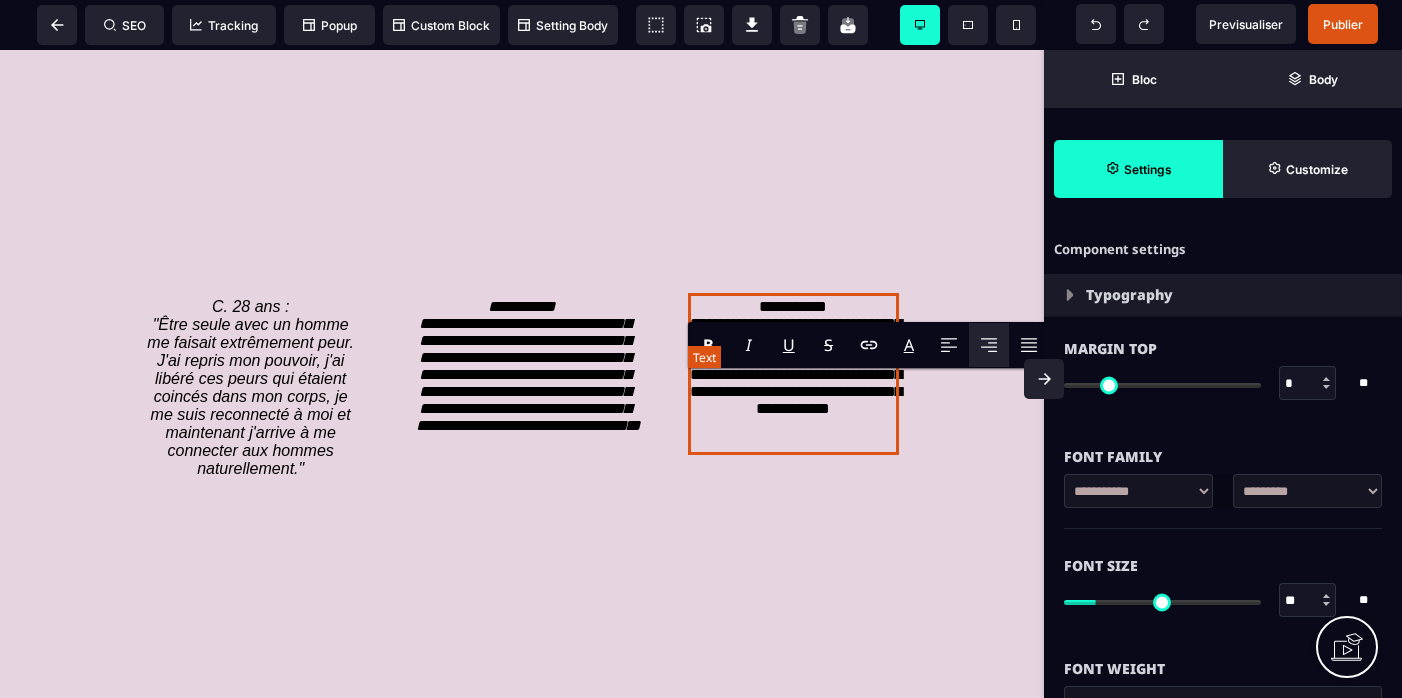 click on "**********" at bounding box center (793, 374) 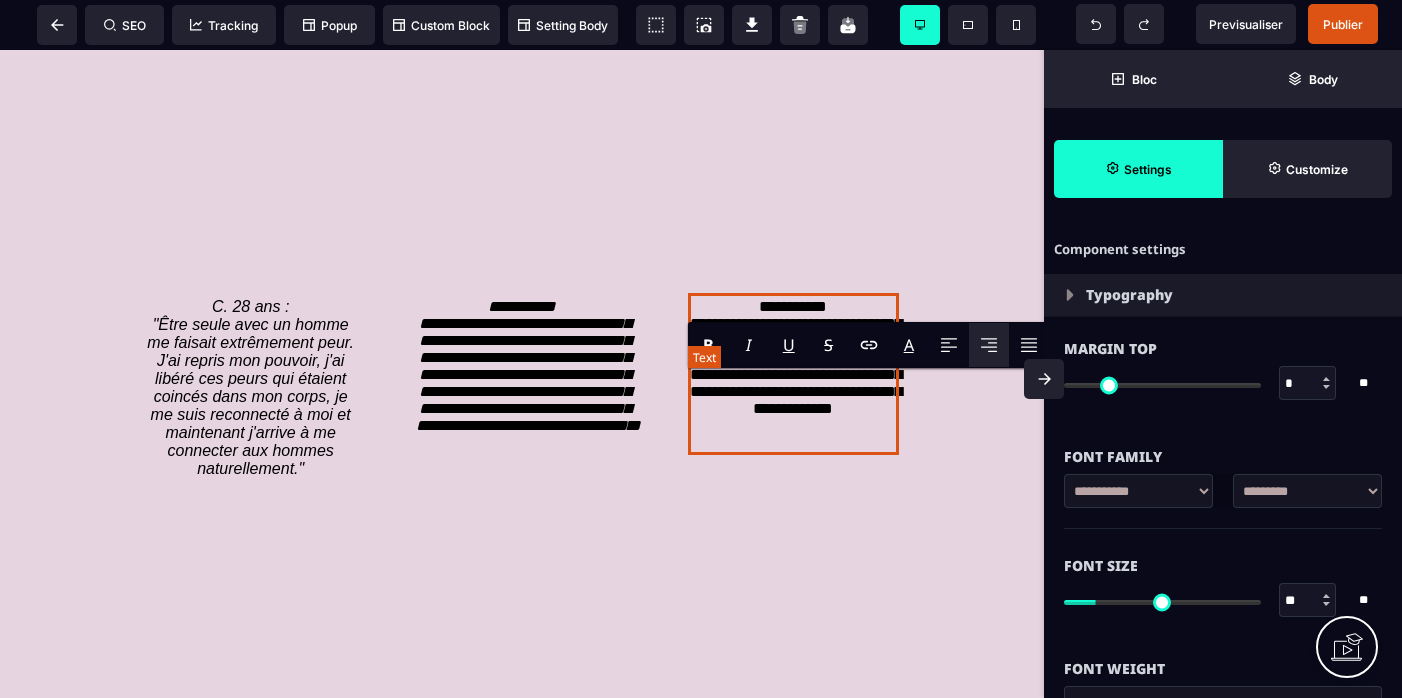 click on "**********" at bounding box center (793, 374) 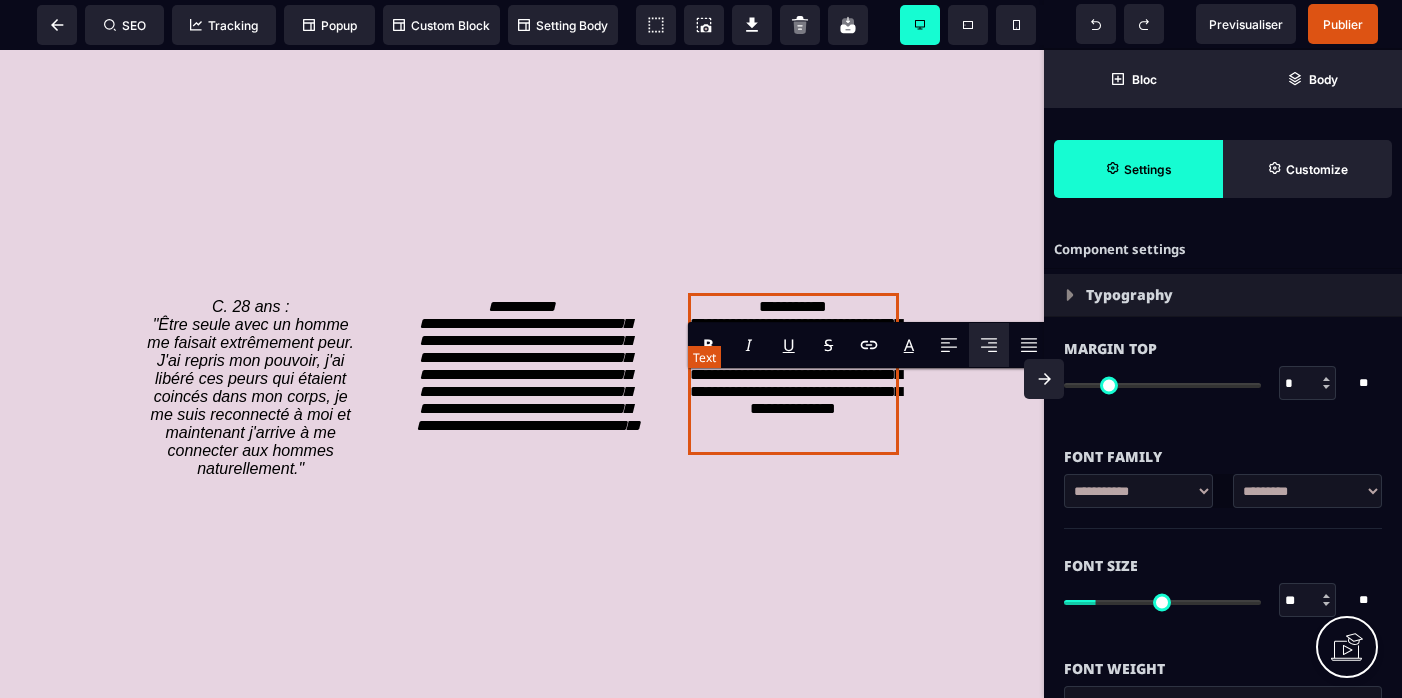 click on "**********" at bounding box center (793, 374) 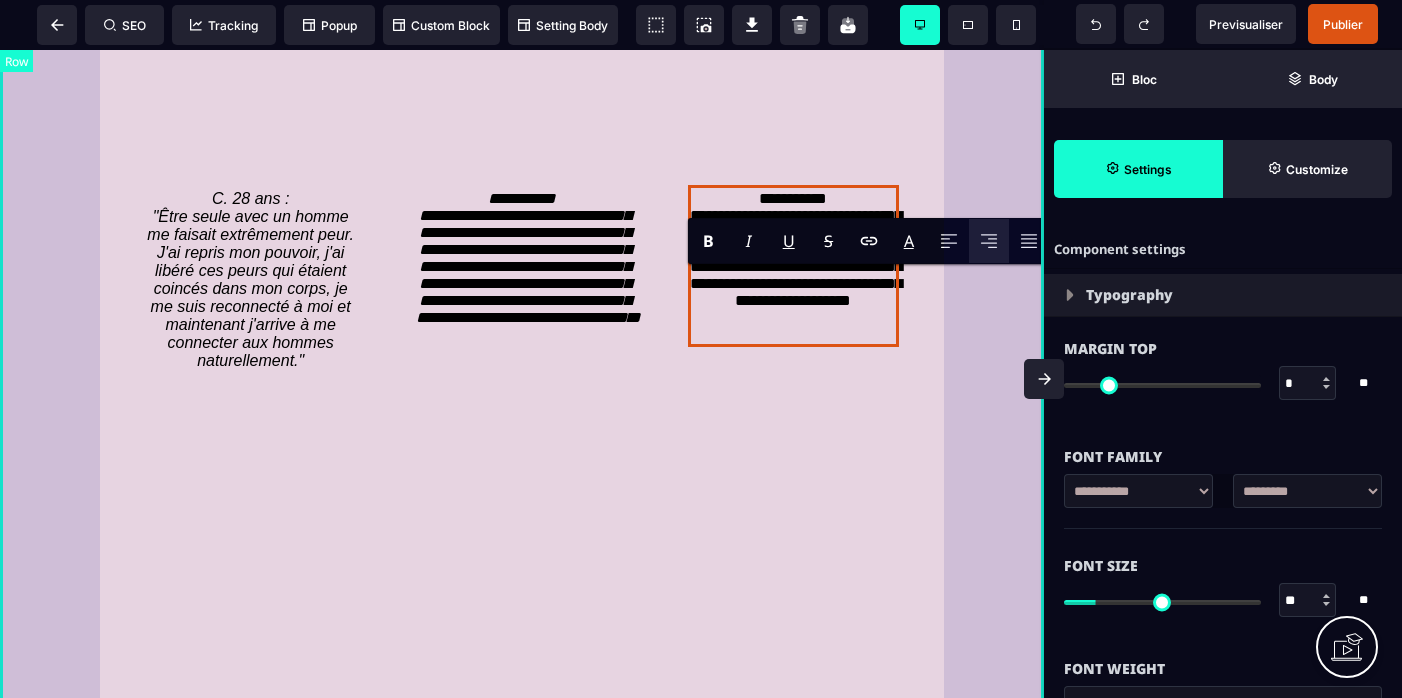 scroll, scrollTop: 3995, scrollLeft: 0, axis: vertical 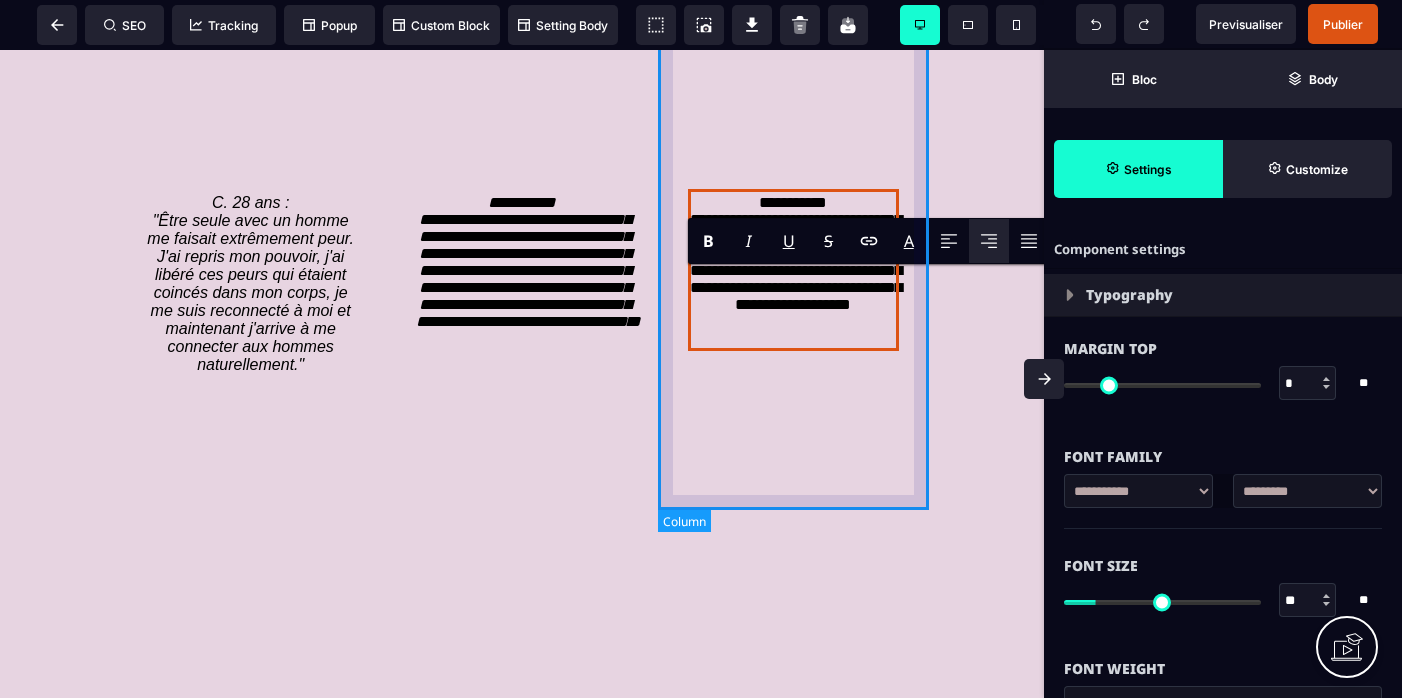 click on "**********" at bounding box center (793, 167) 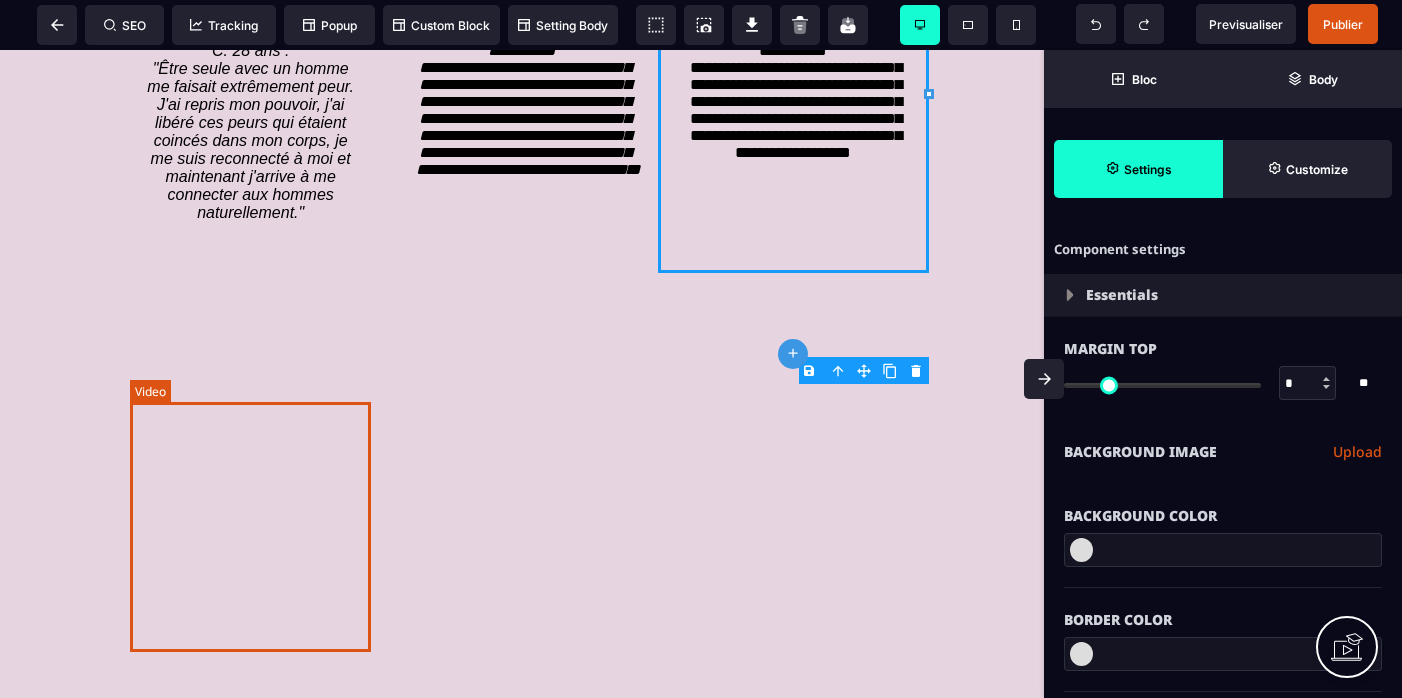 scroll, scrollTop: 4148, scrollLeft: 0, axis: vertical 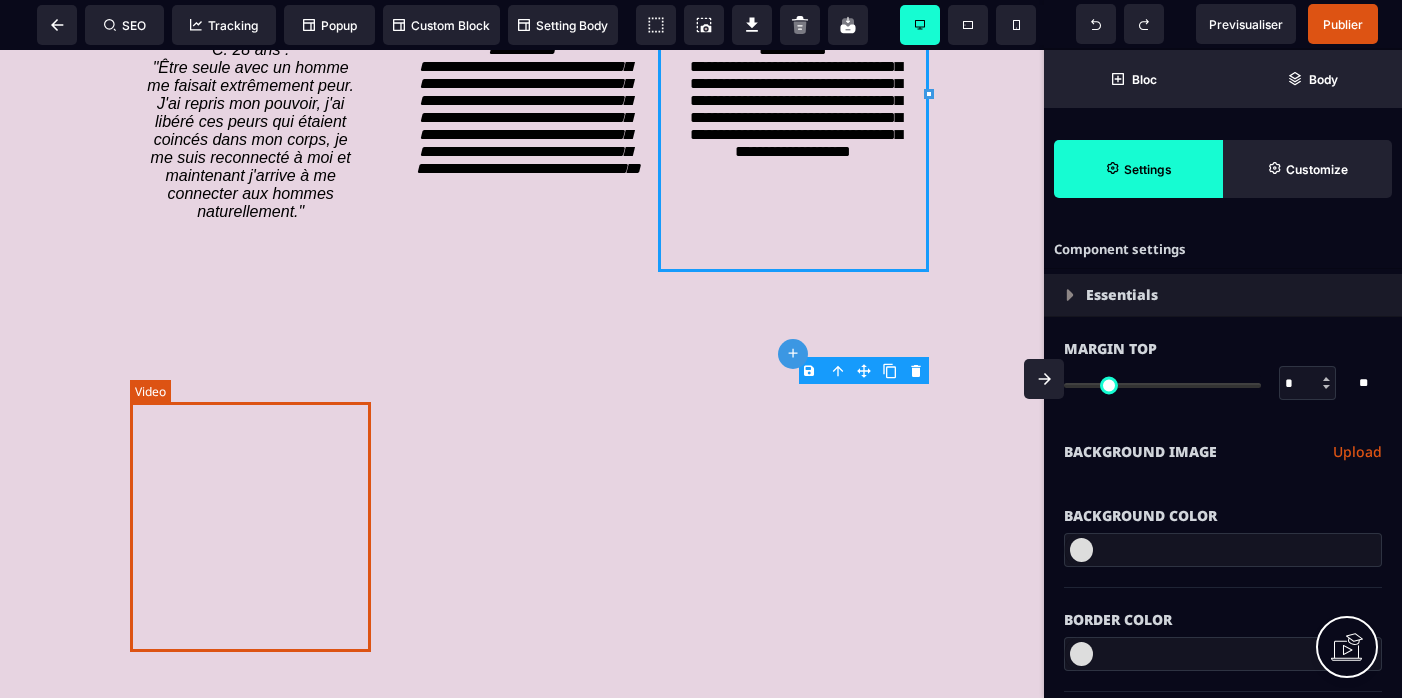 click at bounding box center [250, 442] 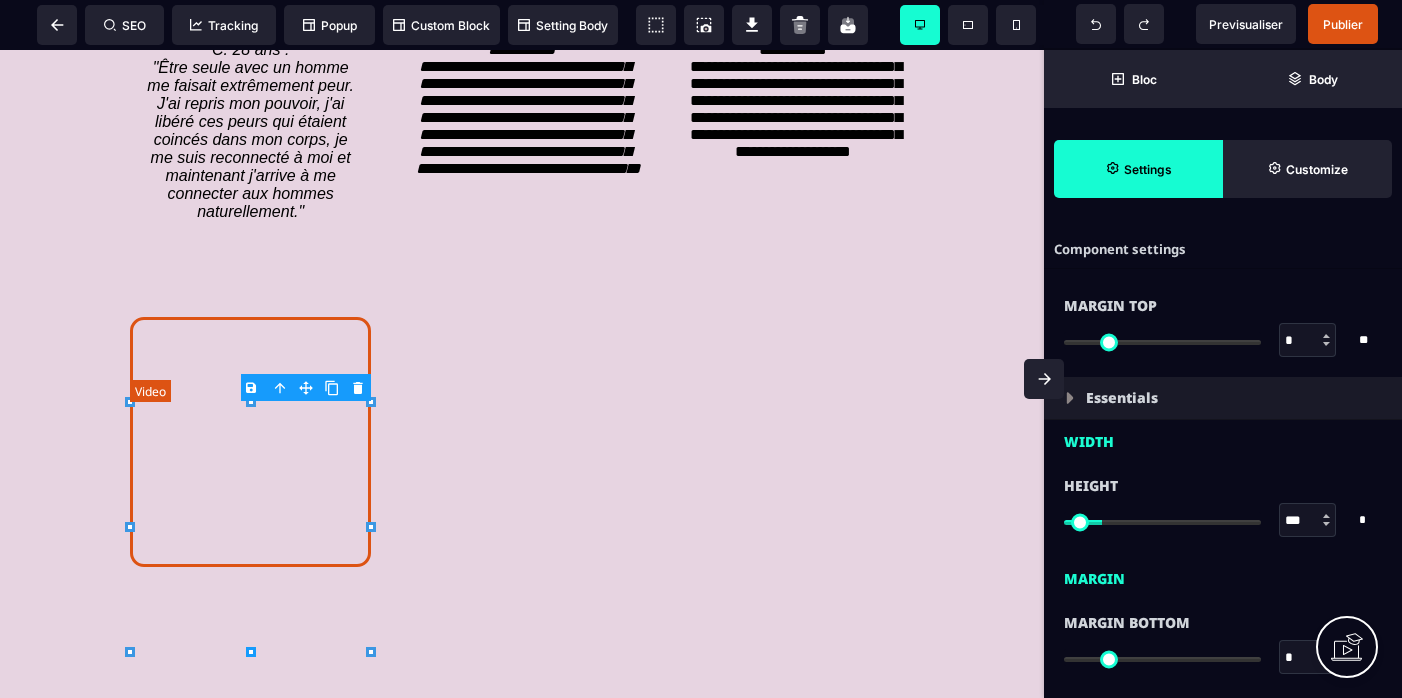 select on "**" 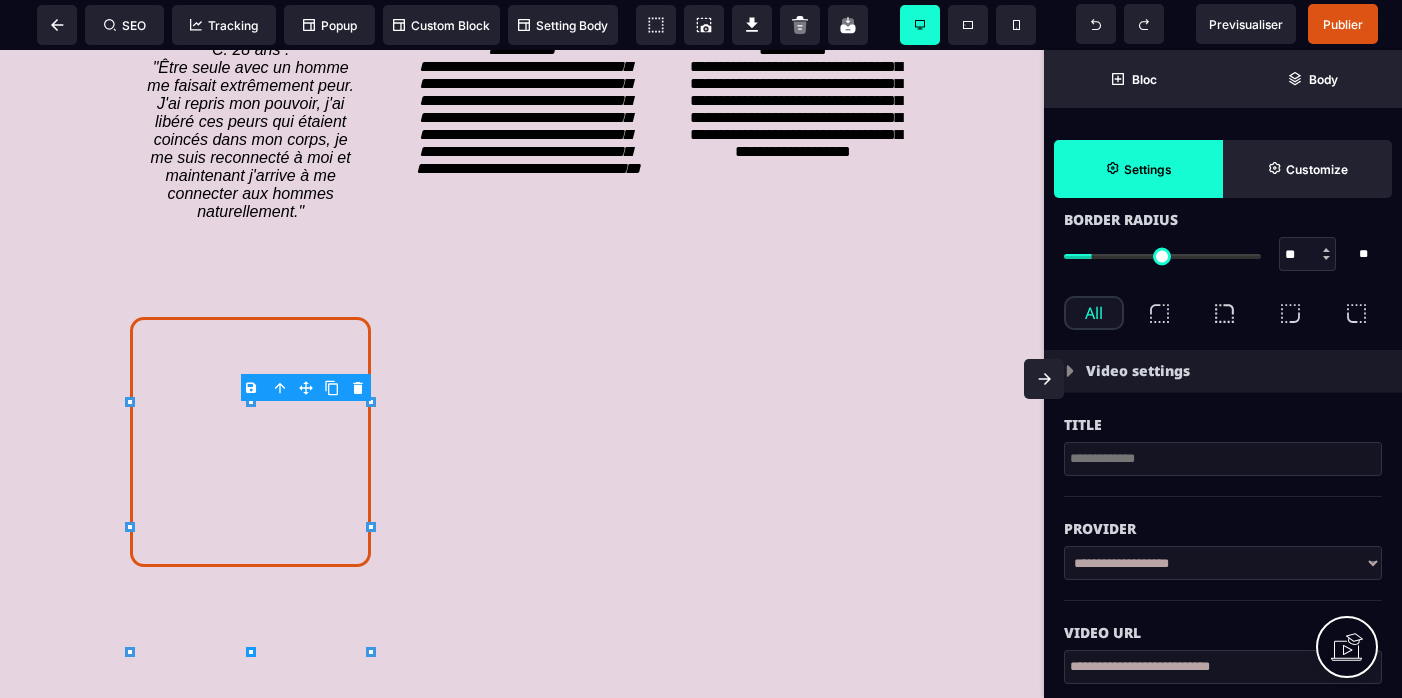 scroll, scrollTop: 519, scrollLeft: 0, axis: vertical 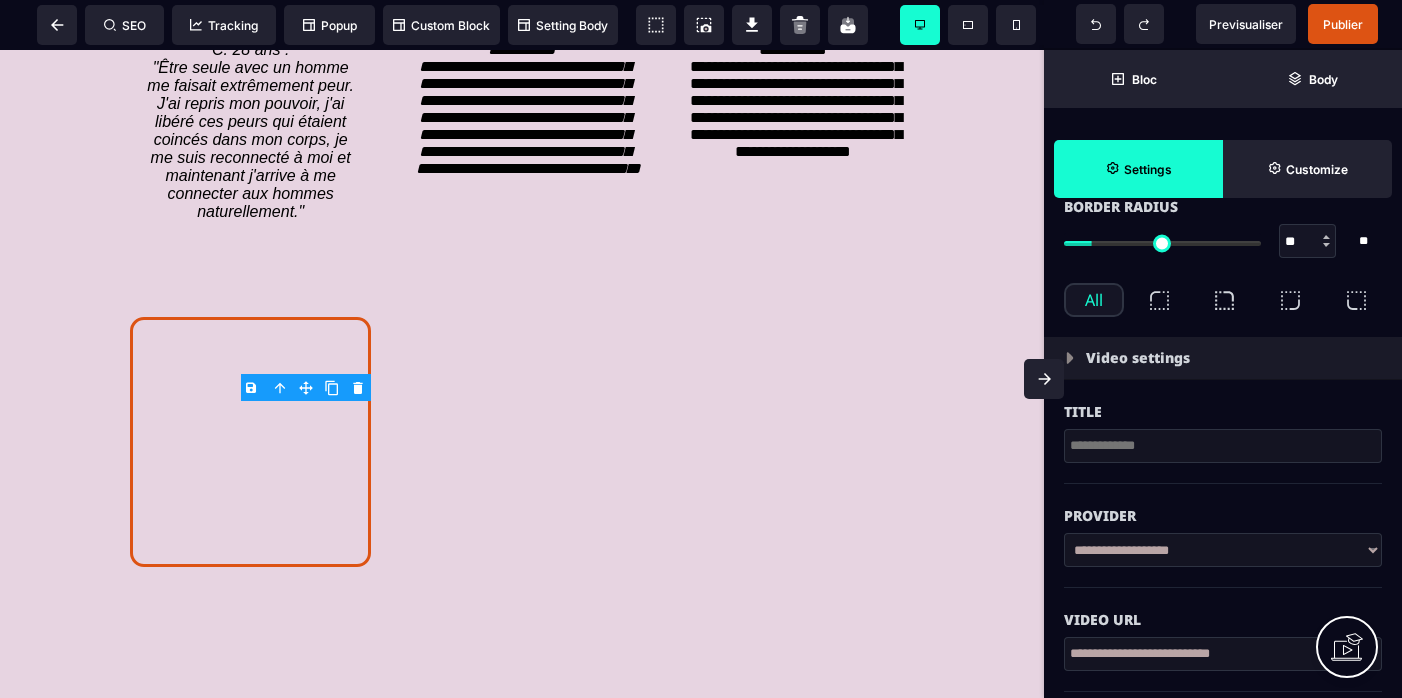 click on "**********" at bounding box center [1223, 654] 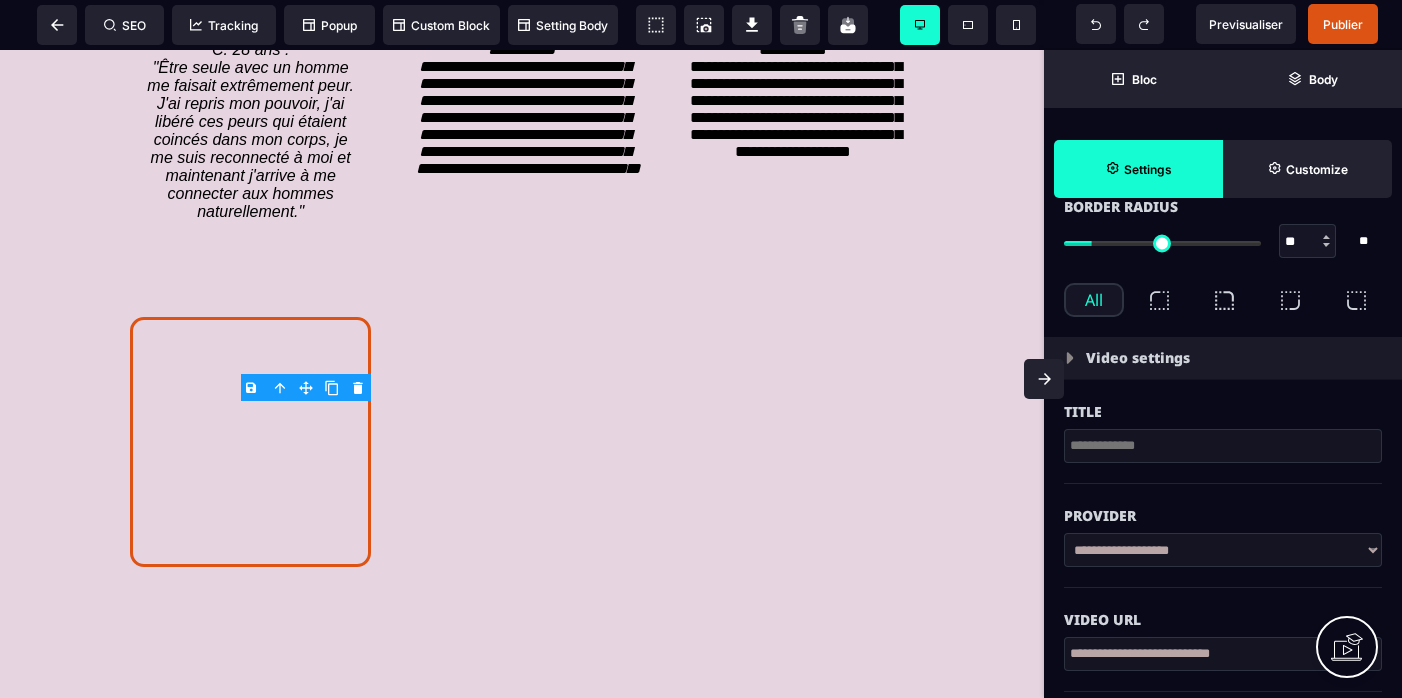 paste 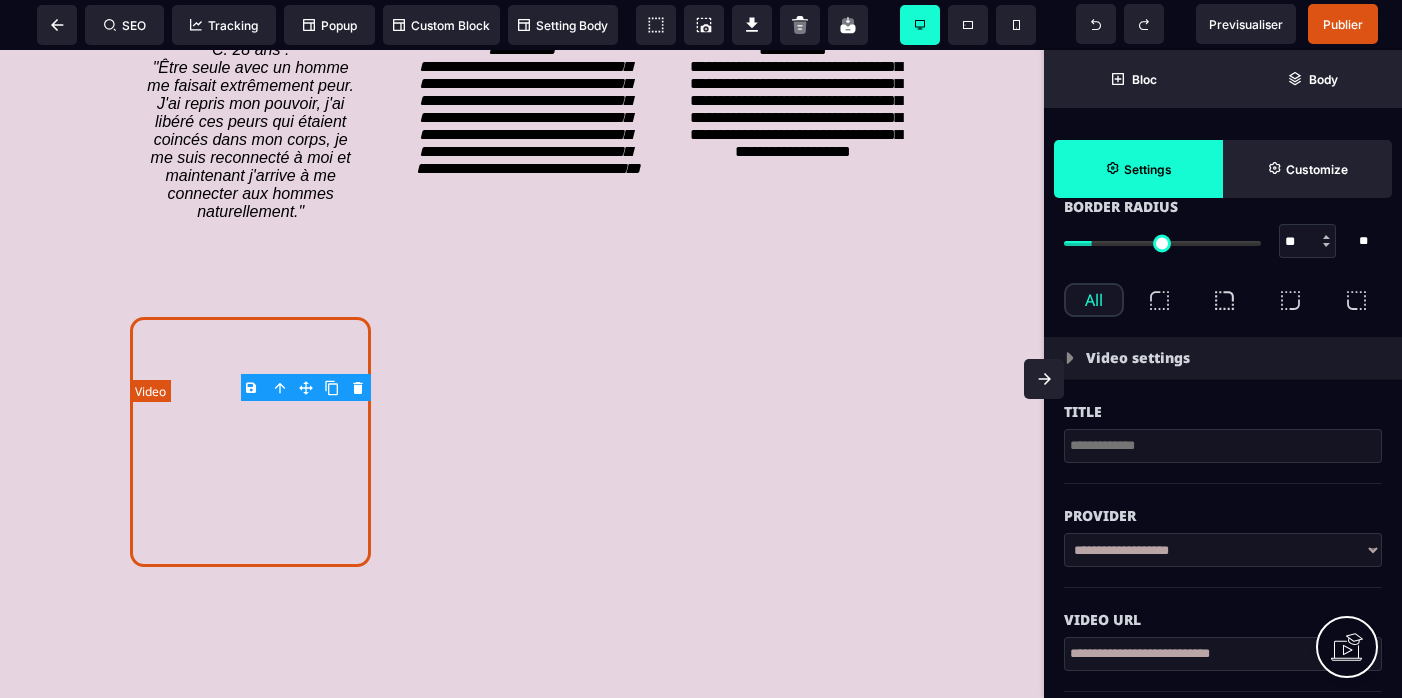 type on "**********" 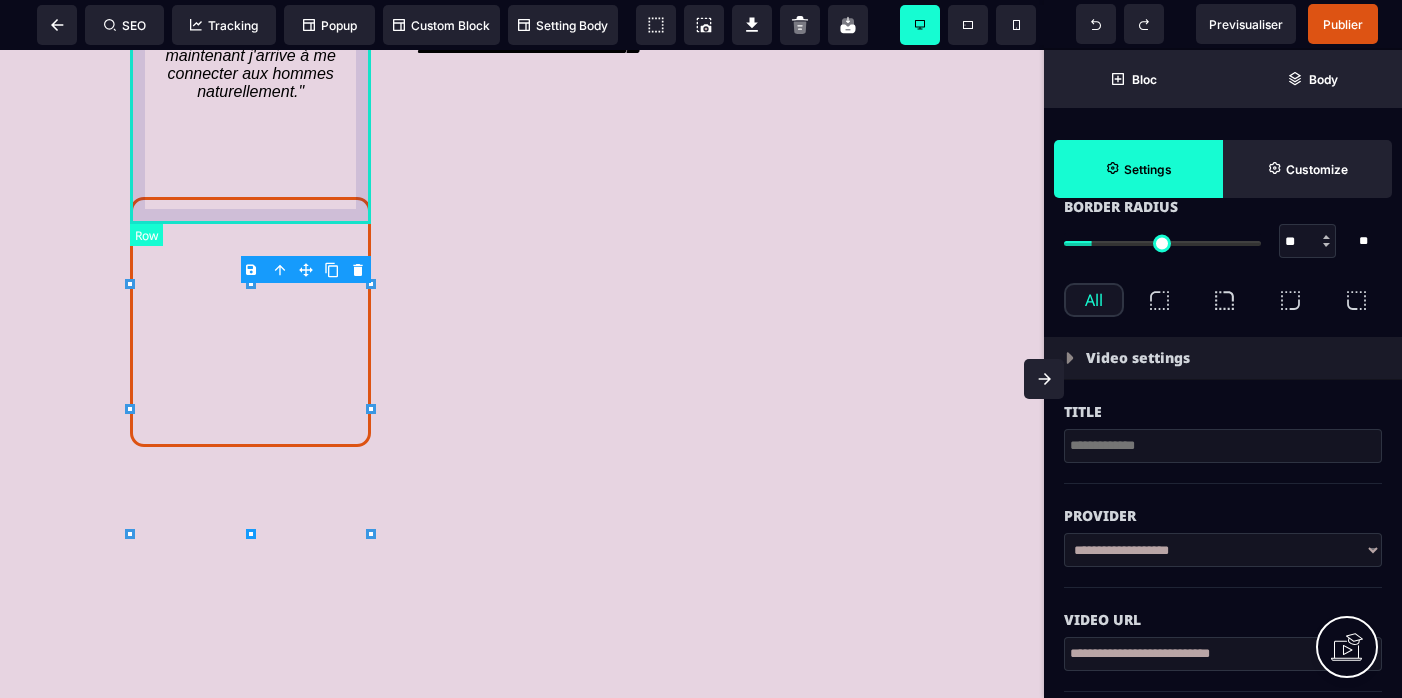 scroll, scrollTop: 4266, scrollLeft: 0, axis: vertical 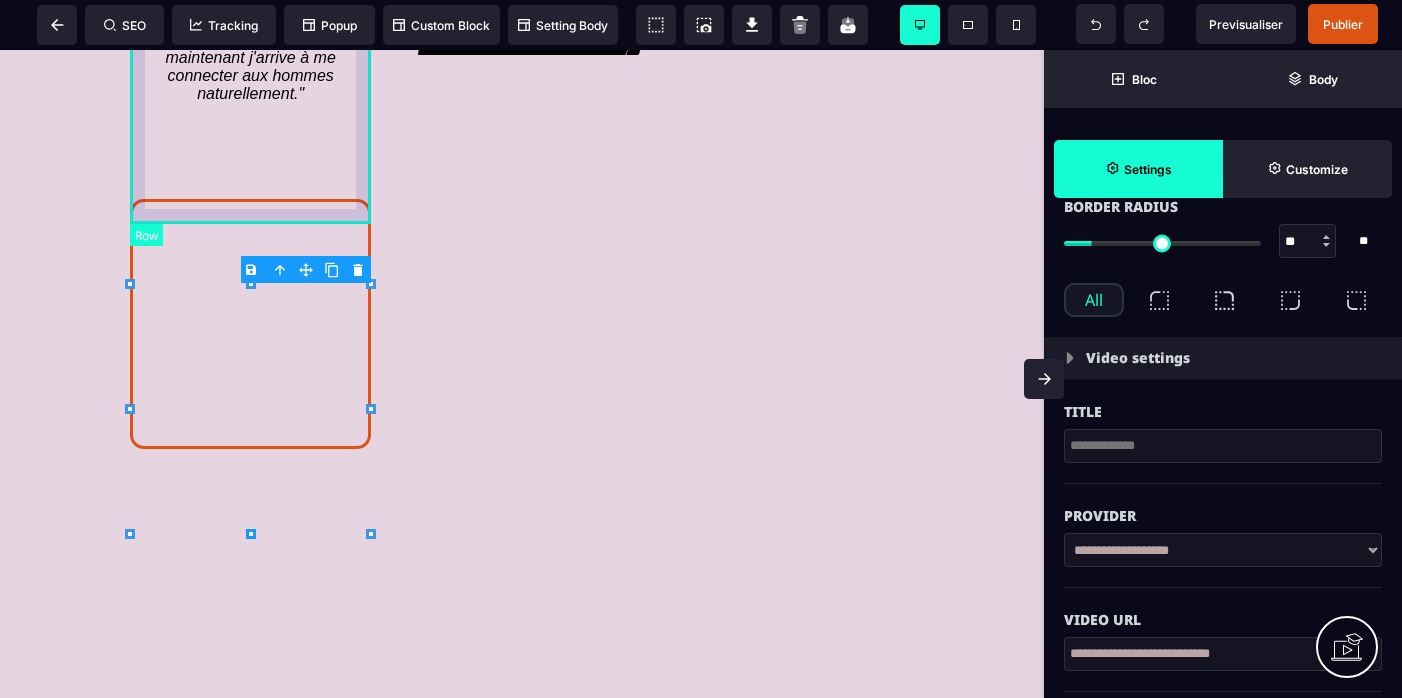 click on "C. 28 ans :
"Être seule avec un homme me faisait extrêmement peur. J'ai repris mon pouvoir, j'ai libéré ces peurs qui étaient coincés dans mon corps, je me suis reconnecté à moi et maintenant j'arrive à me connecter aux hommes naturellement."" at bounding box center (250, 21) 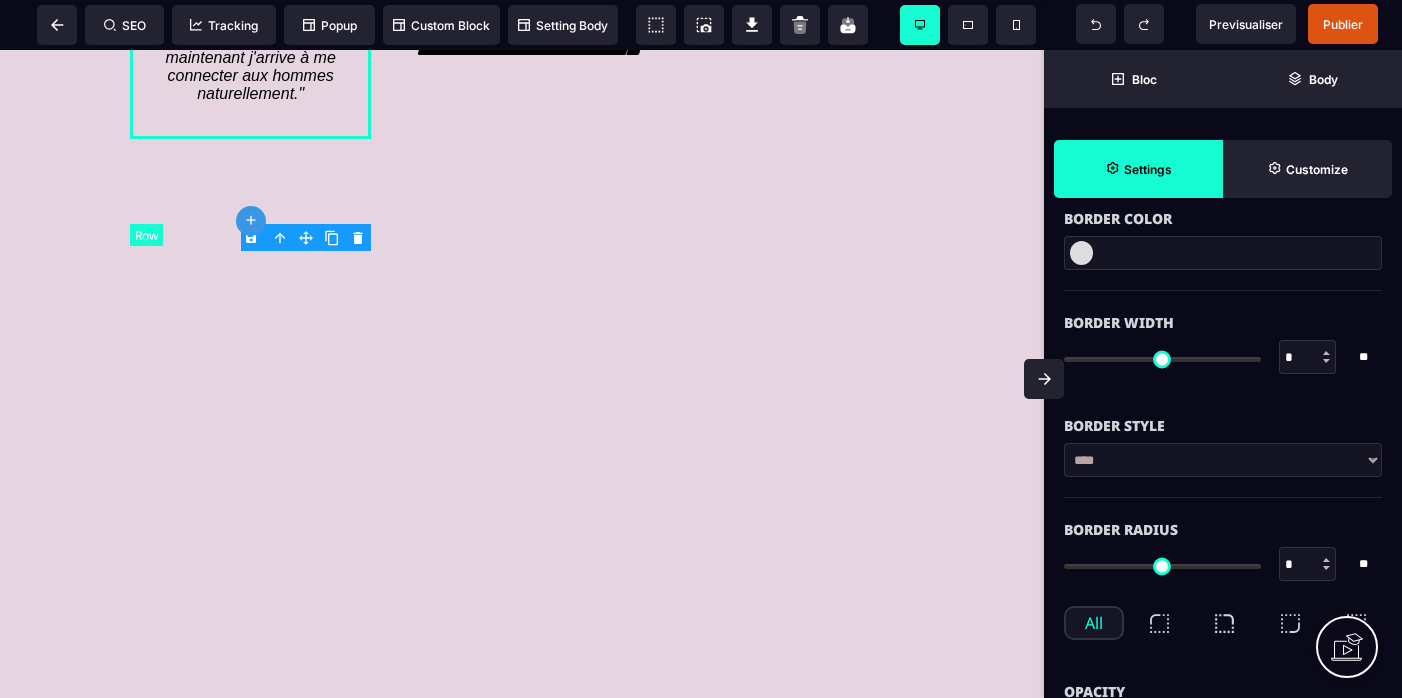 scroll, scrollTop: 0, scrollLeft: 0, axis: both 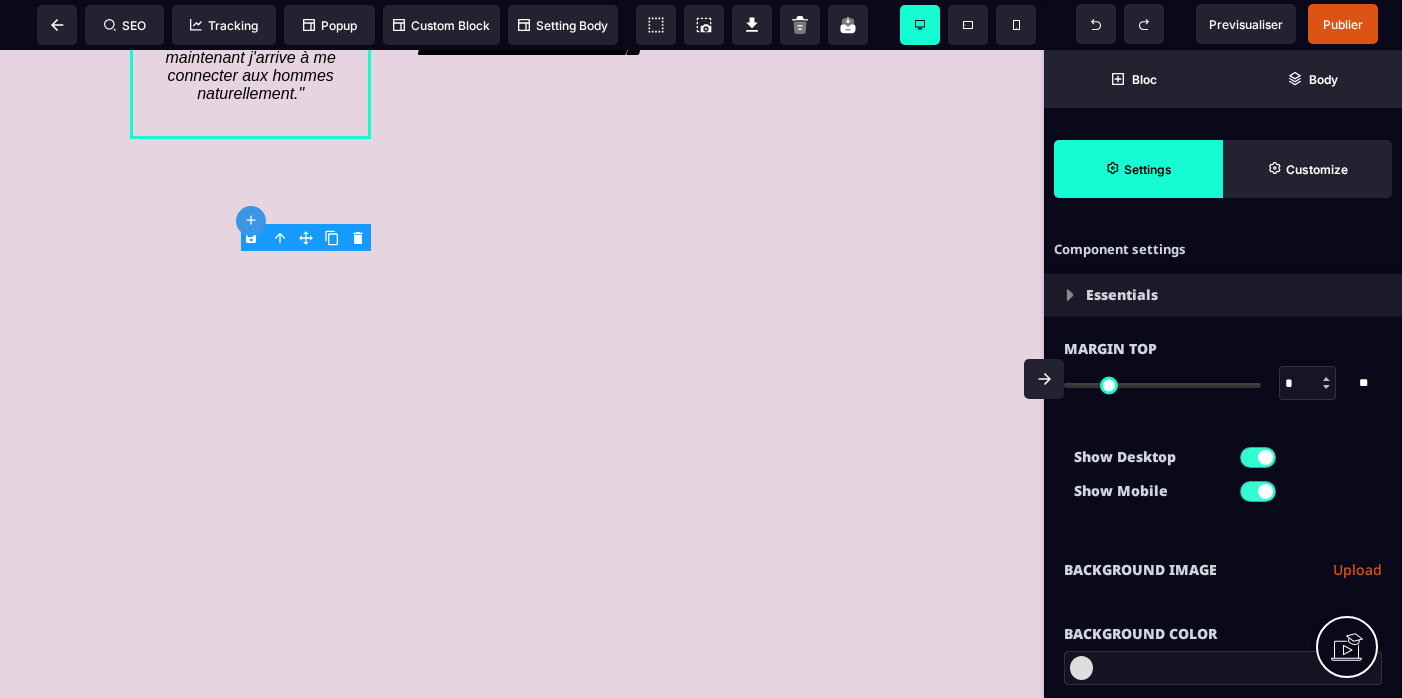 click 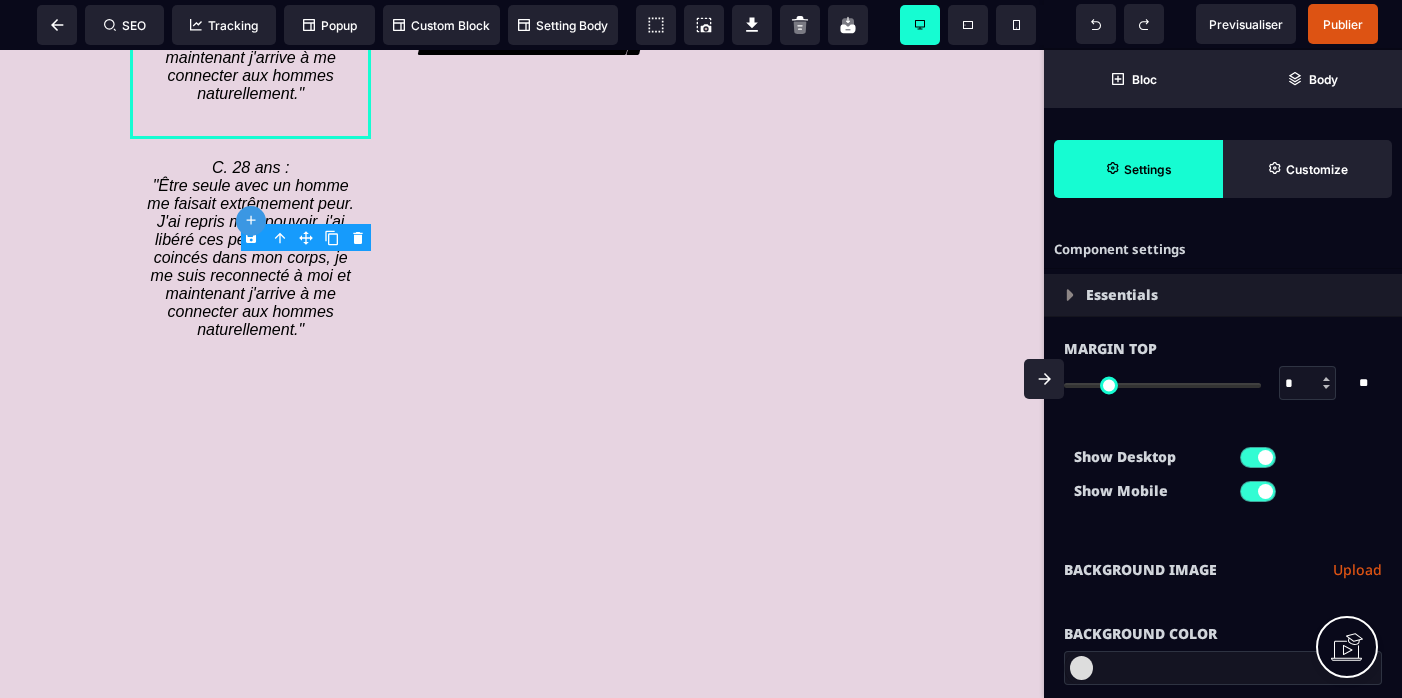 select on "*" 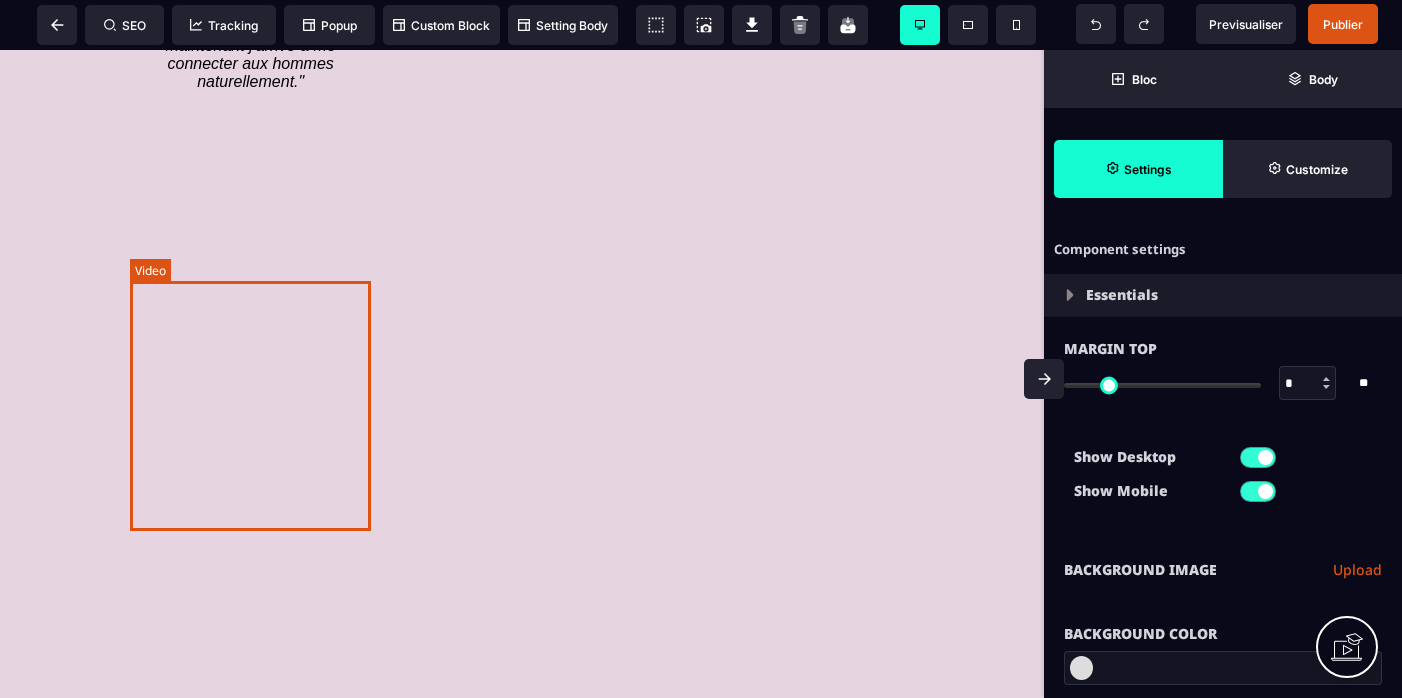 scroll, scrollTop: 4515, scrollLeft: 0, axis: vertical 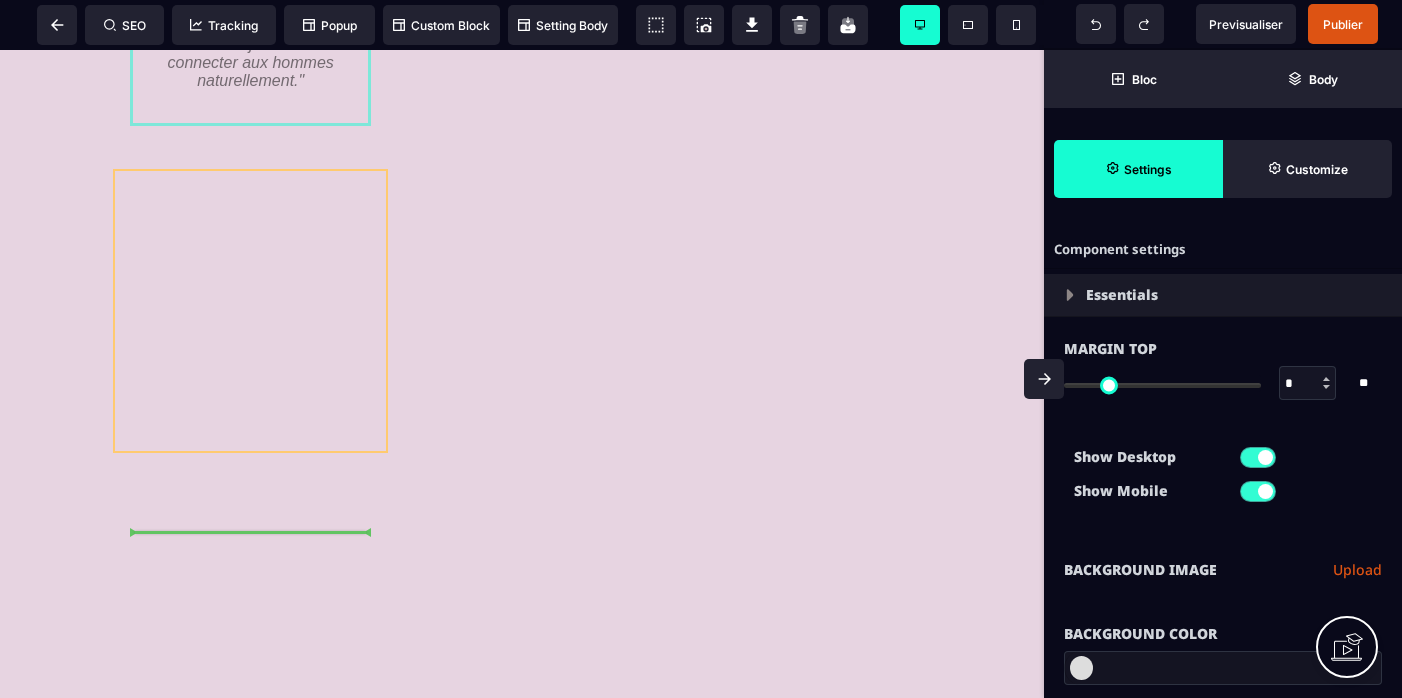 drag, startPoint x: 349, startPoint y: 206, endPoint x: 254, endPoint y: 535, distance: 342.44122 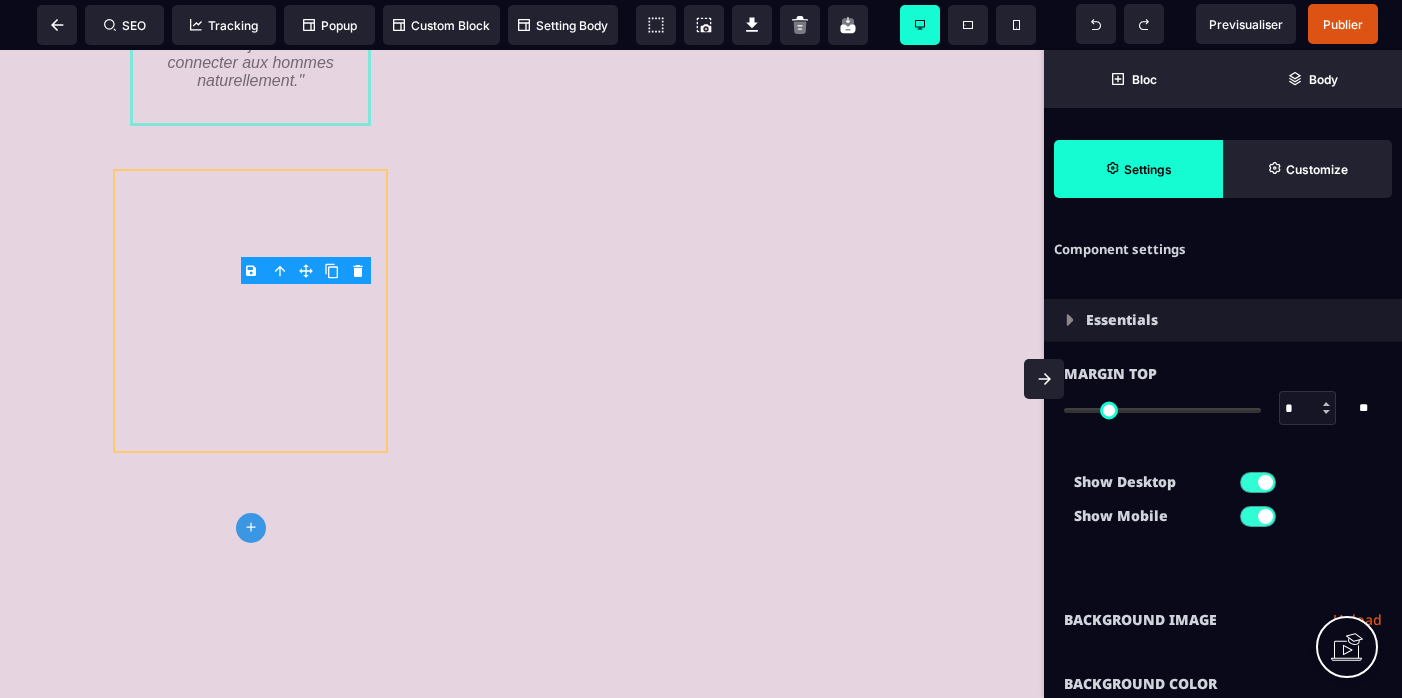 type on "*" 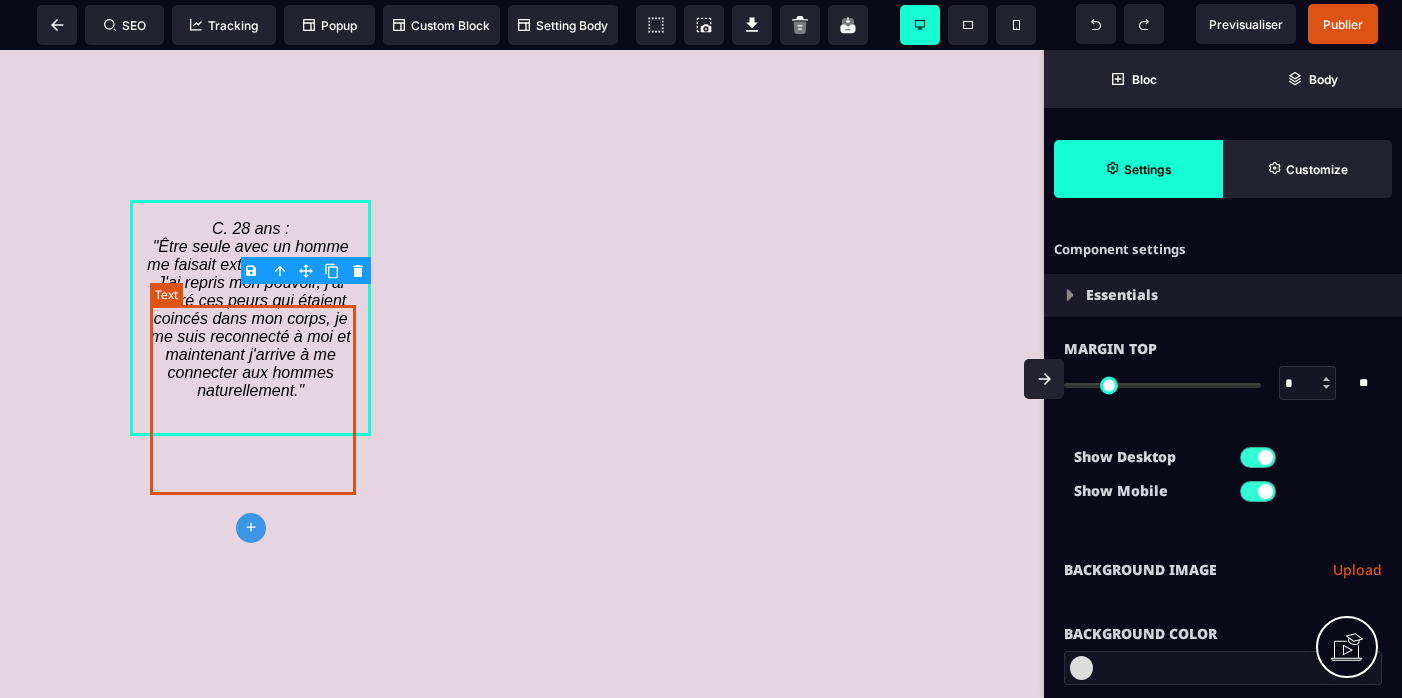 click on "C. 28 ans :
"Être seule avec un homme me faisait extrêmement peur. J'ai repris mon pouvoir, j'ai libéré ces peurs qui étaient coincés dans mon corps, je me suis reconnecté à moi et maintenant j'arrive à me connecter aux hommes naturellement."" at bounding box center [252, 309] 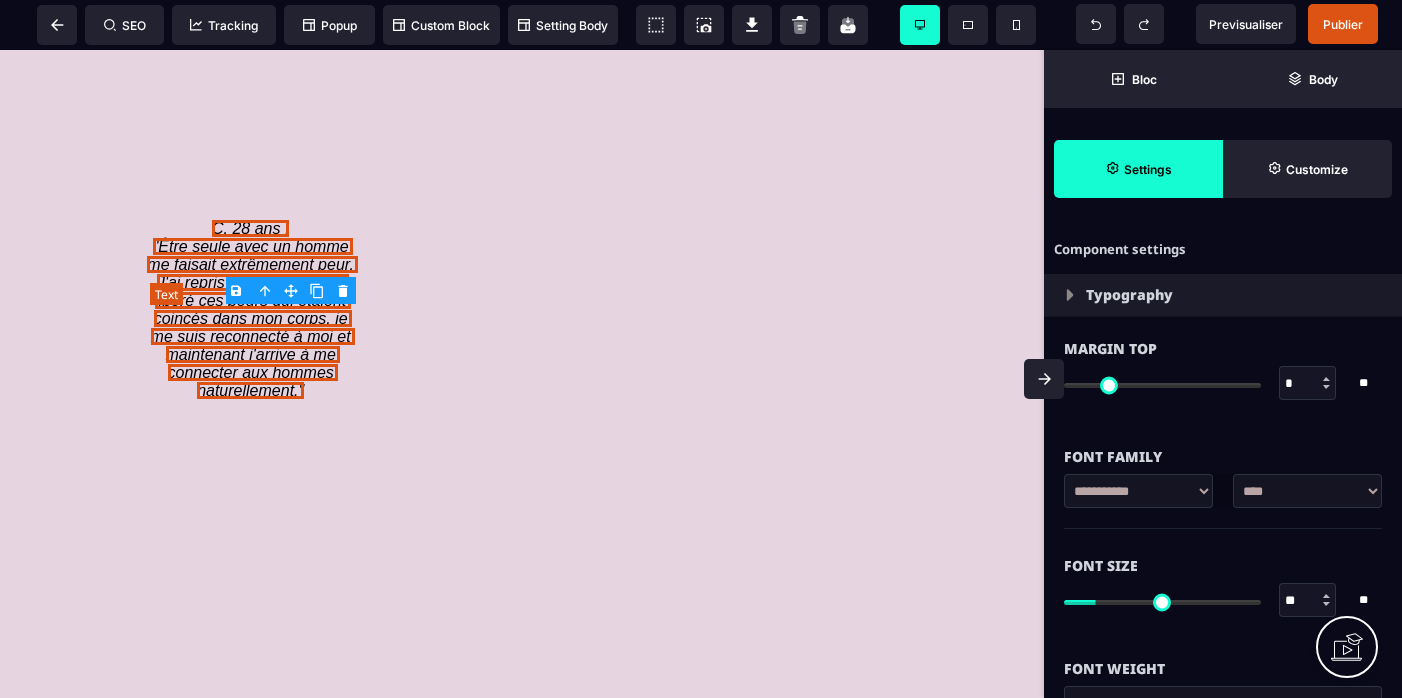 click on "C. 28 ans :
"Être seule avec un homme me faisait extrêmement peur. J'ai repris mon pouvoir, j'ai libéré ces peurs qui étaient coincés dans mon corps, je me suis reconnecté à moi et maintenant j'arrive à me connecter aux hommes naturellement."" at bounding box center (252, 309) 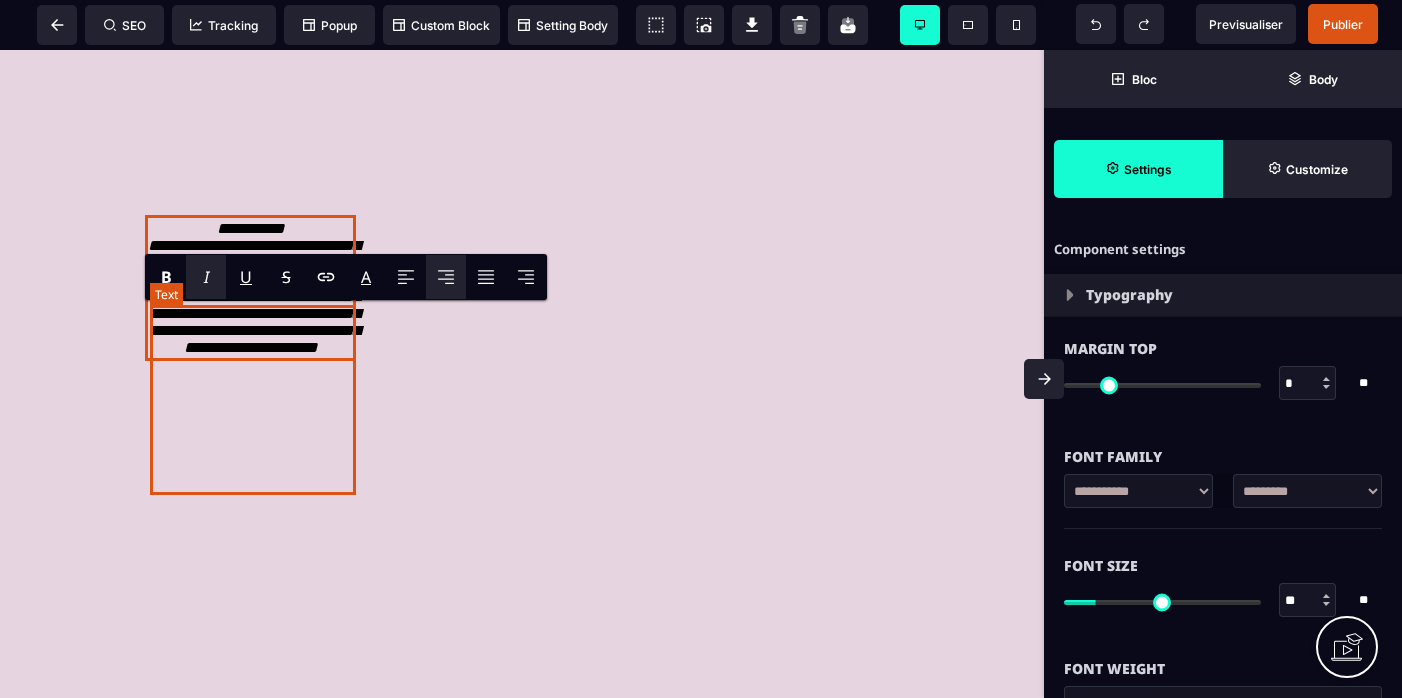 click on "**********" at bounding box center (254, 288) 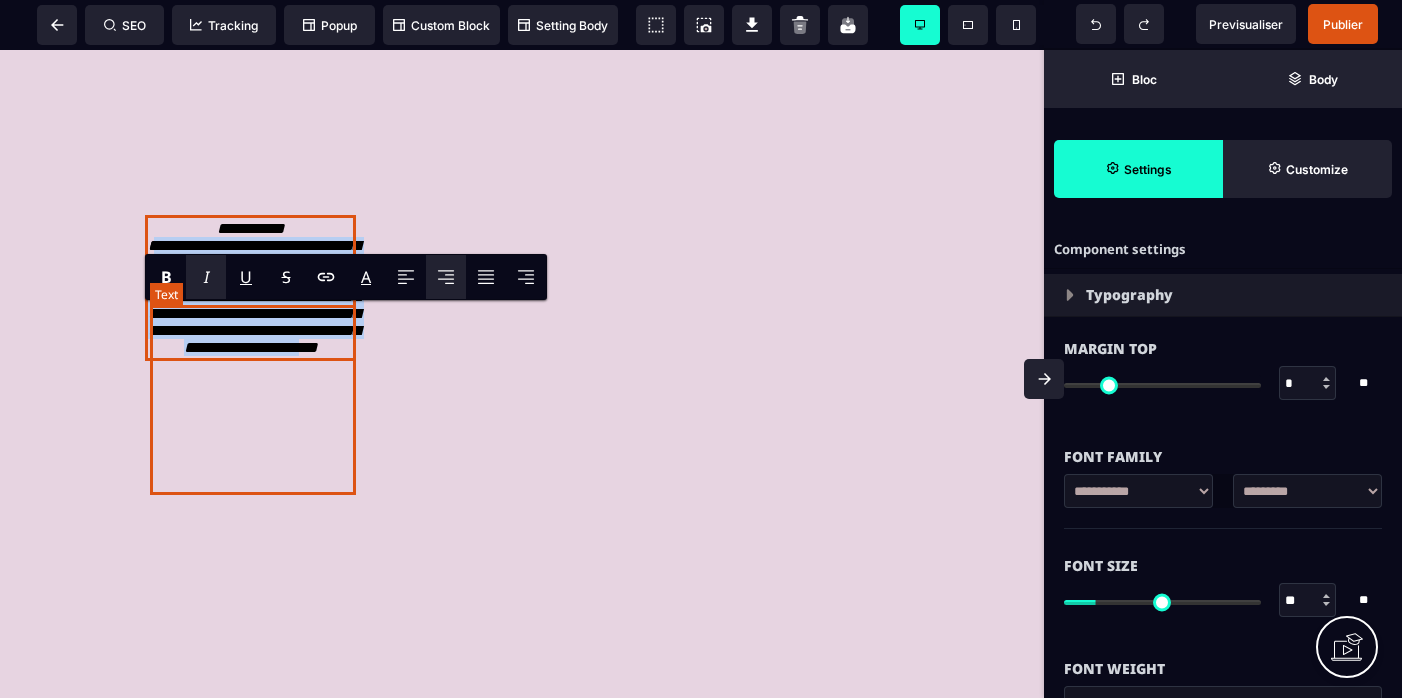 drag, startPoint x: 161, startPoint y: 332, endPoint x: 292, endPoint y: 480, distance: 197.64868 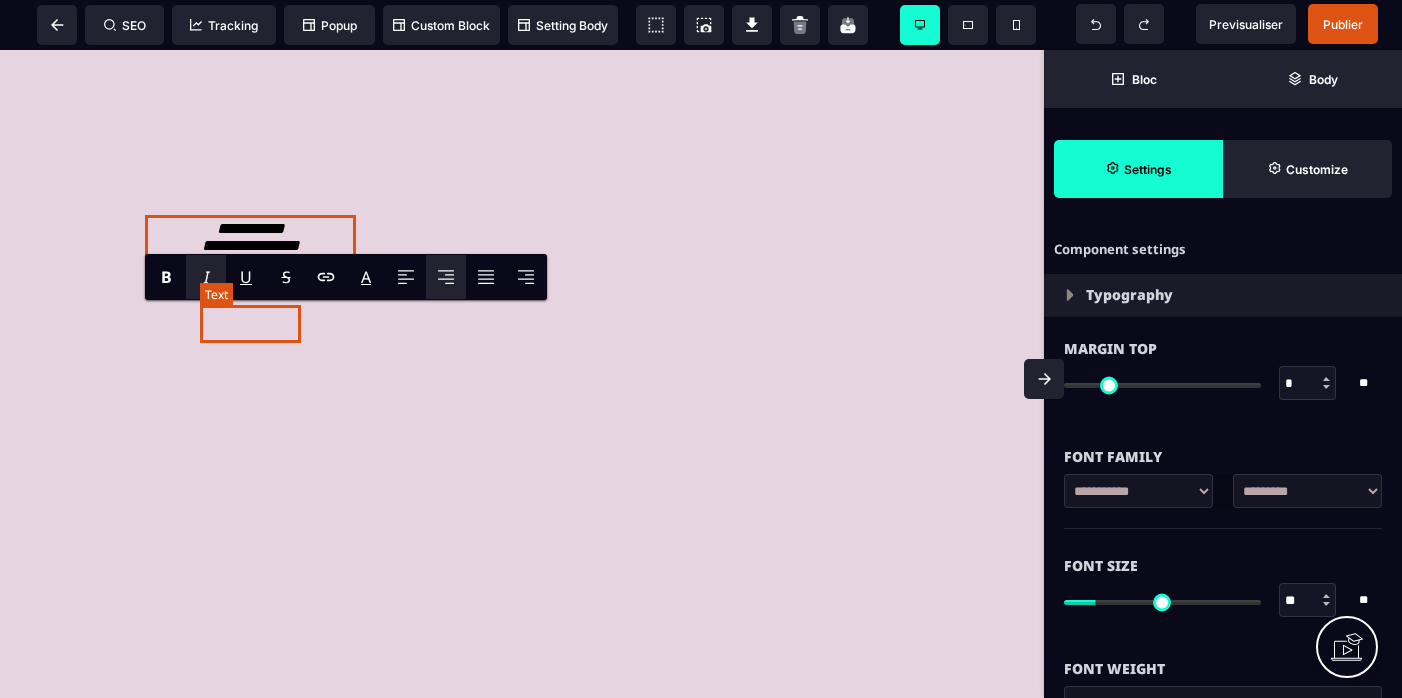 click on "**********" at bounding box center [251, 237] 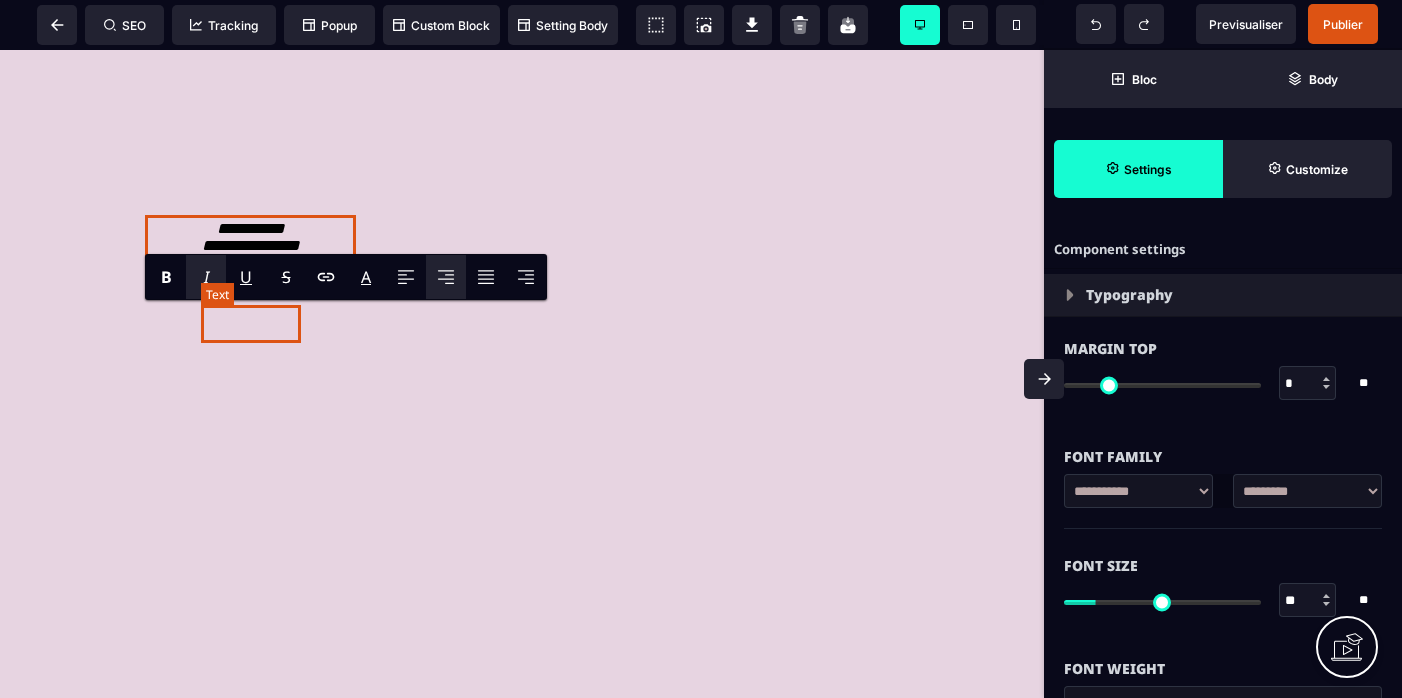 click on "**********" at bounding box center (251, 237) 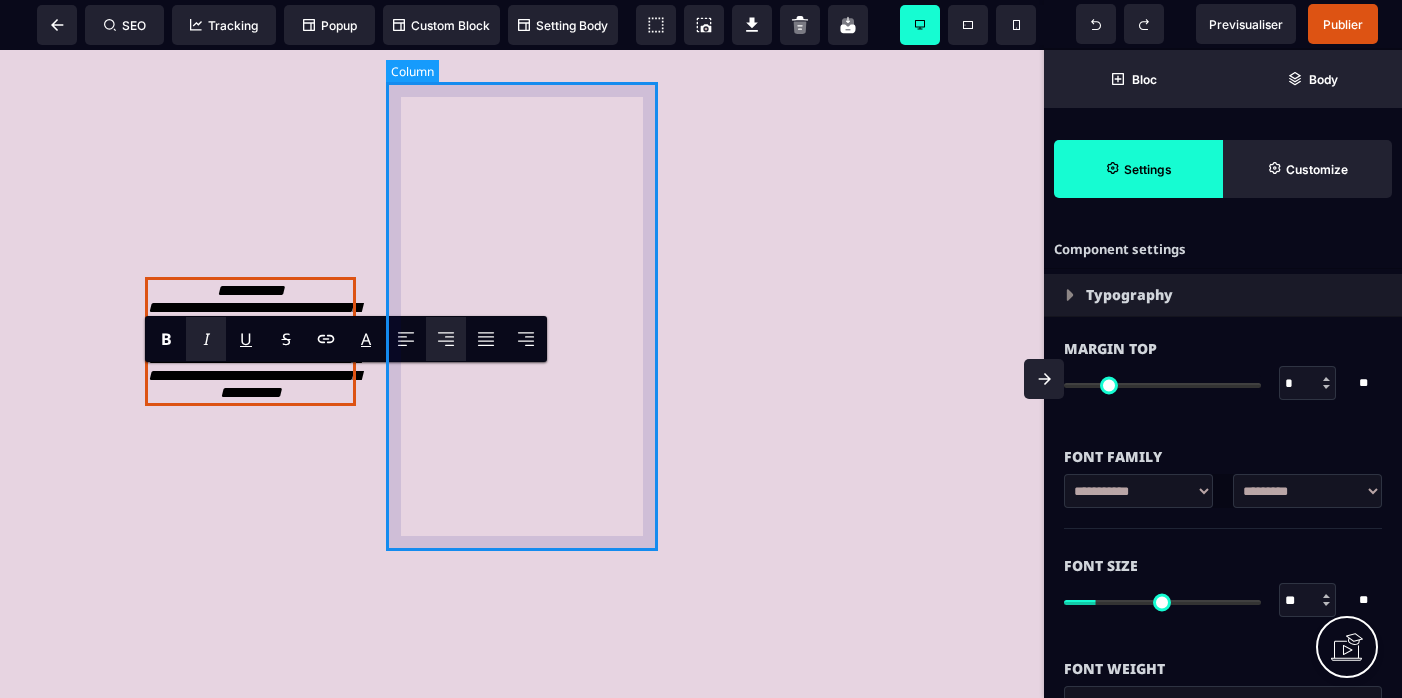 scroll, scrollTop: 4450, scrollLeft: 0, axis: vertical 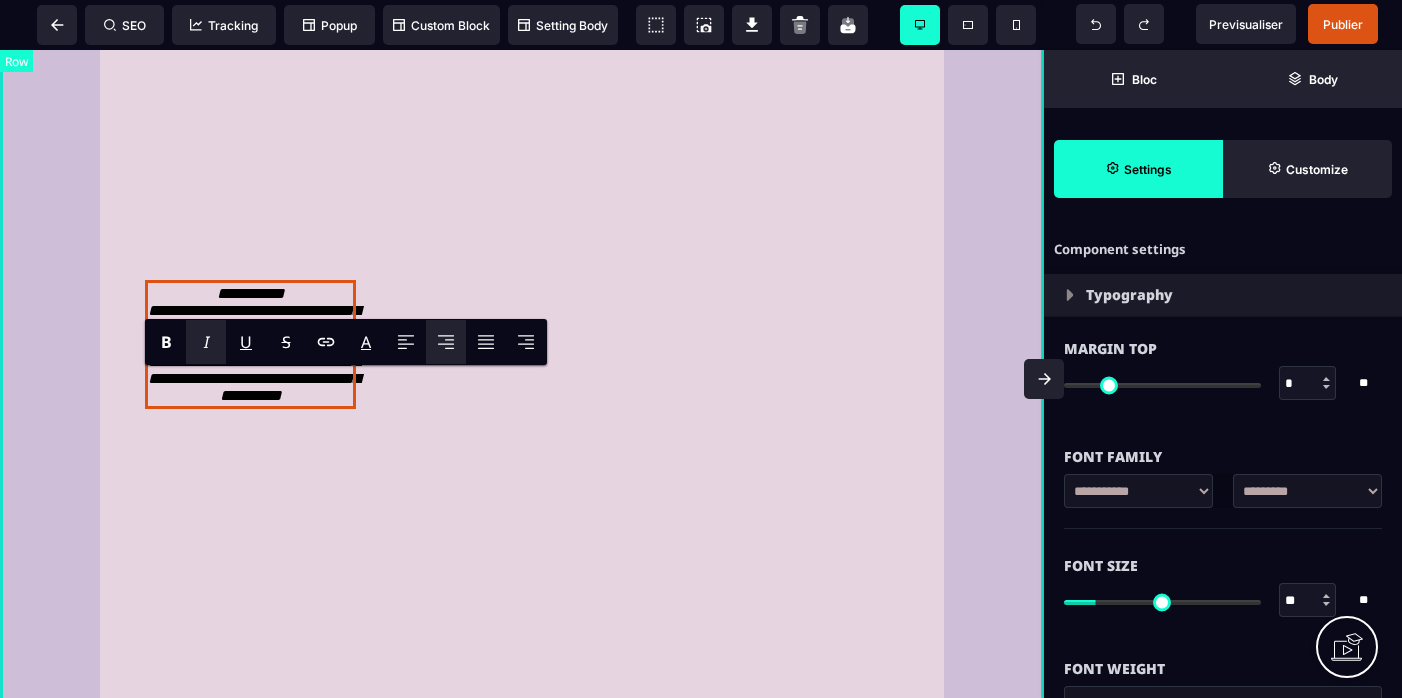 click on "**********" at bounding box center (522, -41) 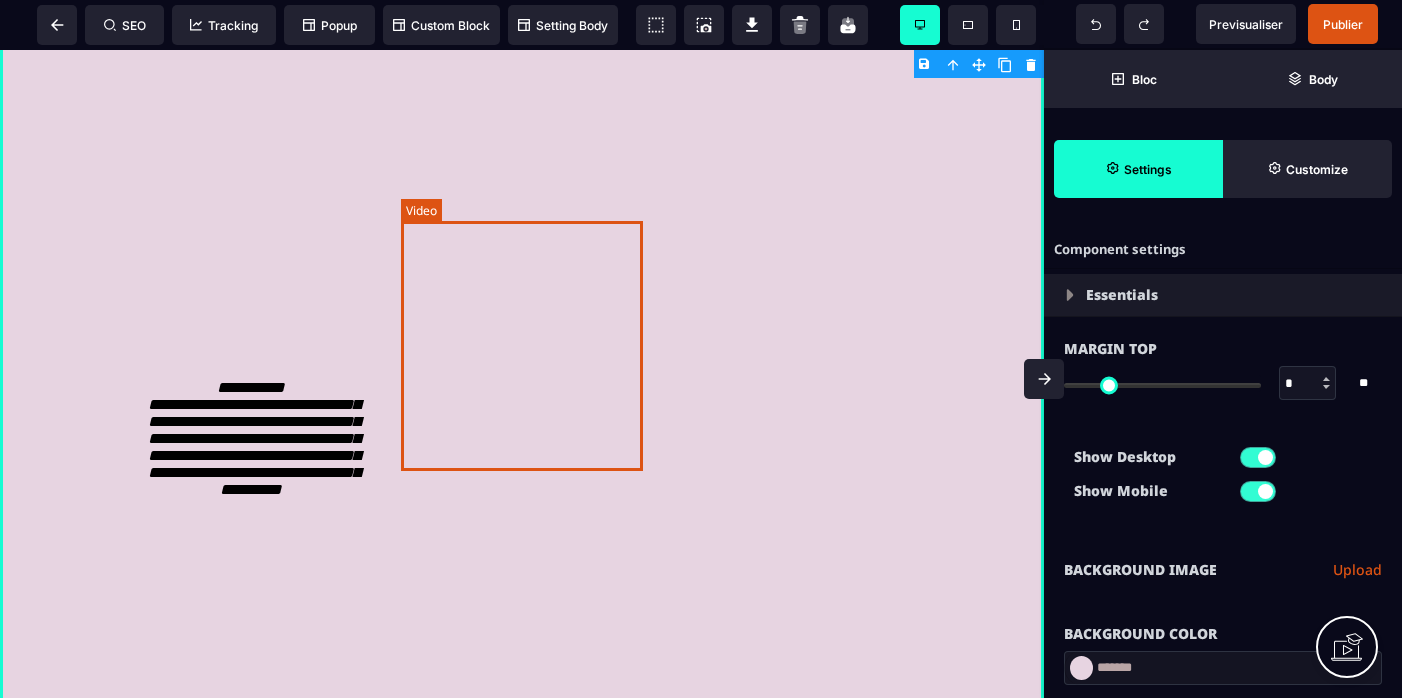 scroll, scrollTop: 4388, scrollLeft: 0, axis: vertical 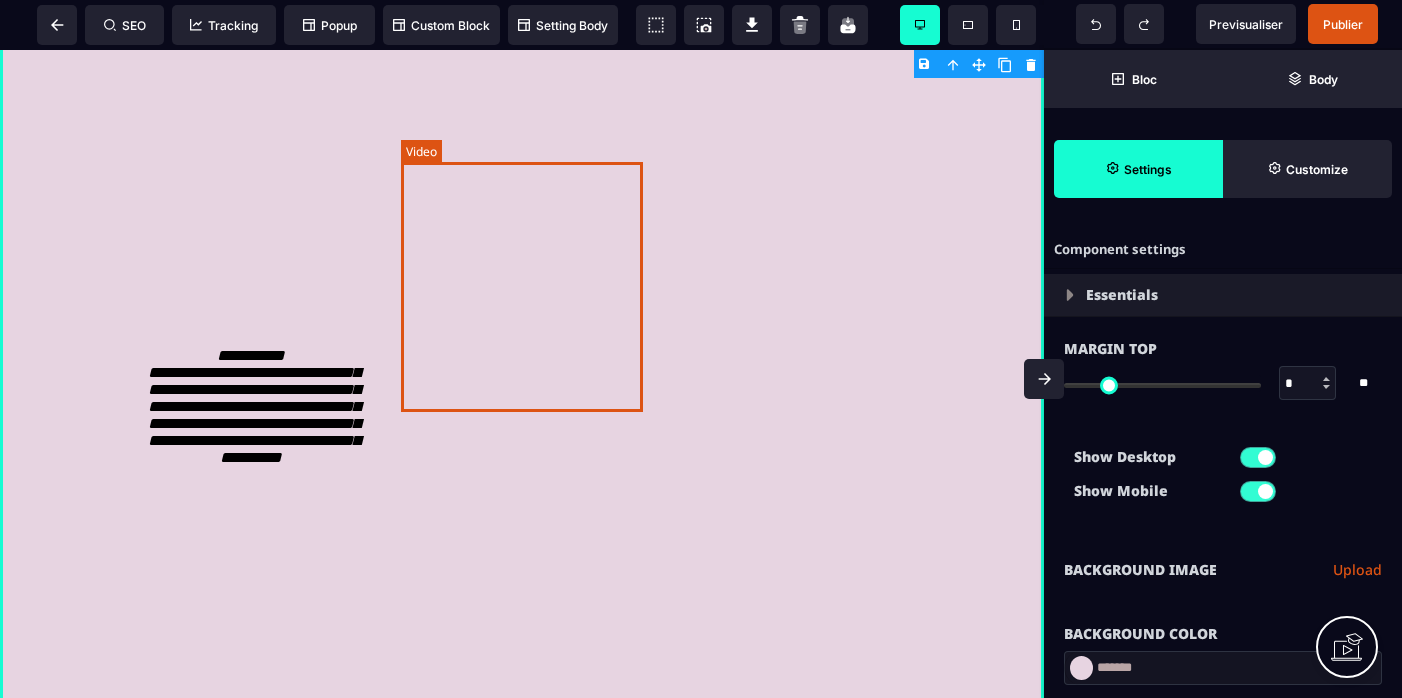 click at bounding box center (521, 202) 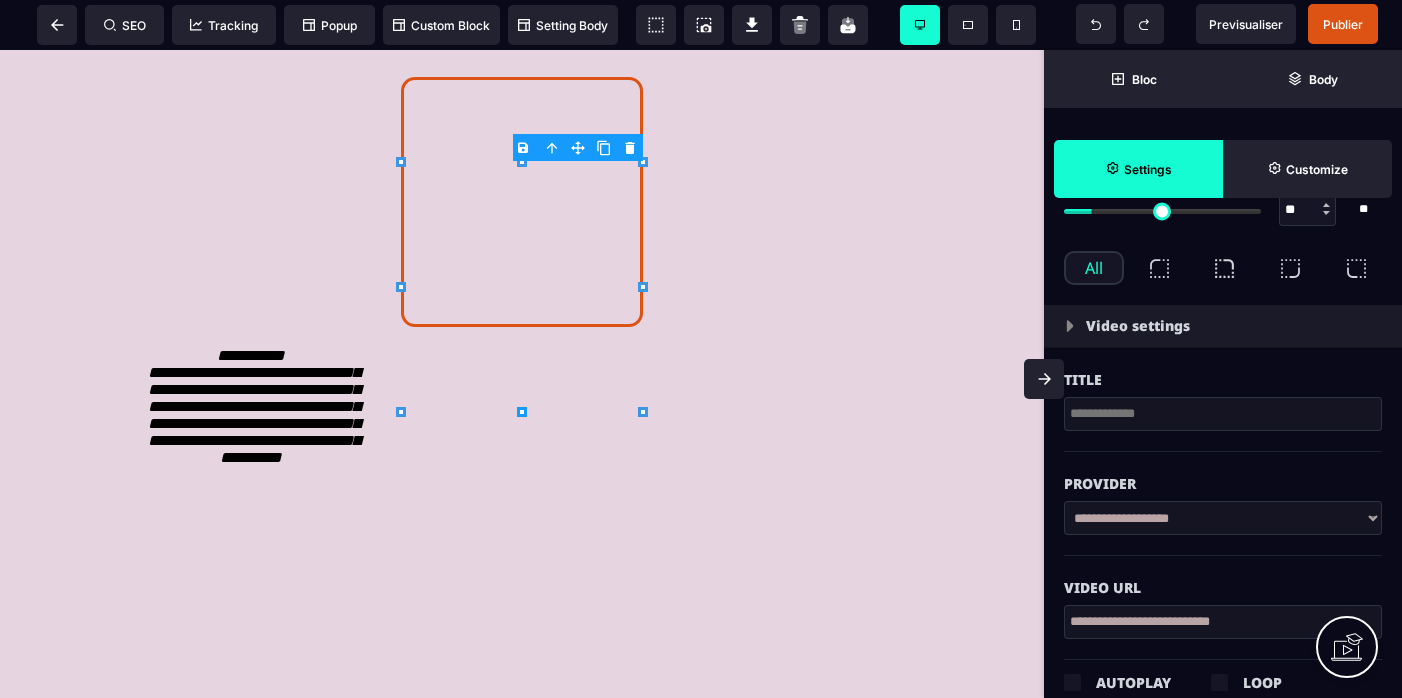 scroll, scrollTop: 713, scrollLeft: 0, axis: vertical 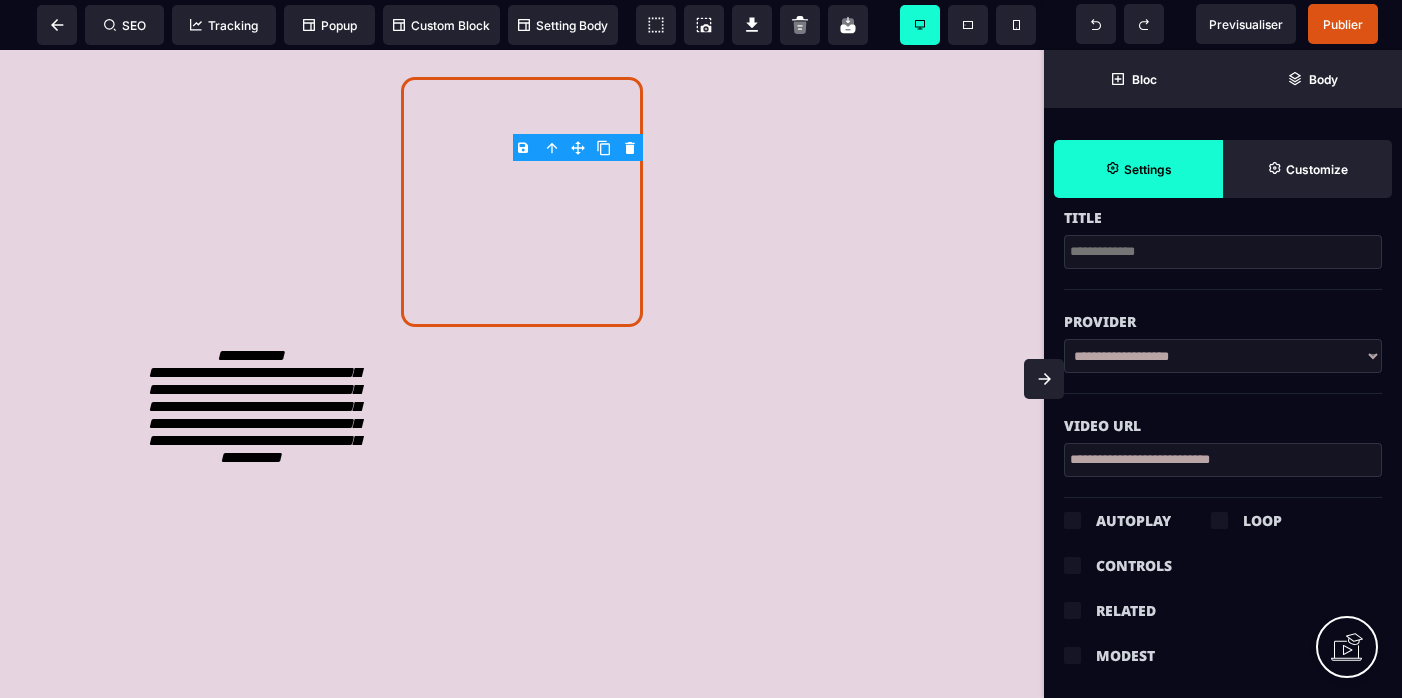 click on "**********" at bounding box center [1223, 460] 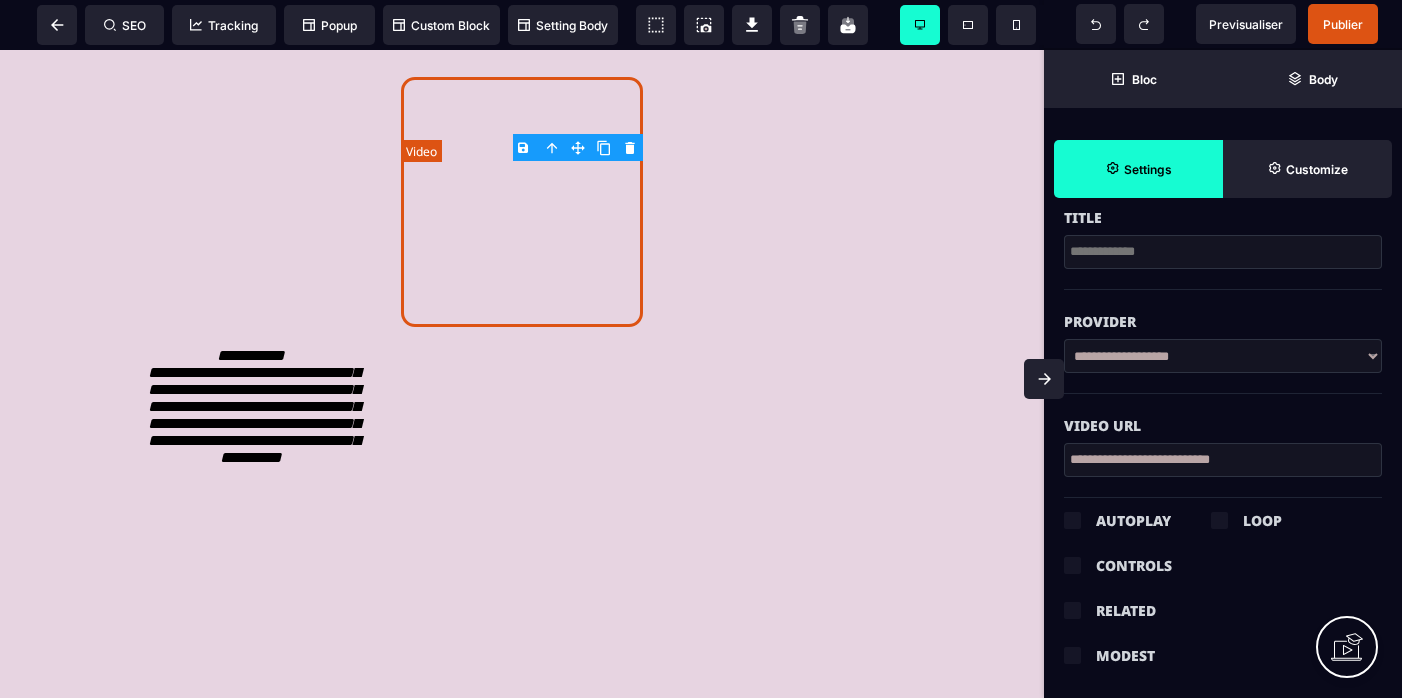 click at bounding box center [521, 202] 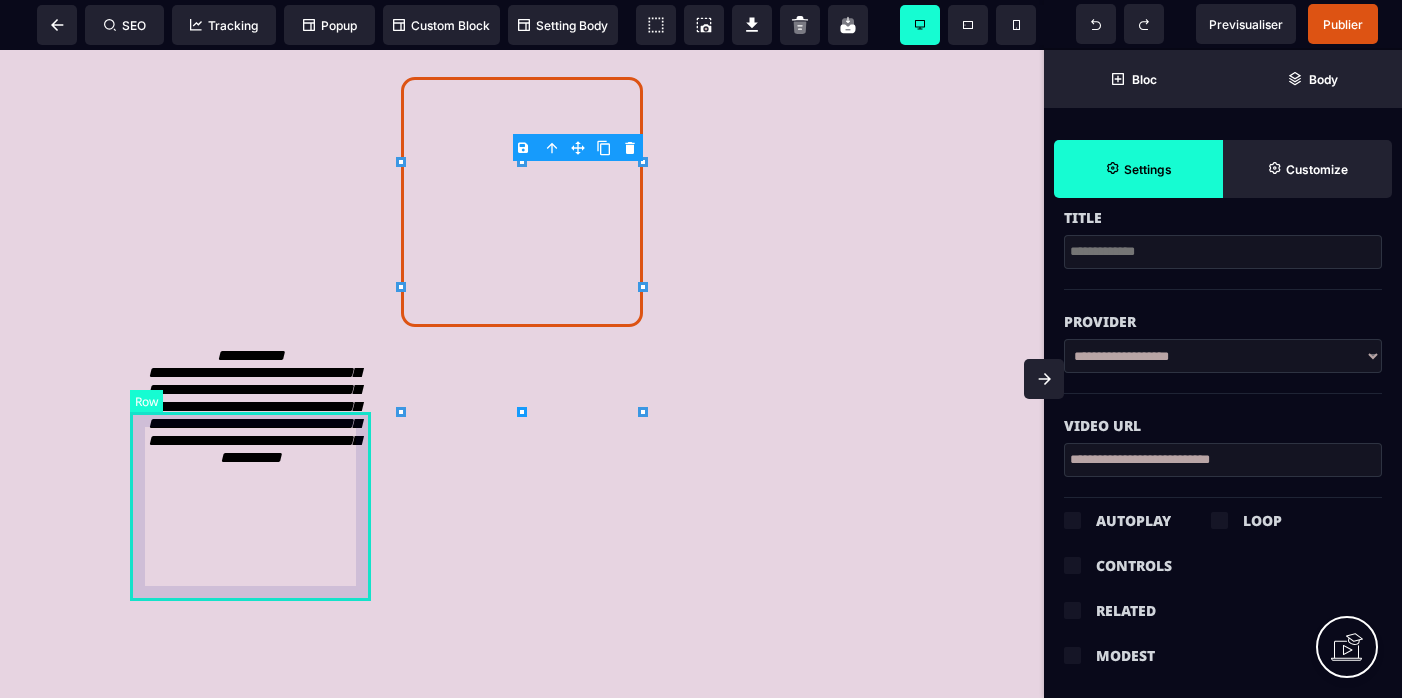 click on "**********" at bounding box center [250, 414] 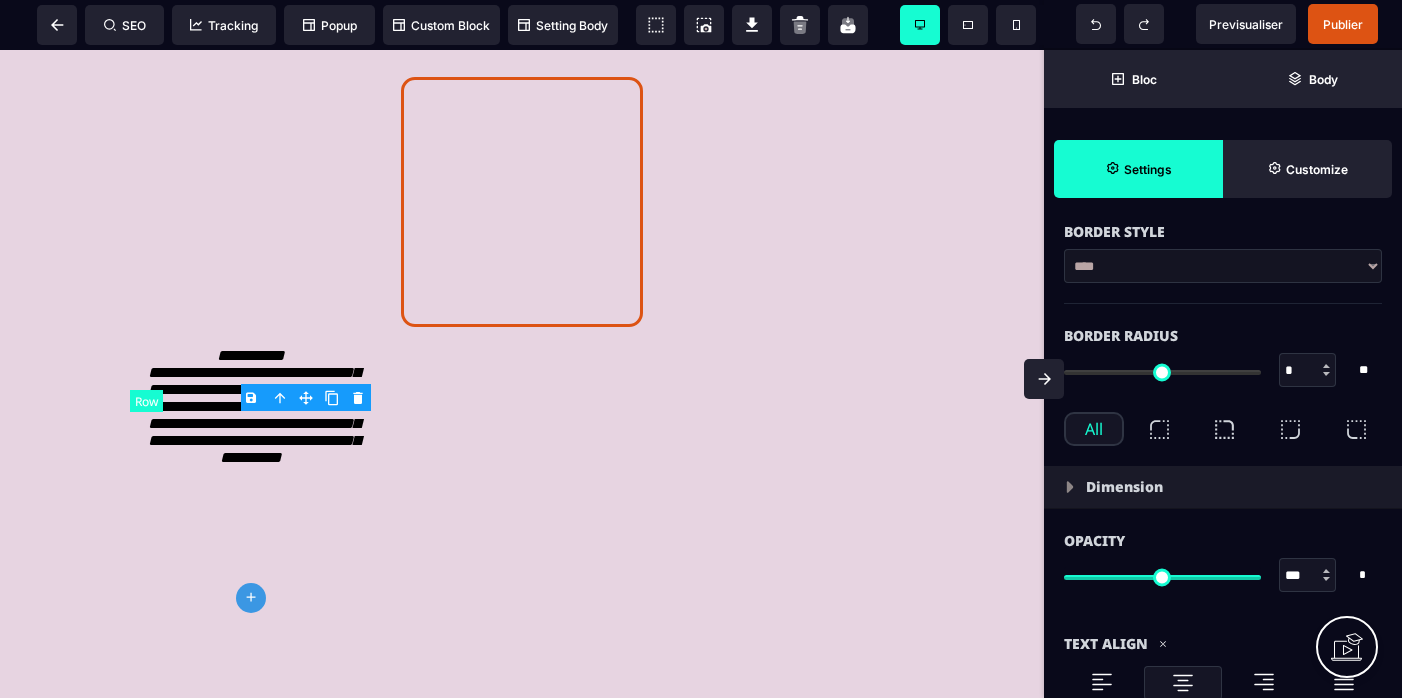 scroll, scrollTop: 0, scrollLeft: 0, axis: both 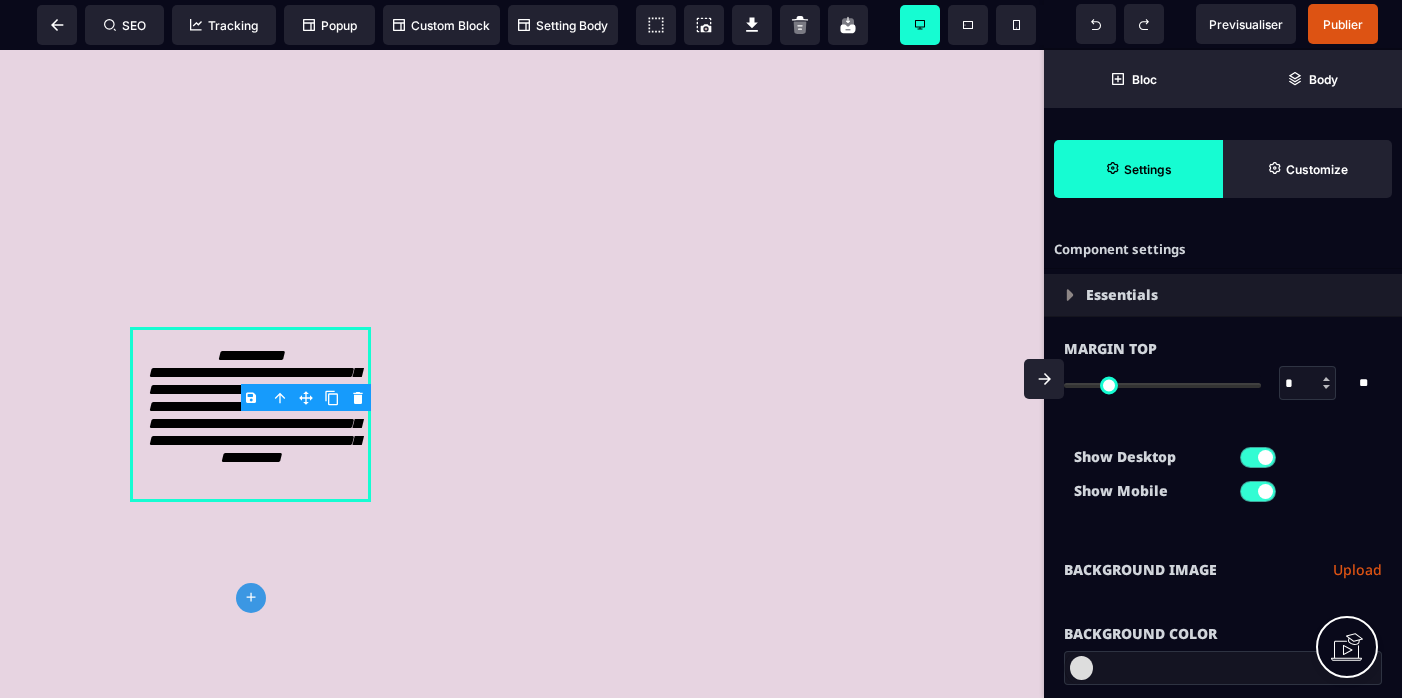 click 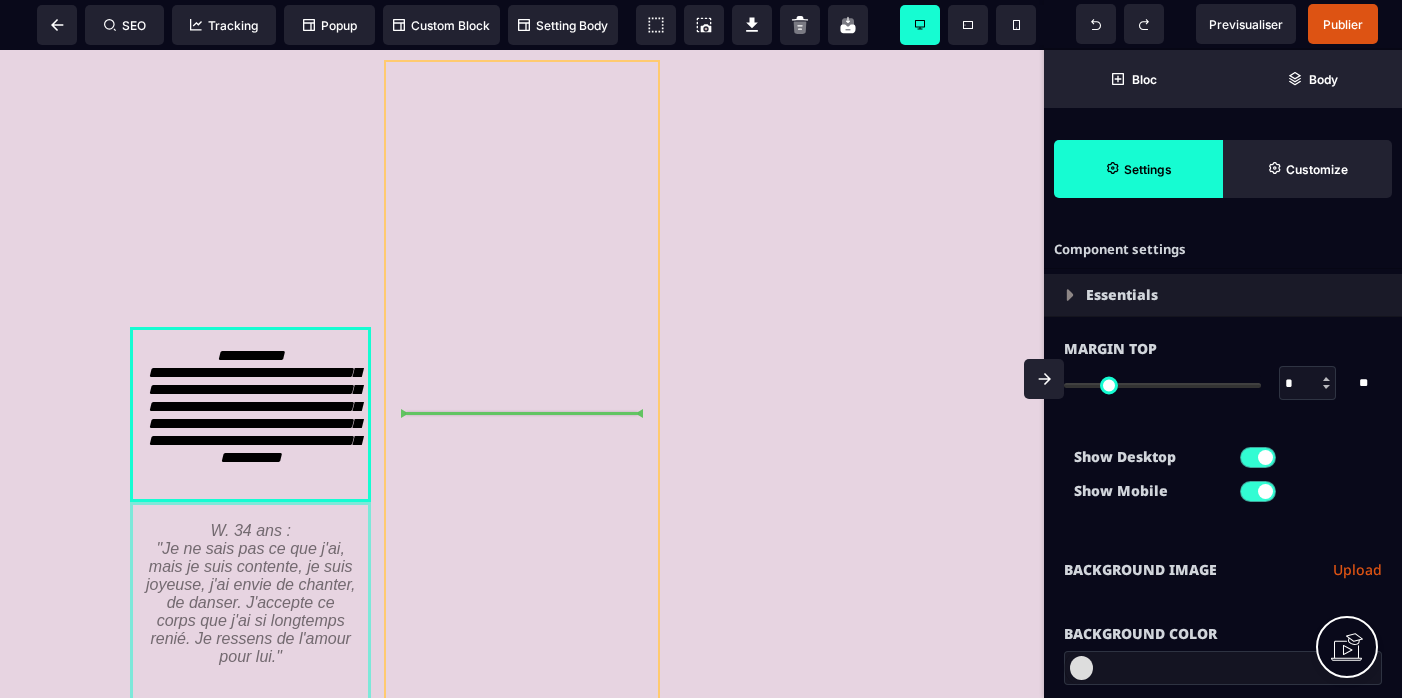 drag, startPoint x: 337, startPoint y: 613, endPoint x: 512, endPoint y: 484, distance: 217.40746 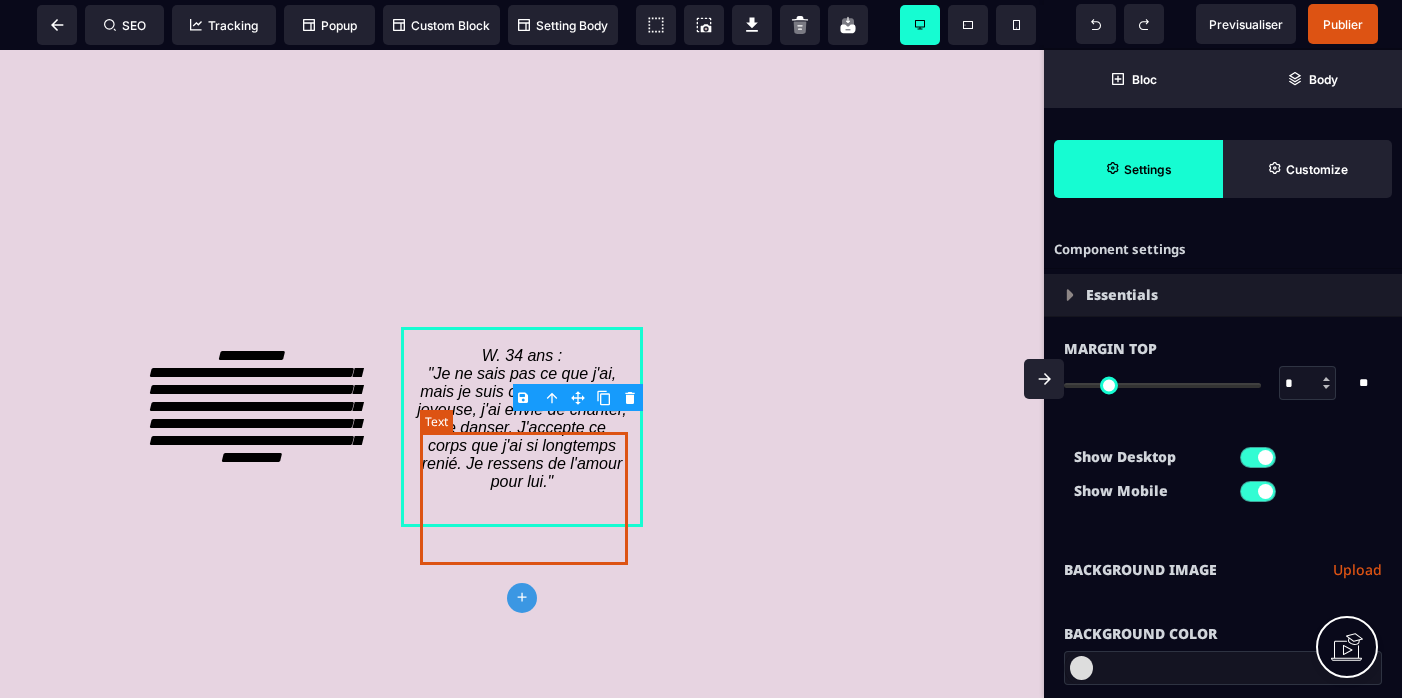 click on "W. 34 ans :
"Je ne sais pas ce que j'ai, mais je suis contente, je suis joyeuse, j'ai envie de chanter, de danser. J'accepte ce corps que j'ai si longtemps renié. Je ressens de l'amour pour lui."" at bounding box center [524, 418] 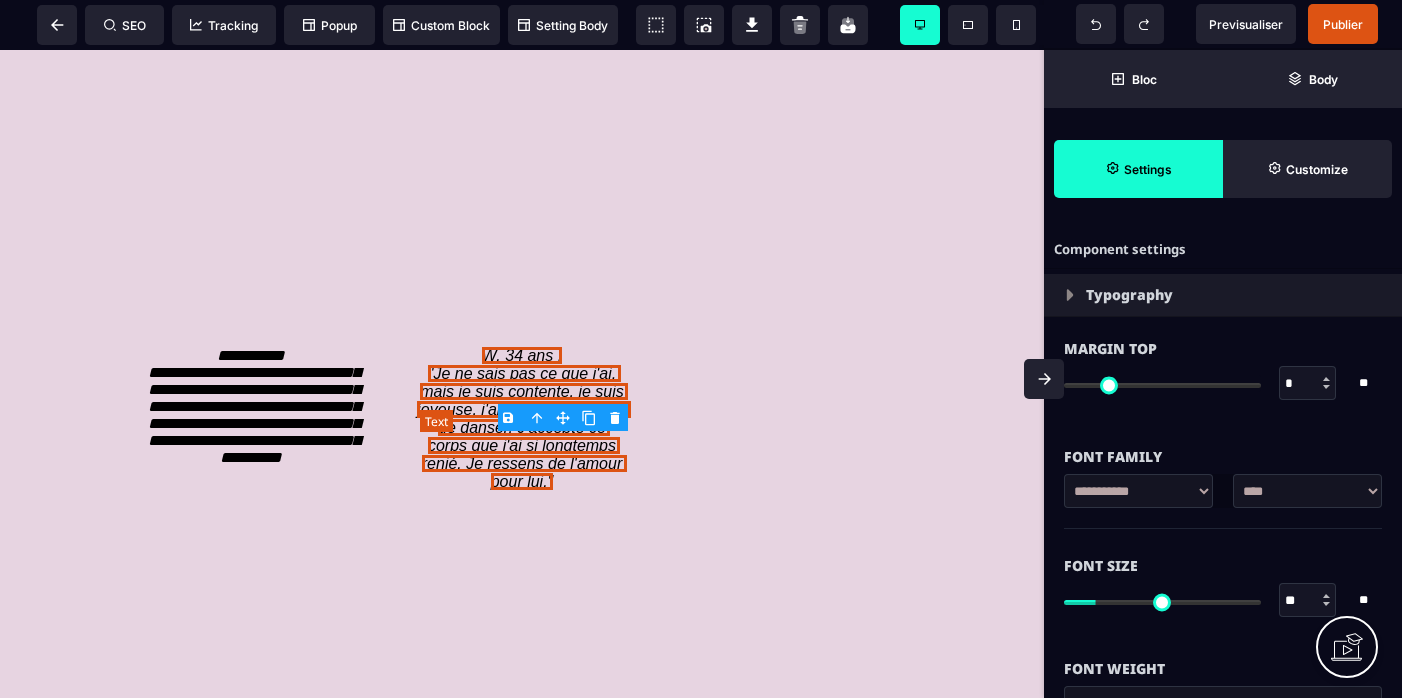 click on "W. 34 ans :
"Je ne sais pas ce que j'ai, mais je suis contente, je suis joyeuse, j'ai envie de chanter, de danser. J'accepte ce corps que j'ai si longtemps renié. Je ressens de l'amour pour lui."" at bounding box center (524, 418) 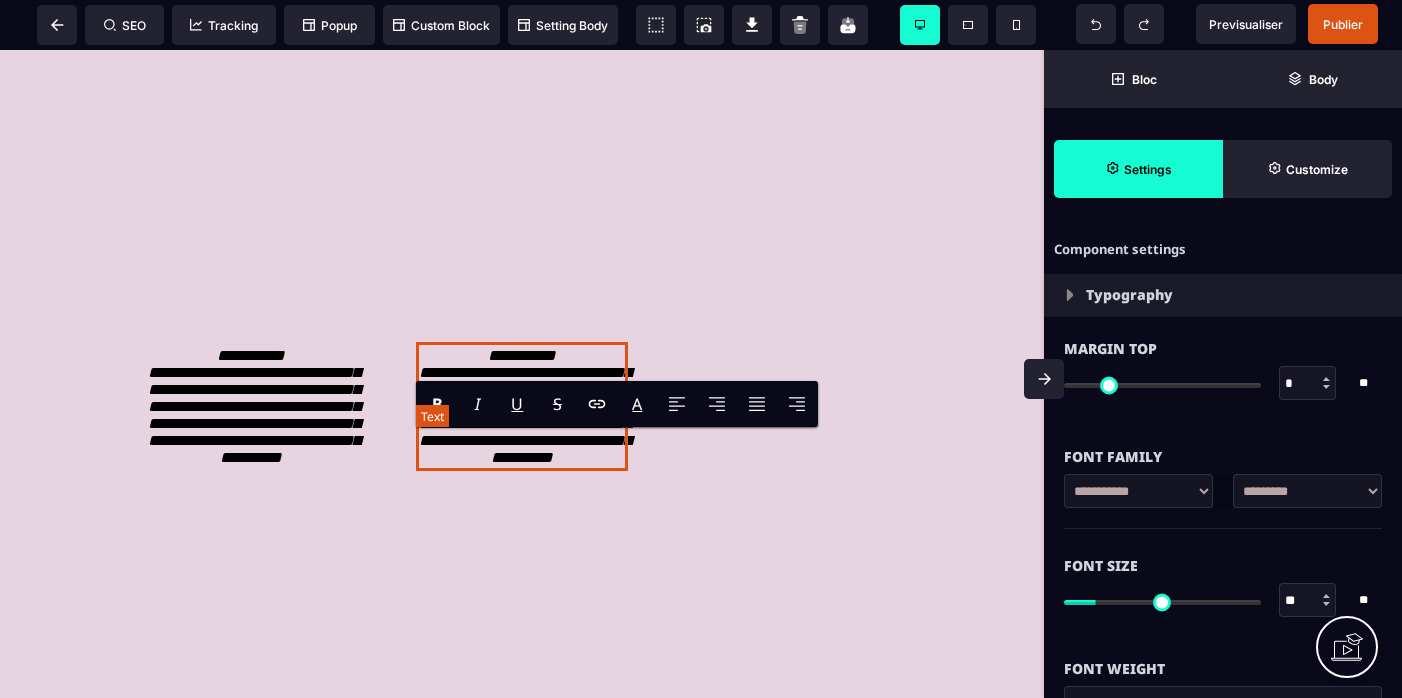 click on "**********" at bounding box center [525, 406] 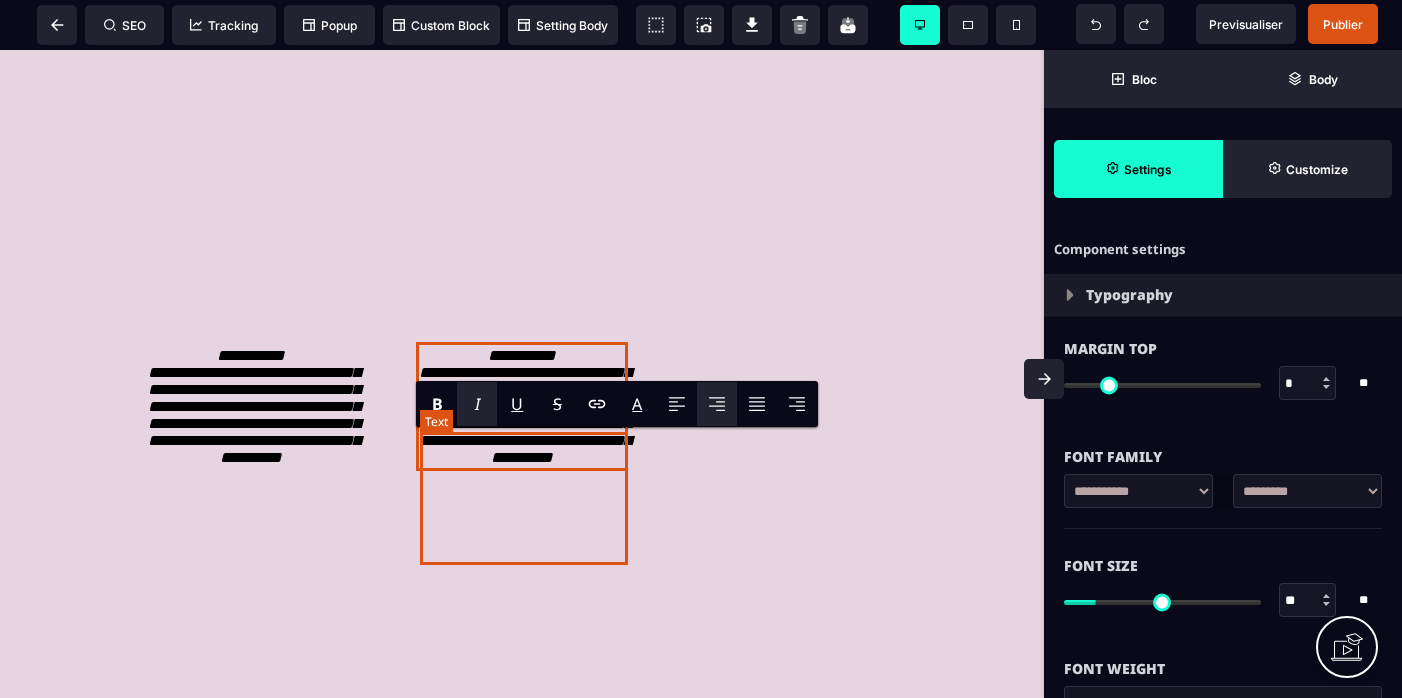 click on "**********" at bounding box center [525, 406] 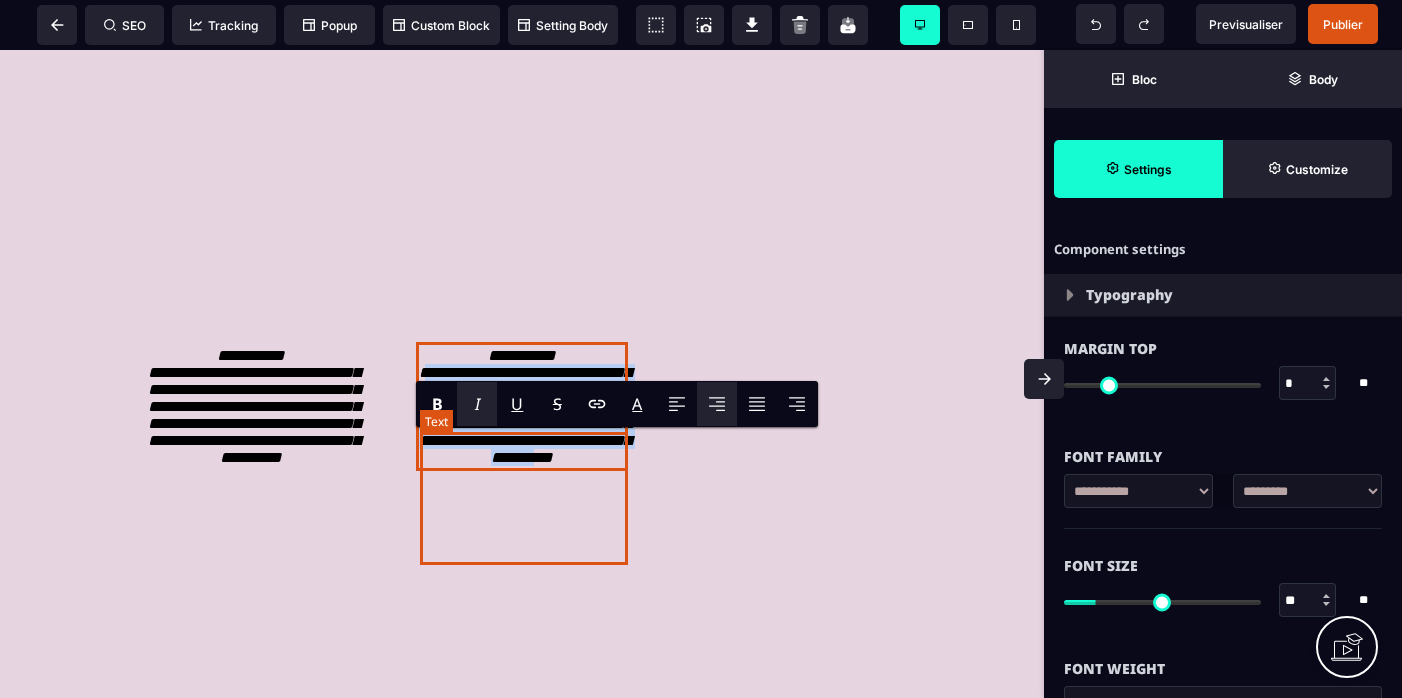 drag, startPoint x: 440, startPoint y: 459, endPoint x: 609, endPoint y: 561, distance: 197.39554 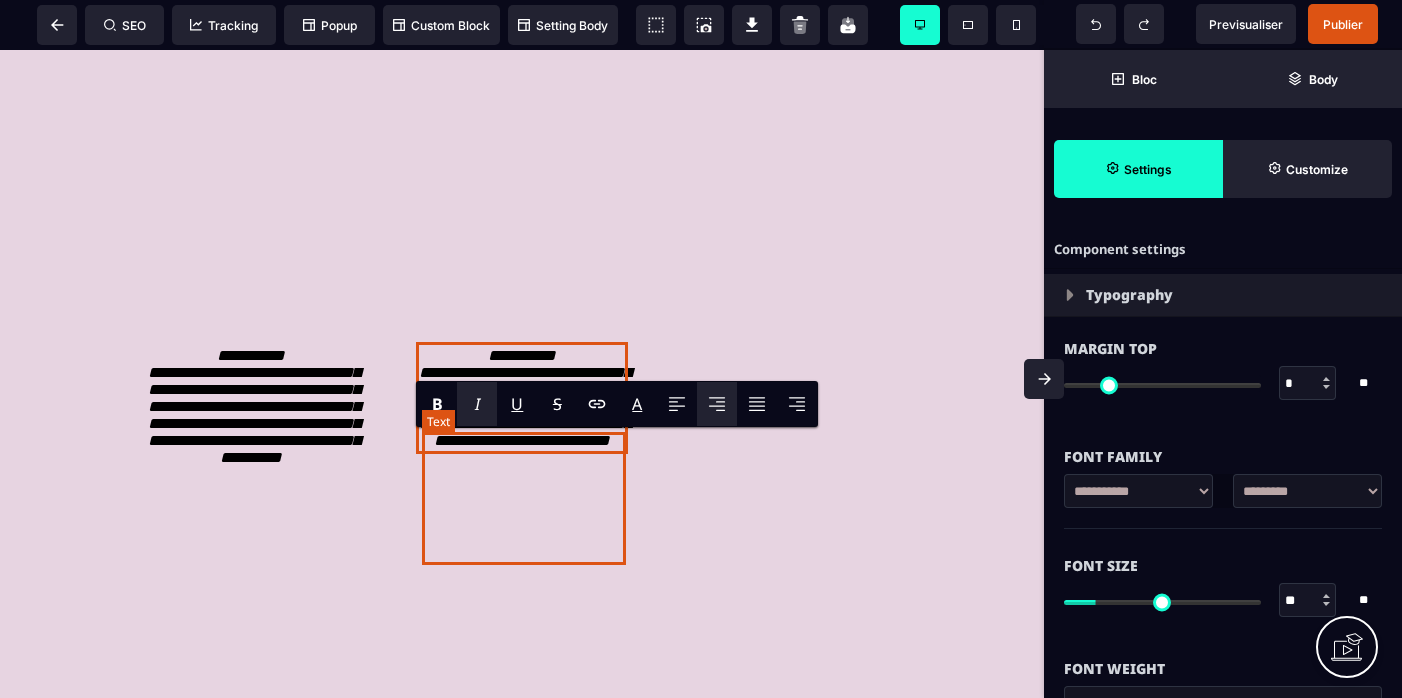 click on "**********" at bounding box center (525, 398) 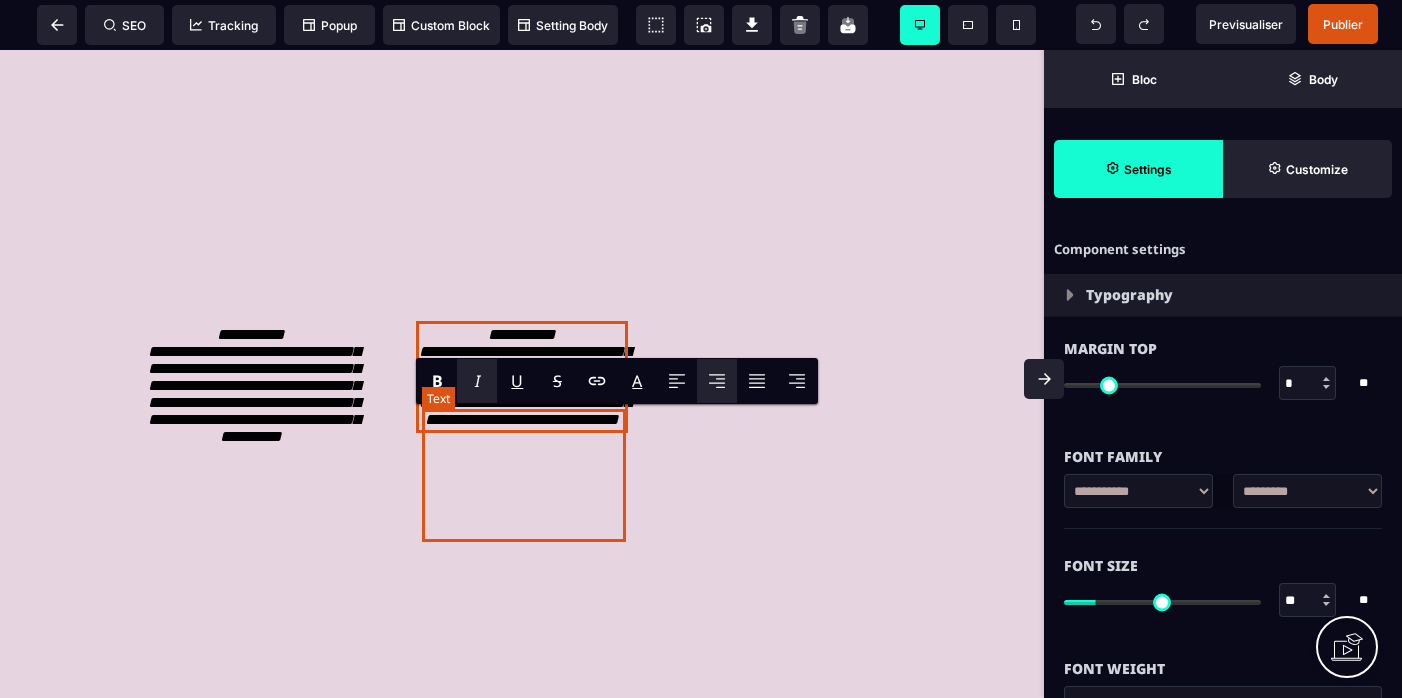 scroll, scrollTop: 4417, scrollLeft: 0, axis: vertical 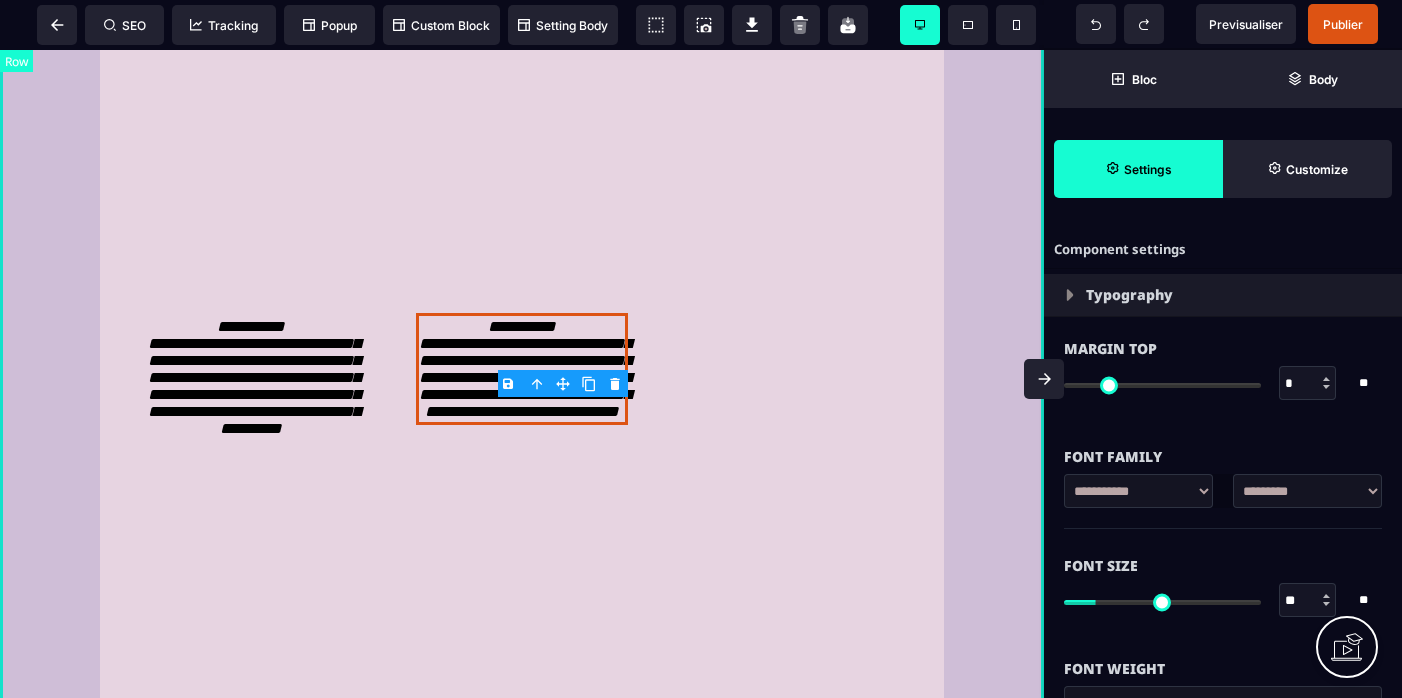 click on "**********" at bounding box center [522, -8] 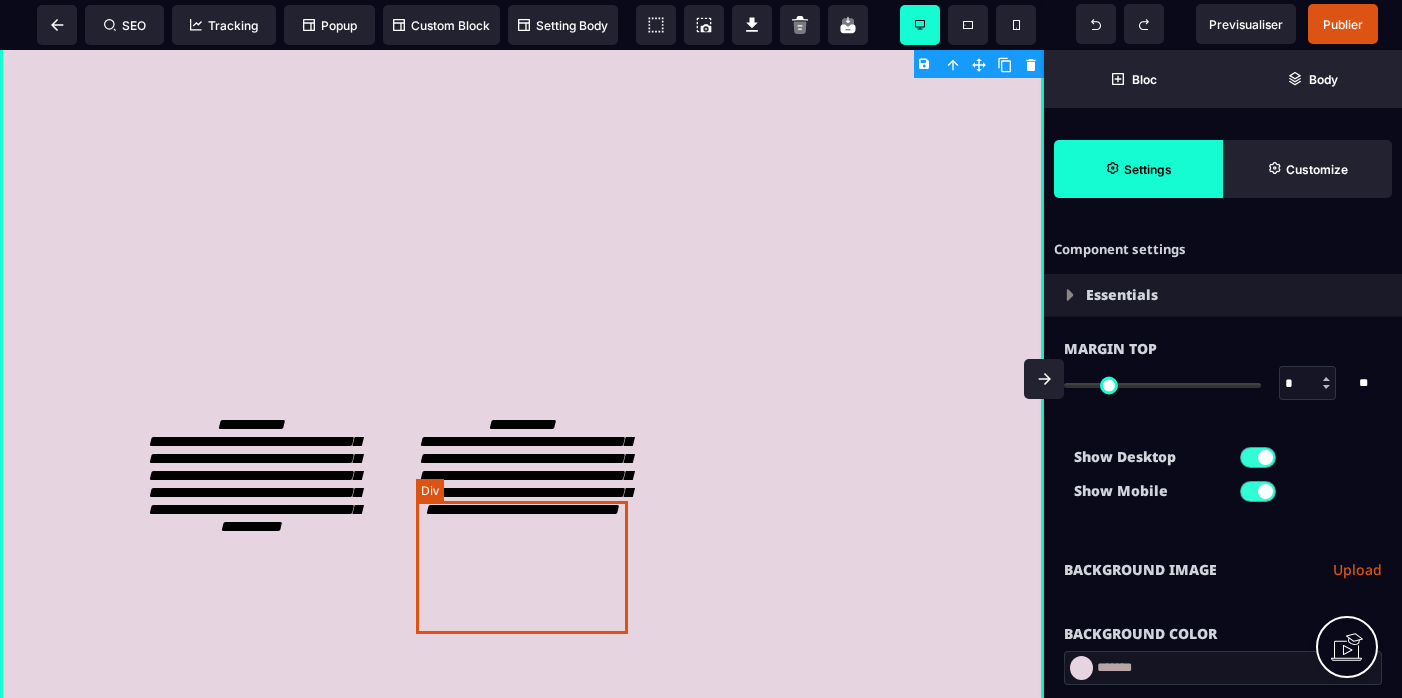 scroll, scrollTop: 4320, scrollLeft: 0, axis: vertical 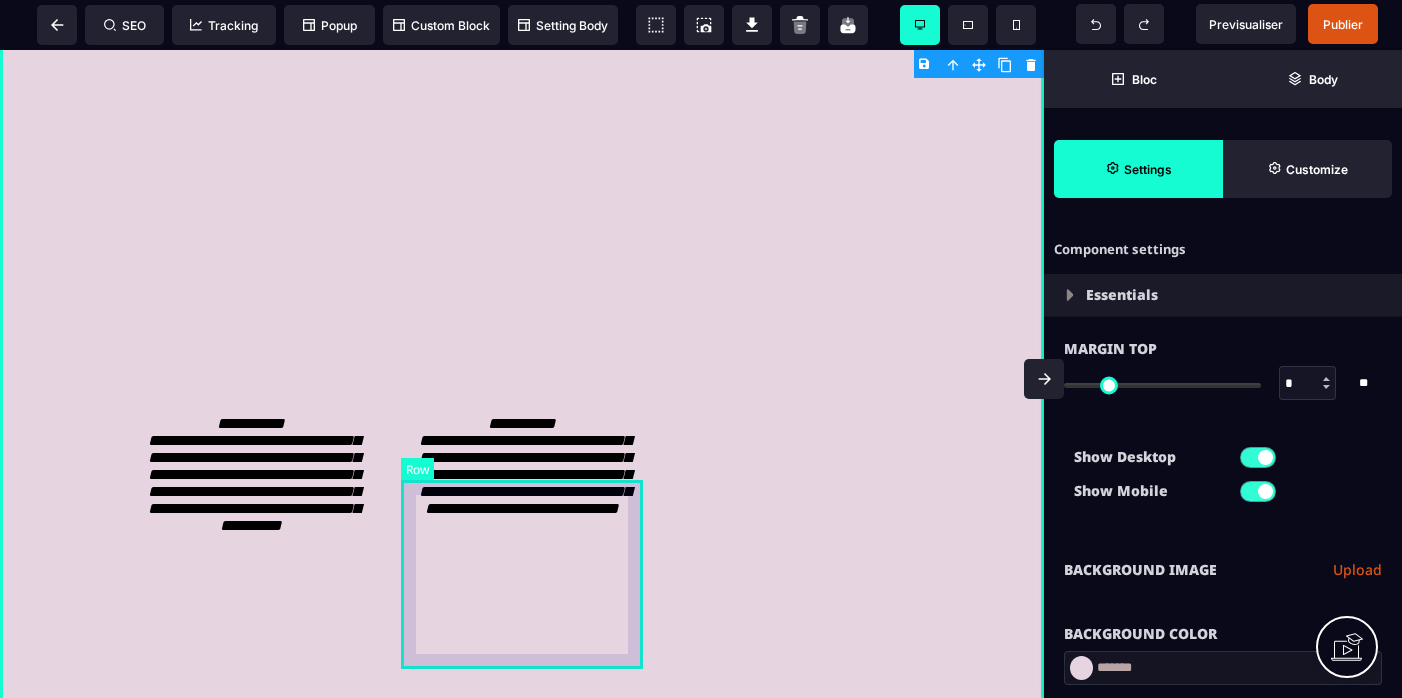 click on "**********" at bounding box center (521, 474) 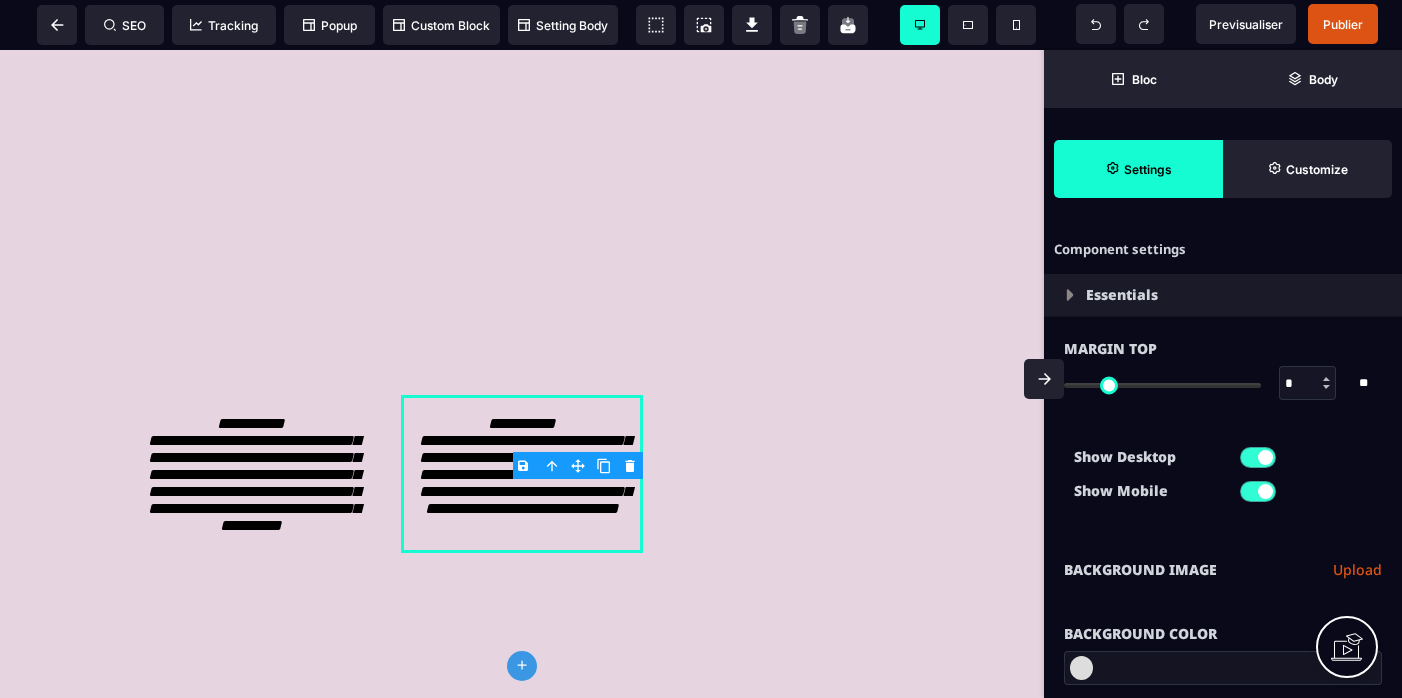 click 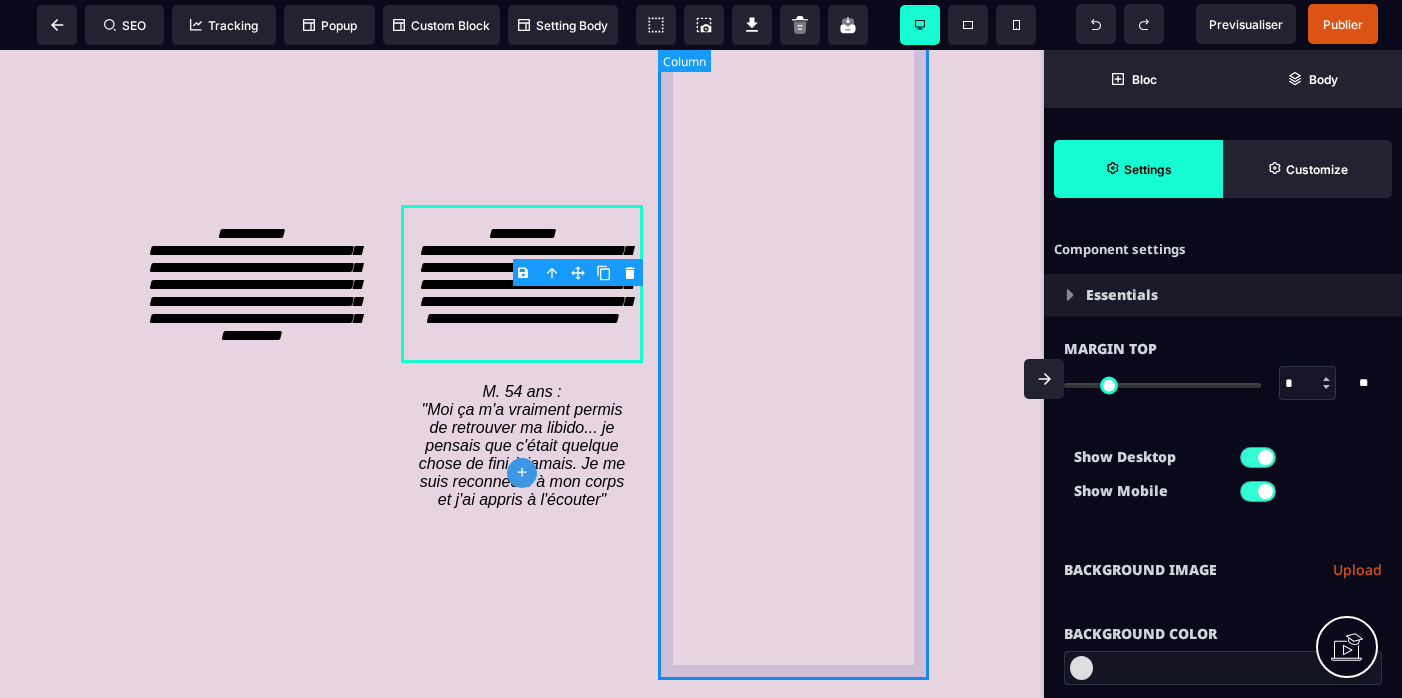 scroll, scrollTop: 4513, scrollLeft: 0, axis: vertical 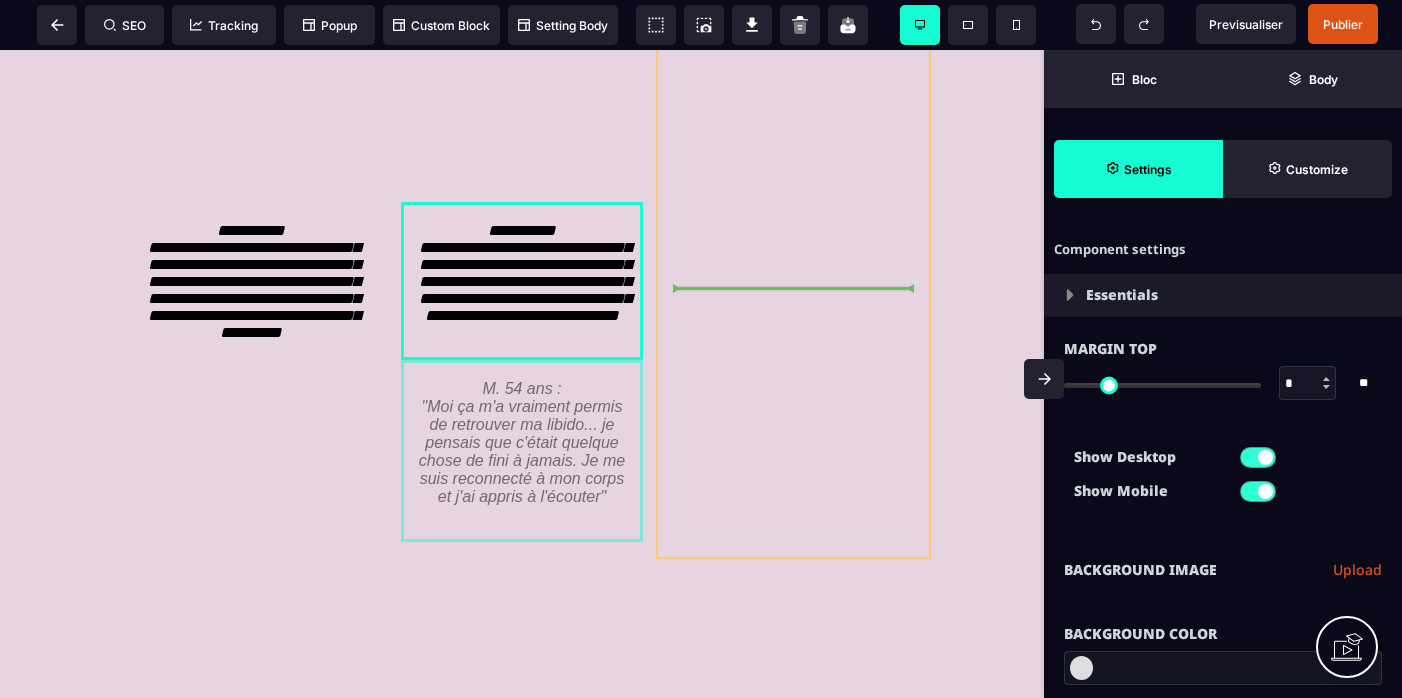 drag, startPoint x: 606, startPoint y: 477, endPoint x: 787, endPoint y: 346, distance: 223.43231 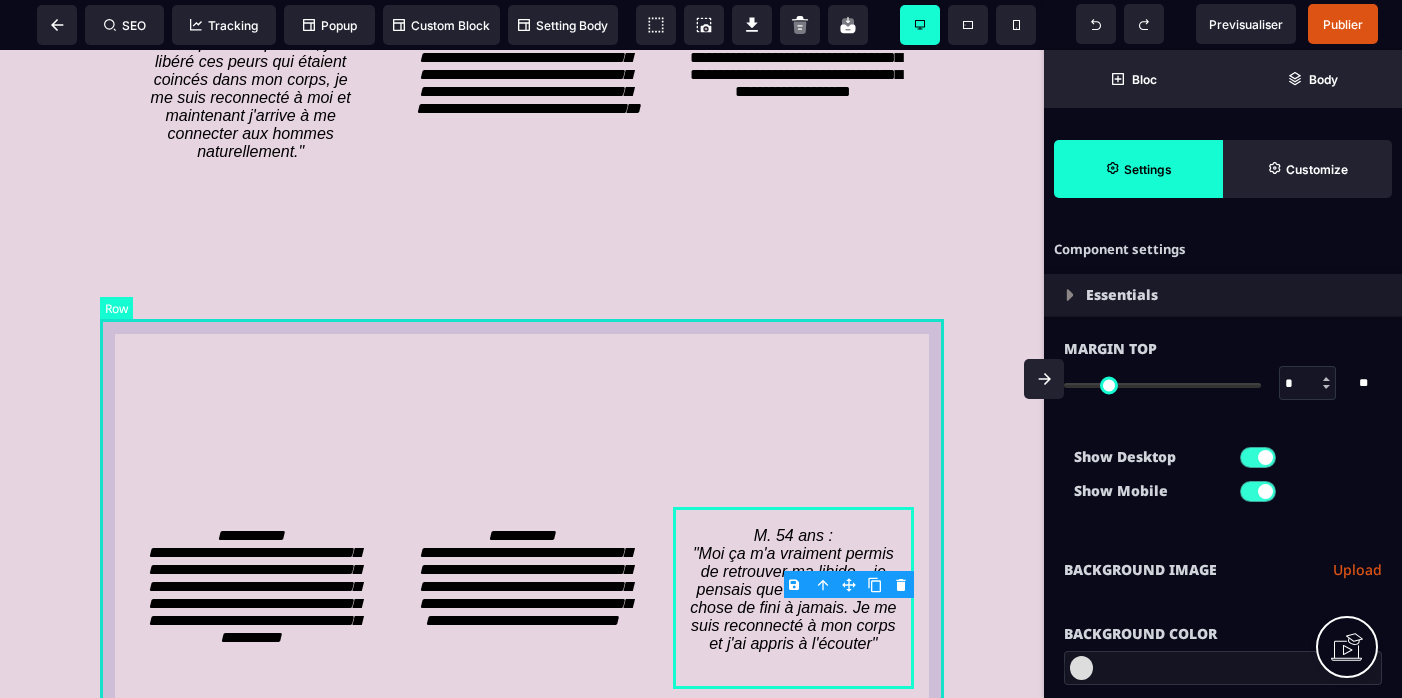 scroll, scrollTop: 4194, scrollLeft: 0, axis: vertical 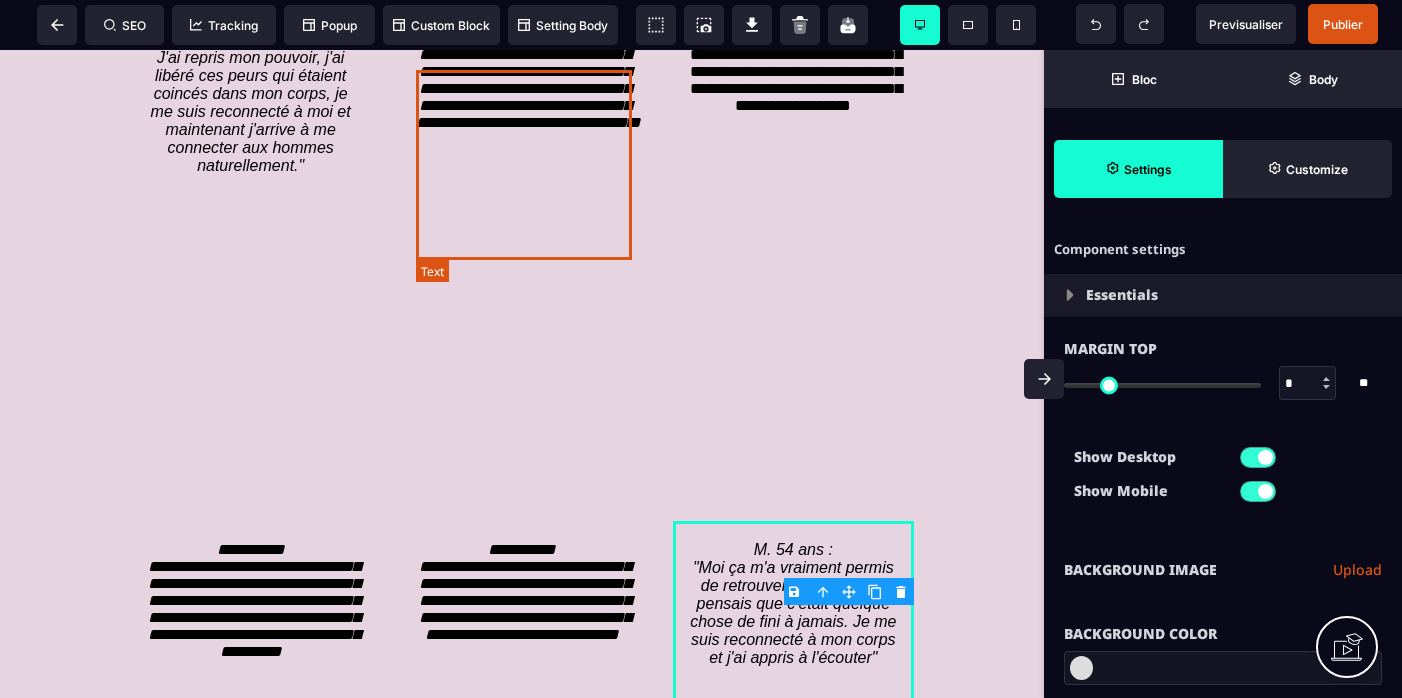 click on "**********" at bounding box center (528, 63) 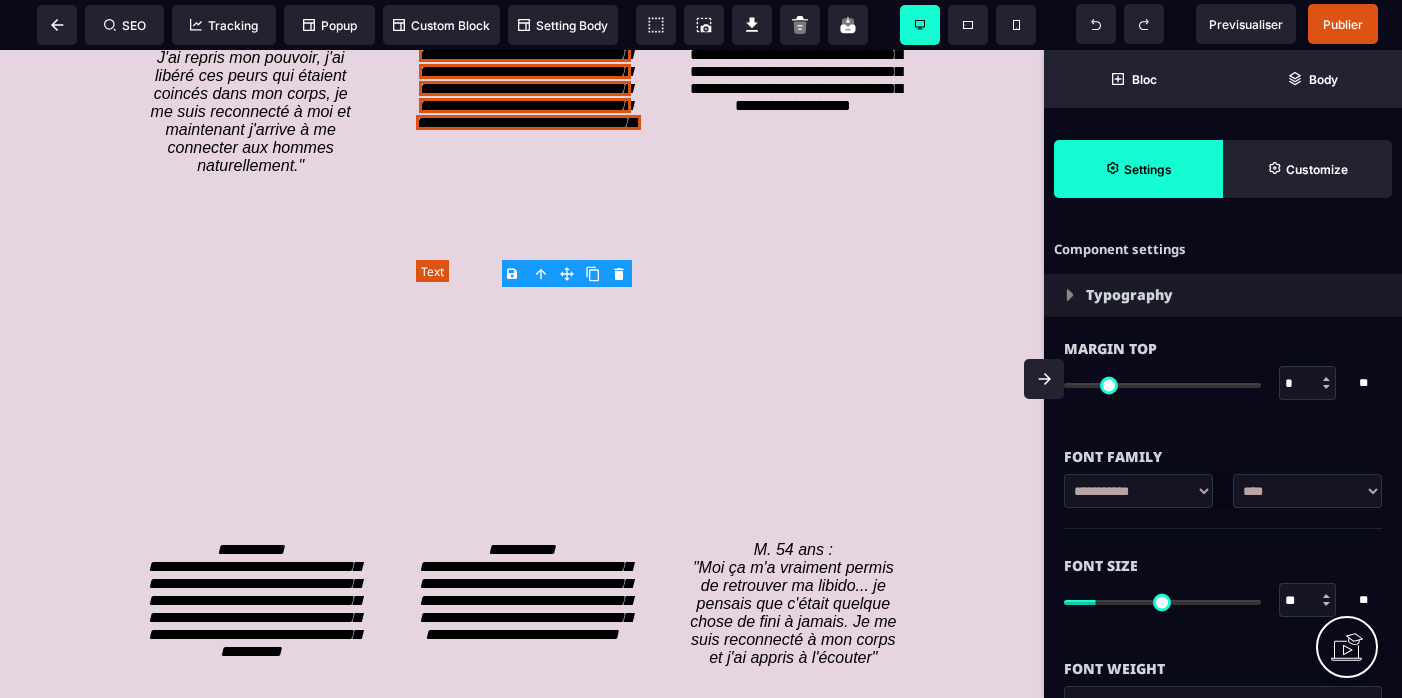 click on "**********" at bounding box center [528, 63] 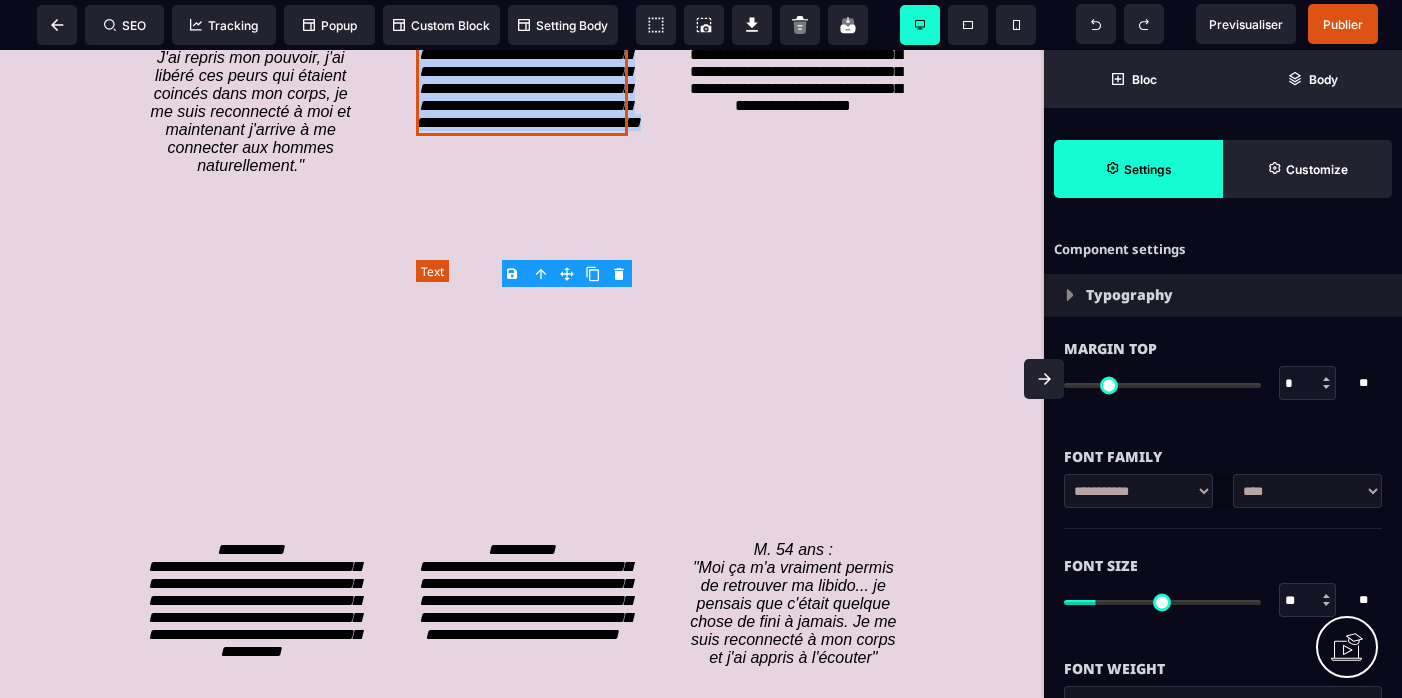 click on "**********" at bounding box center [528, 63] 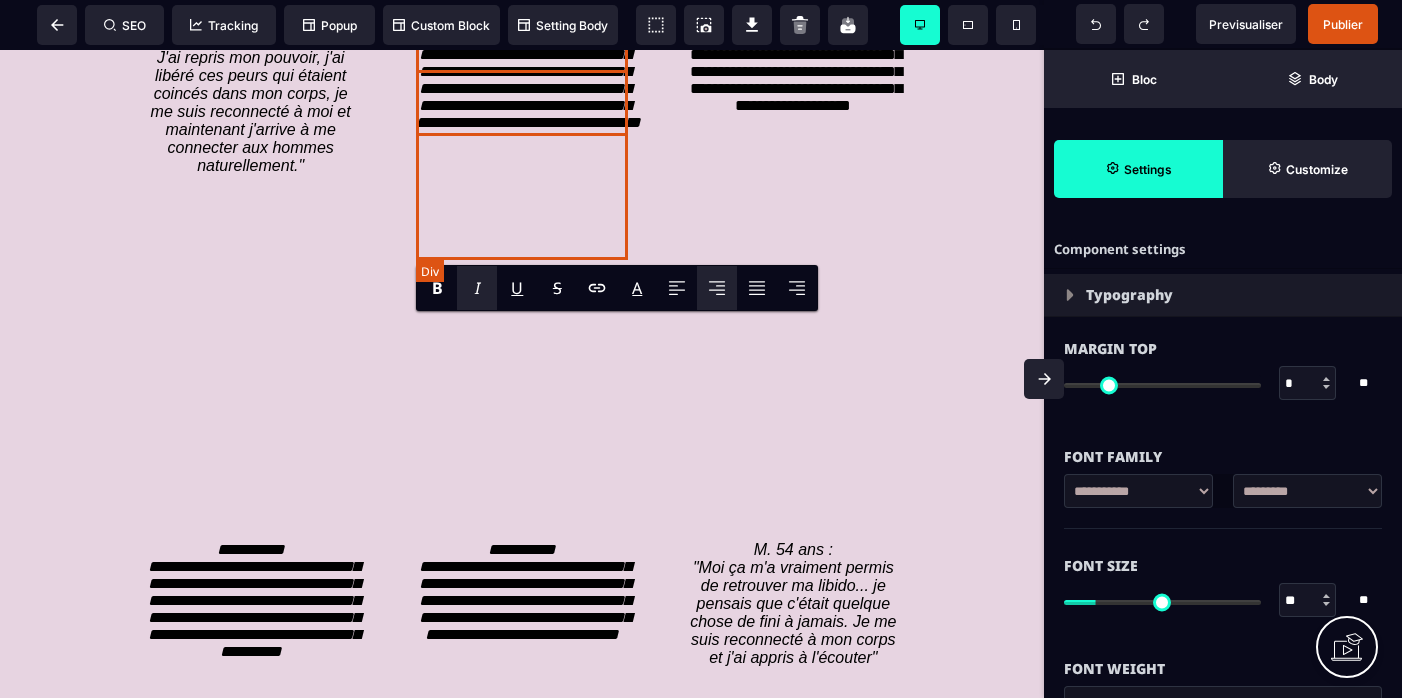 click on "**********" at bounding box center [521, 63] 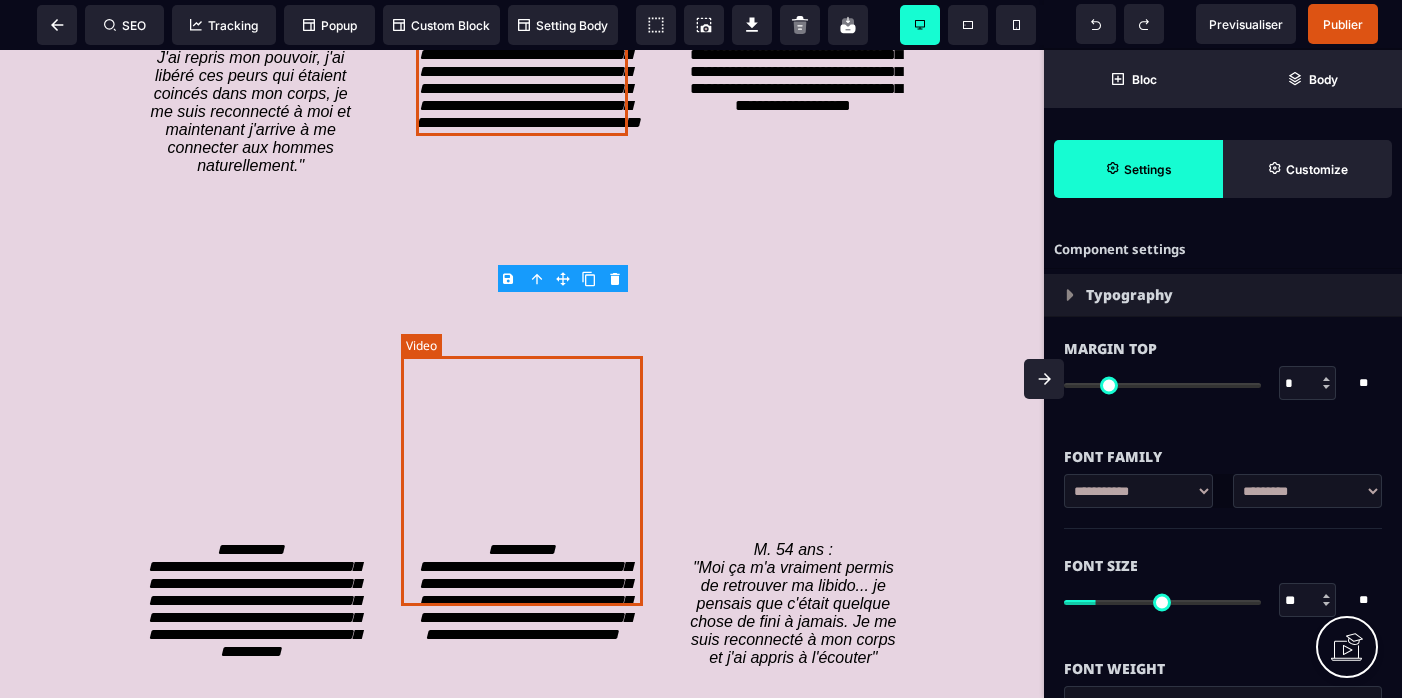 click at bounding box center [521, 396] 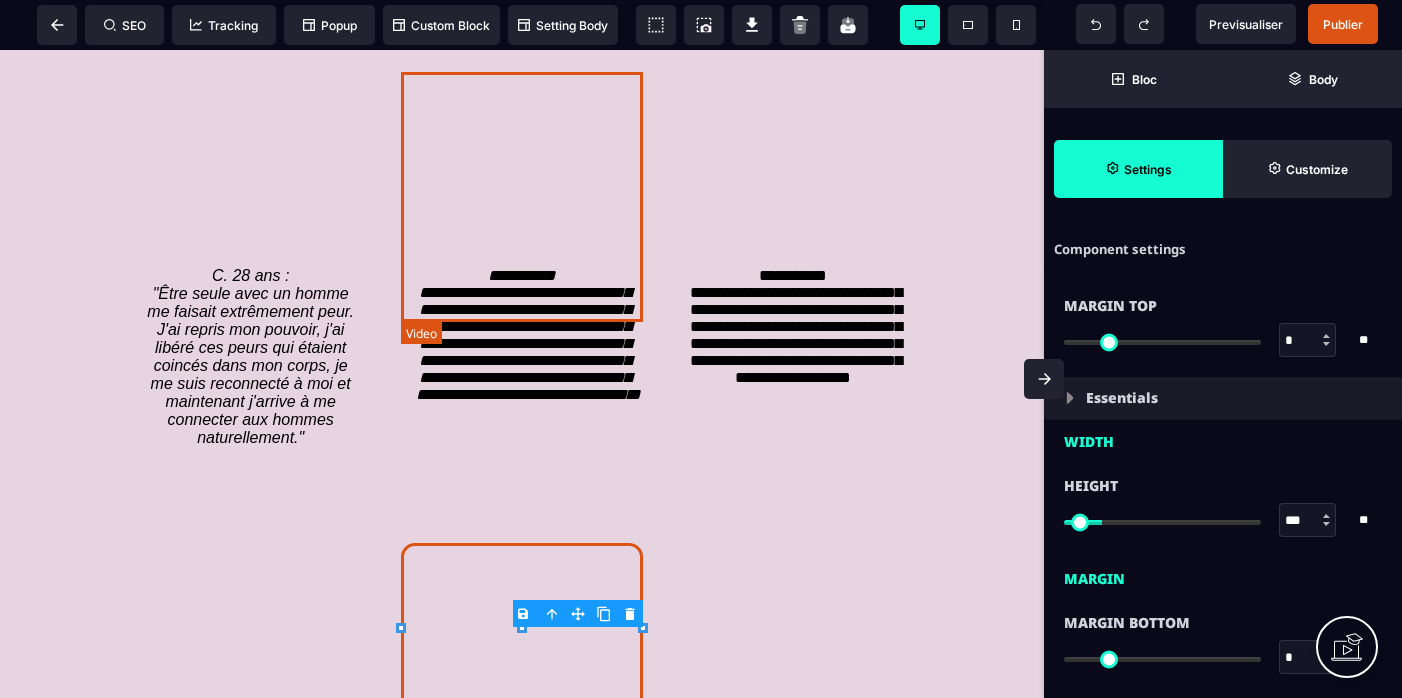 scroll, scrollTop: 3909, scrollLeft: 0, axis: vertical 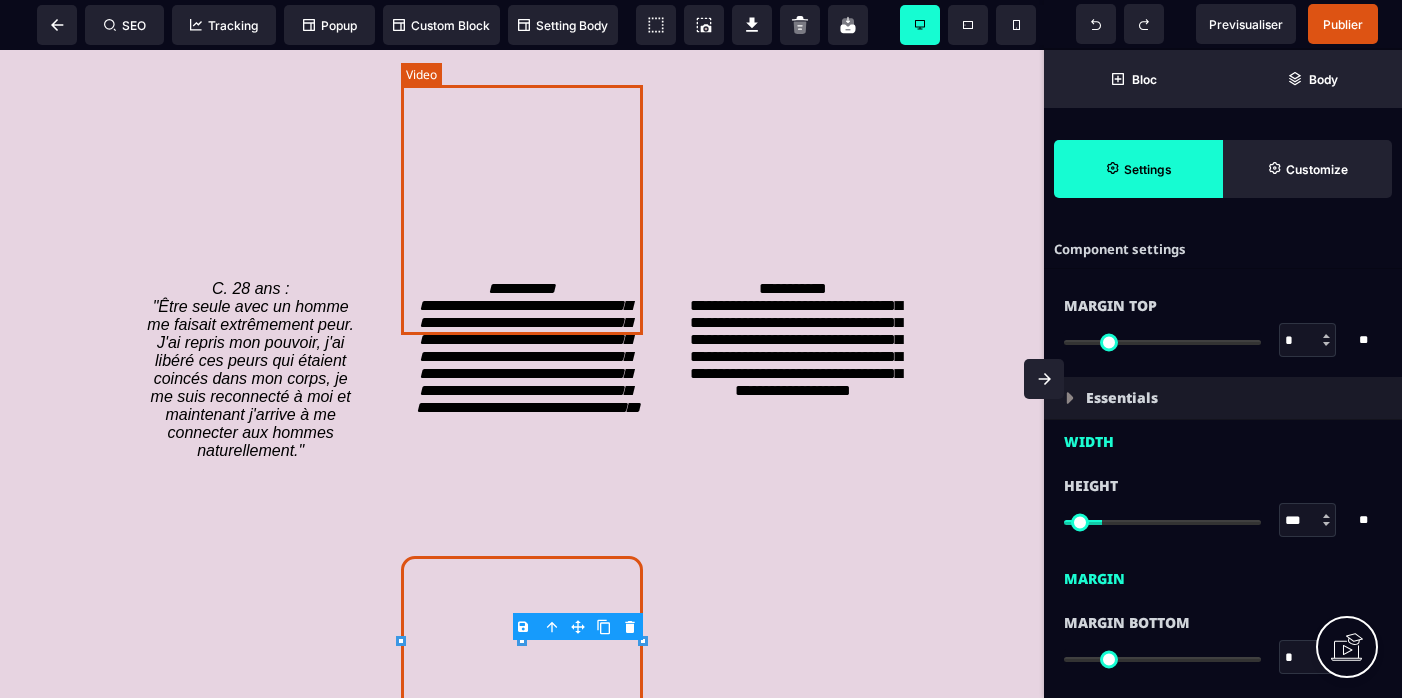 click at bounding box center (521, 135) 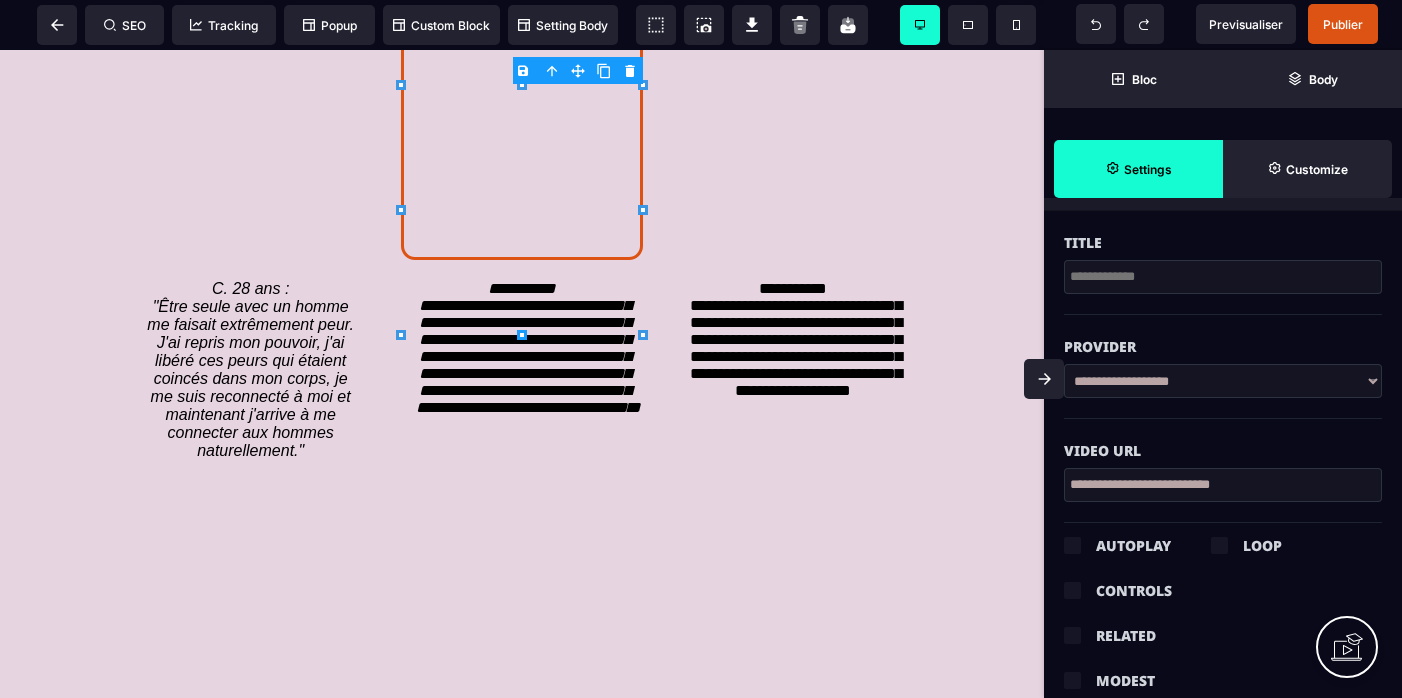 scroll, scrollTop: 695, scrollLeft: 0, axis: vertical 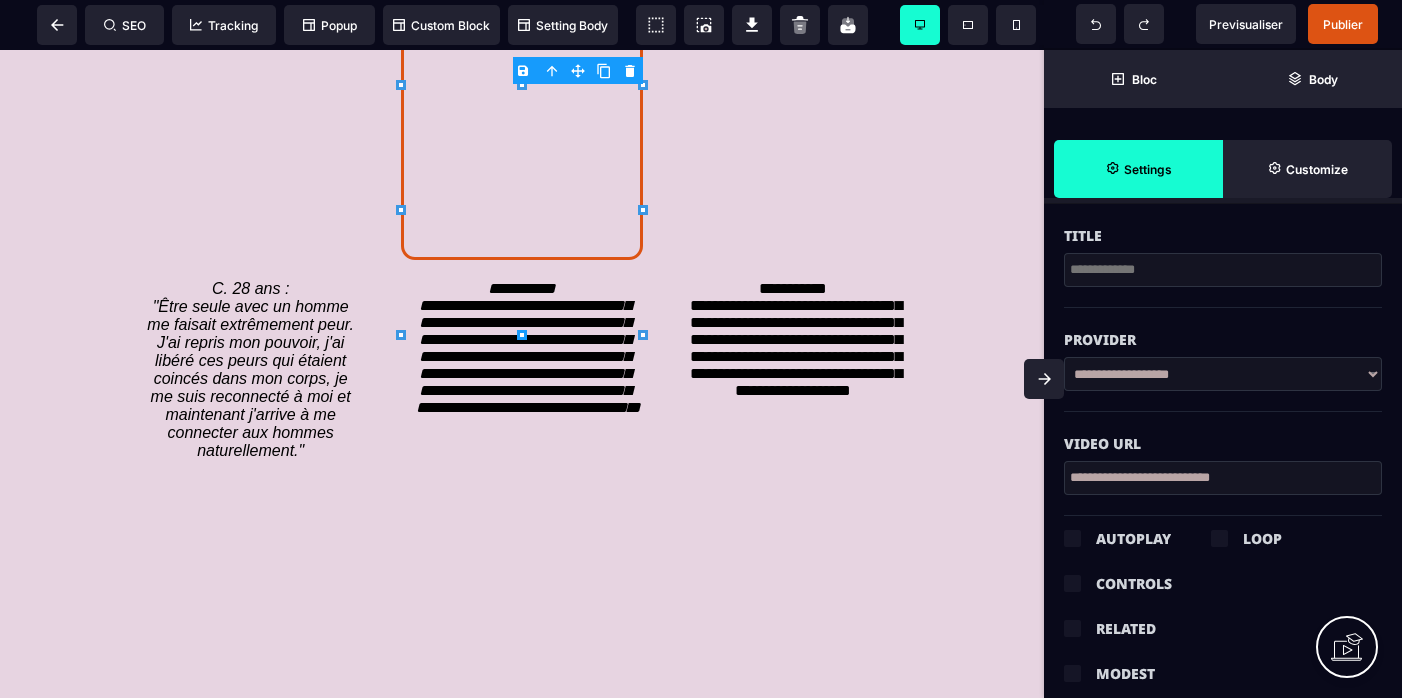 click on "**********" at bounding box center [1223, 478] 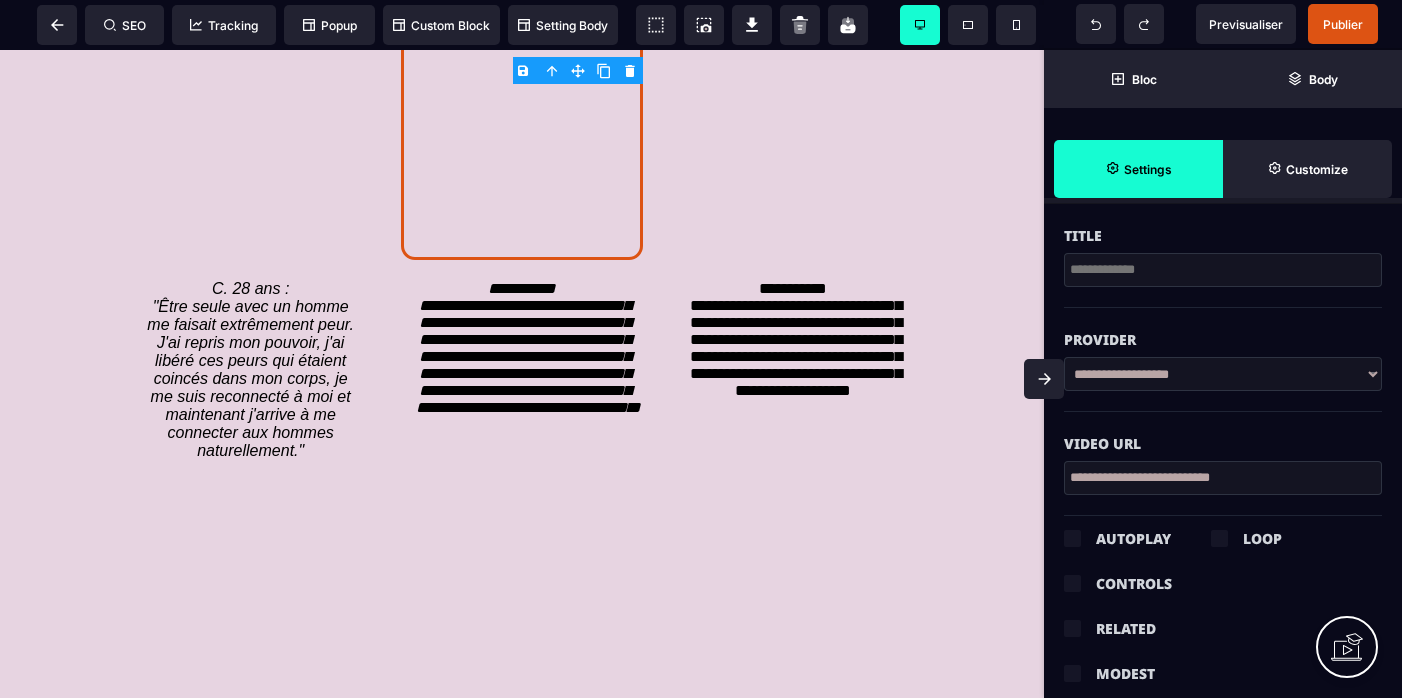 click on "**********" at bounding box center (1223, 478) 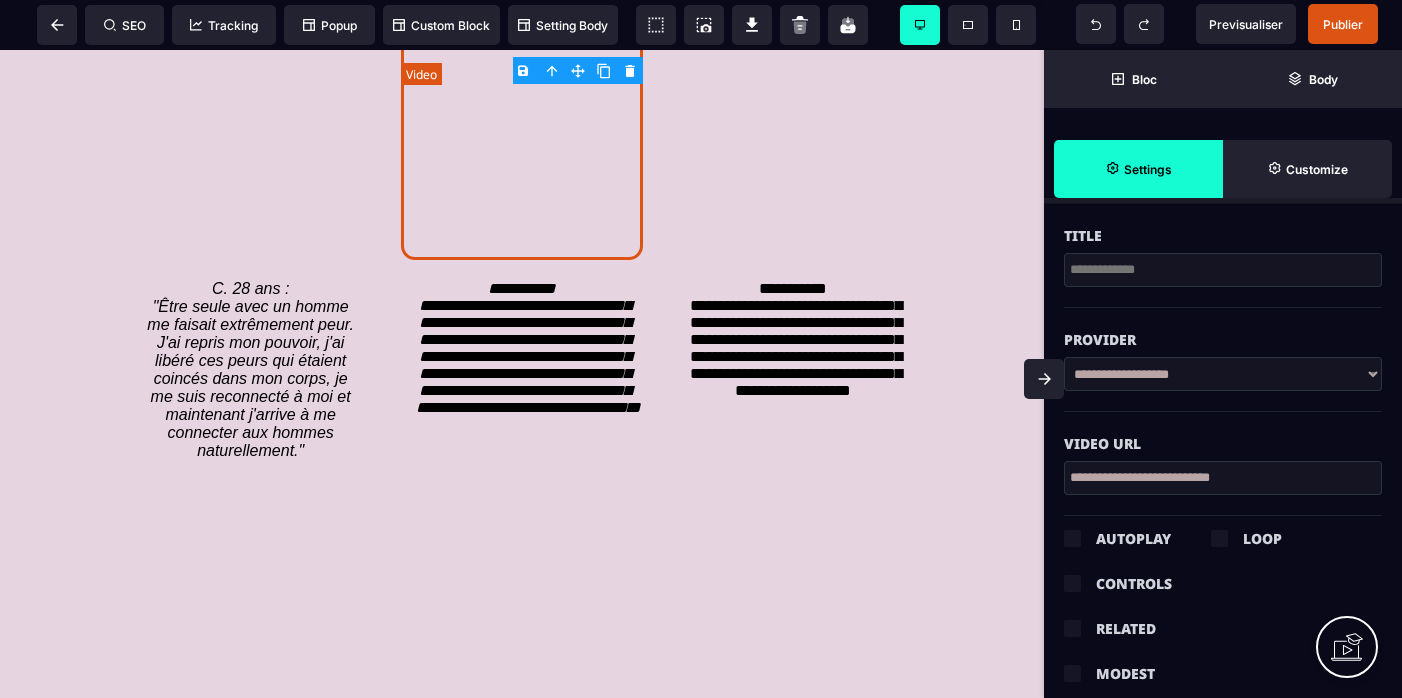 click at bounding box center (521, 135) 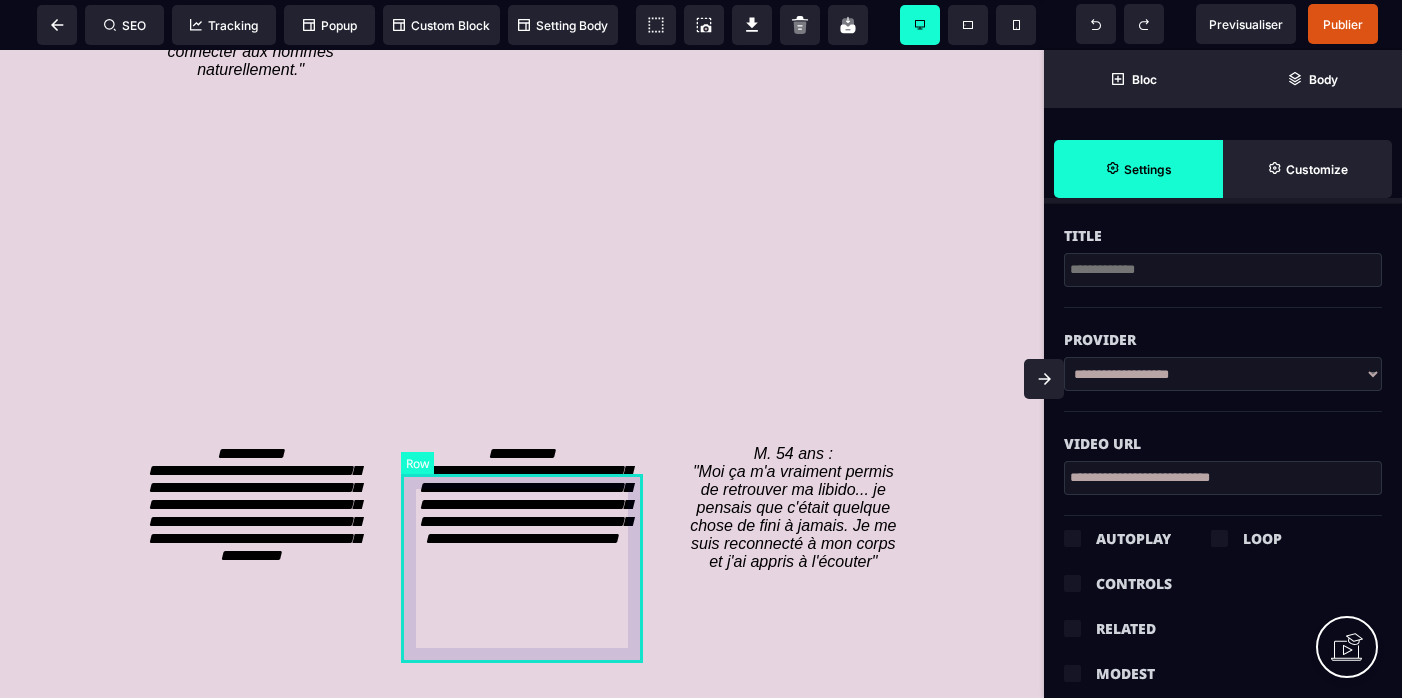 scroll, scrollTop: 4356, scrollLeft: 0, axis: vertical 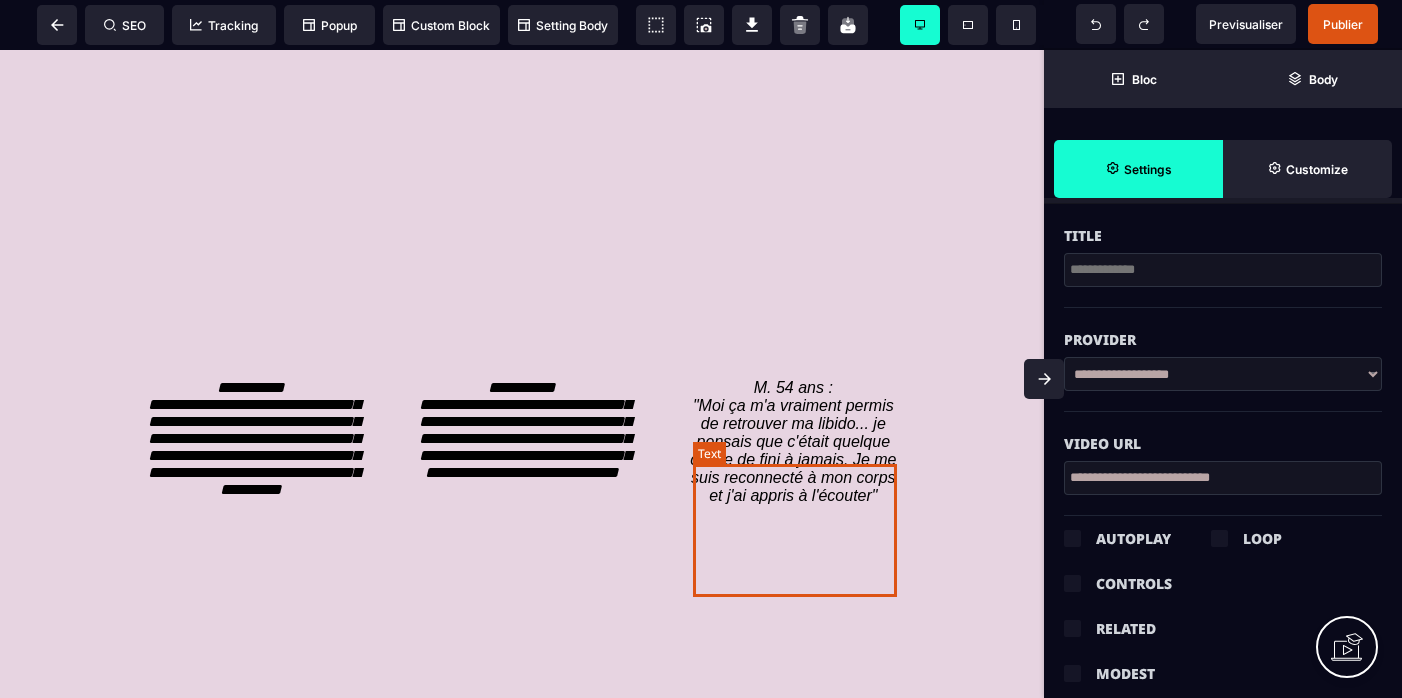 click on "M. 54 ans :
"Moi ça m'a vraiment permis de retrouver ma libido... je pensais que c'était quelque chose de fini à jamais. Je me suis reconnecté à mon corps et j'ai appris à l'écouter"" at bounding box center (795, 441) 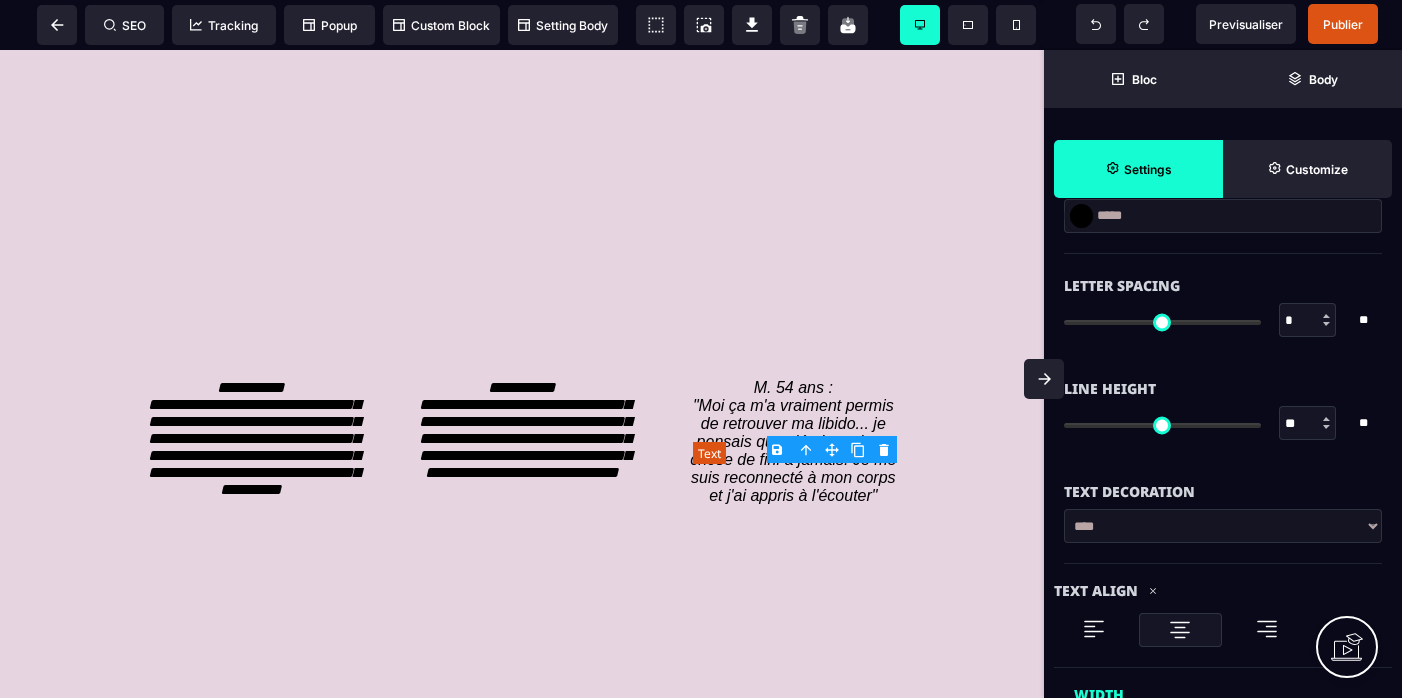 click on "M. 54 ans :
"Moi ça m'a vraiment permis de retrouver ma libido... je pensais que c'était quelque chose de fini à jamais. Je me suis reconnecté à mon corps et j'ai appris à l'écouter"" at bounding box center [795, 441] 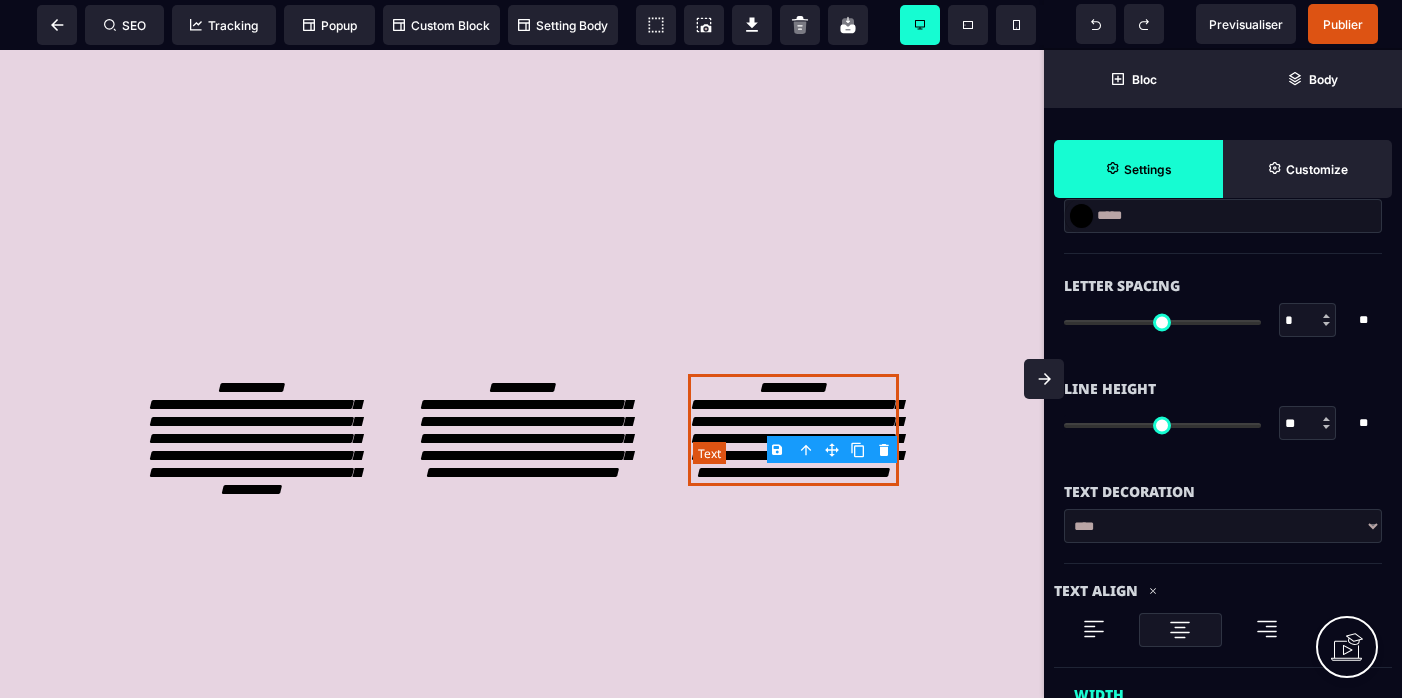 scroll, scrollTop: 0, scrollLeft: 0, axis: both 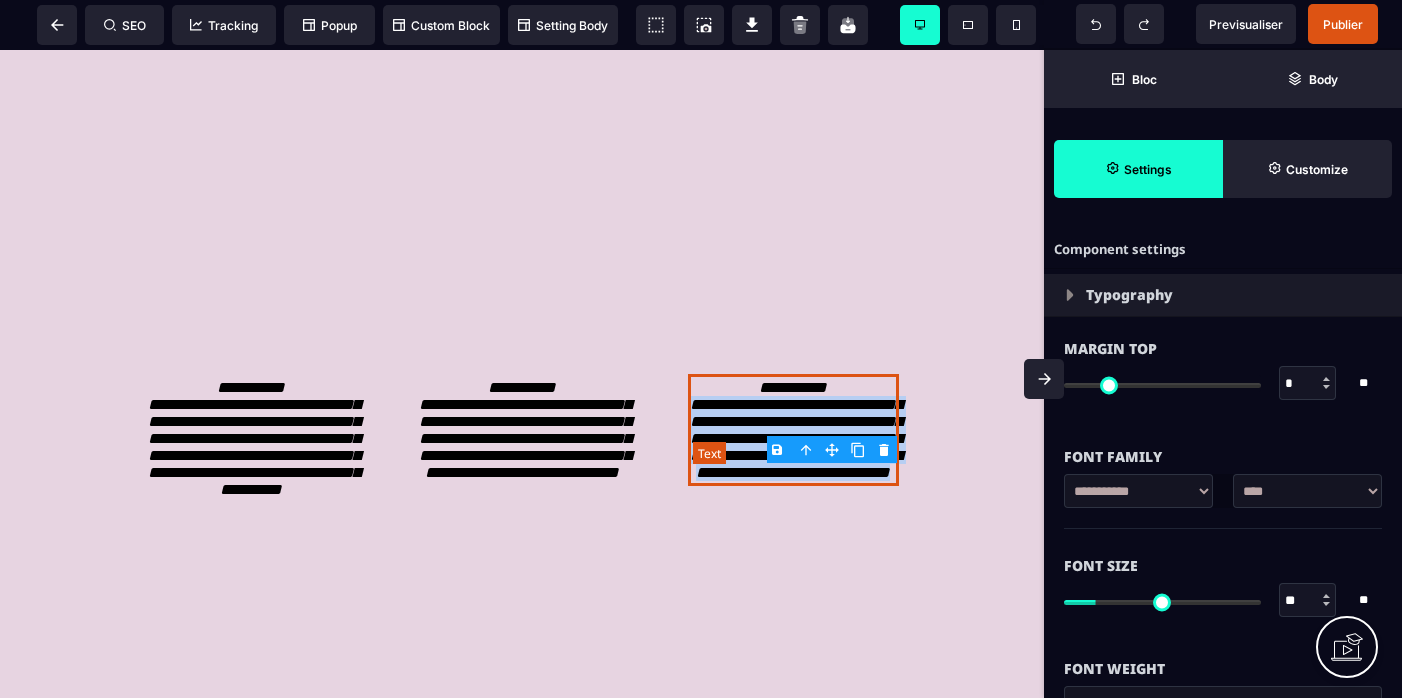 click on "**********" at bounding box center [796, 430] 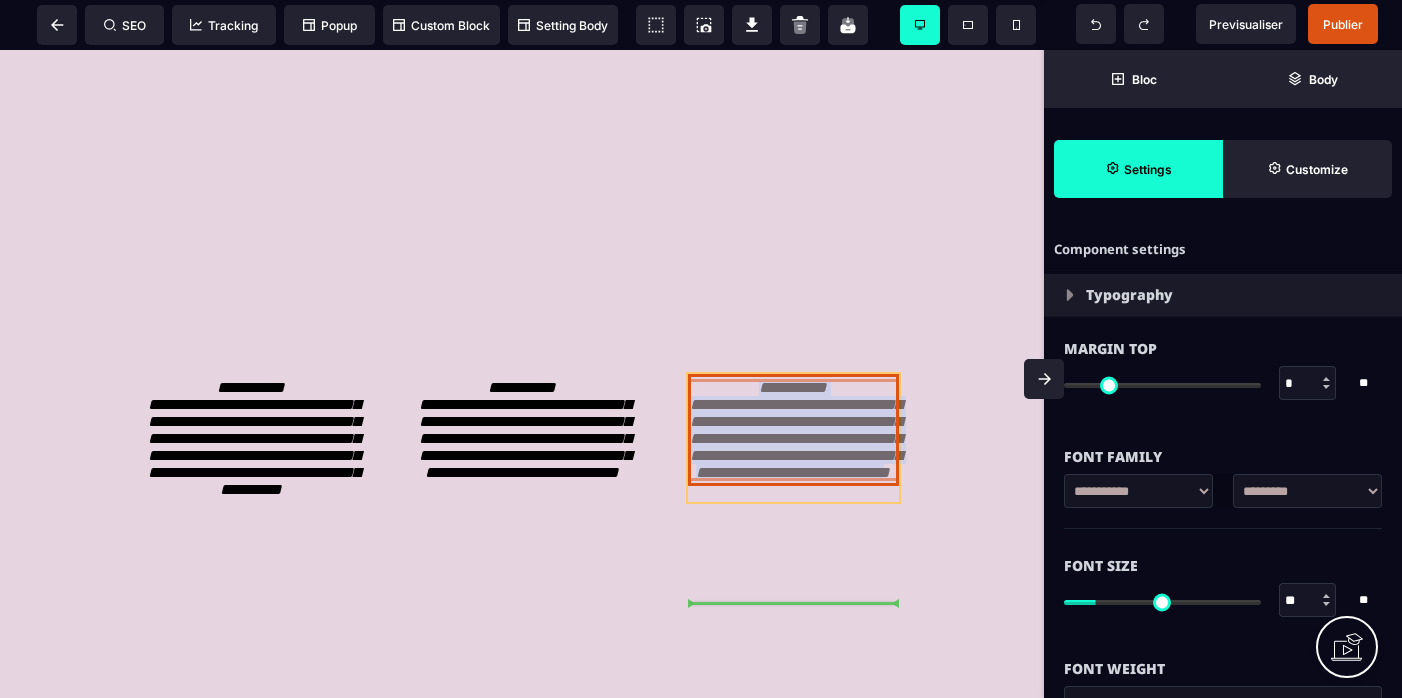 drag, startPoint x: 752, startPoint y: 473, endPoint x: 874, endPoint y: 584, distance: 164.93938 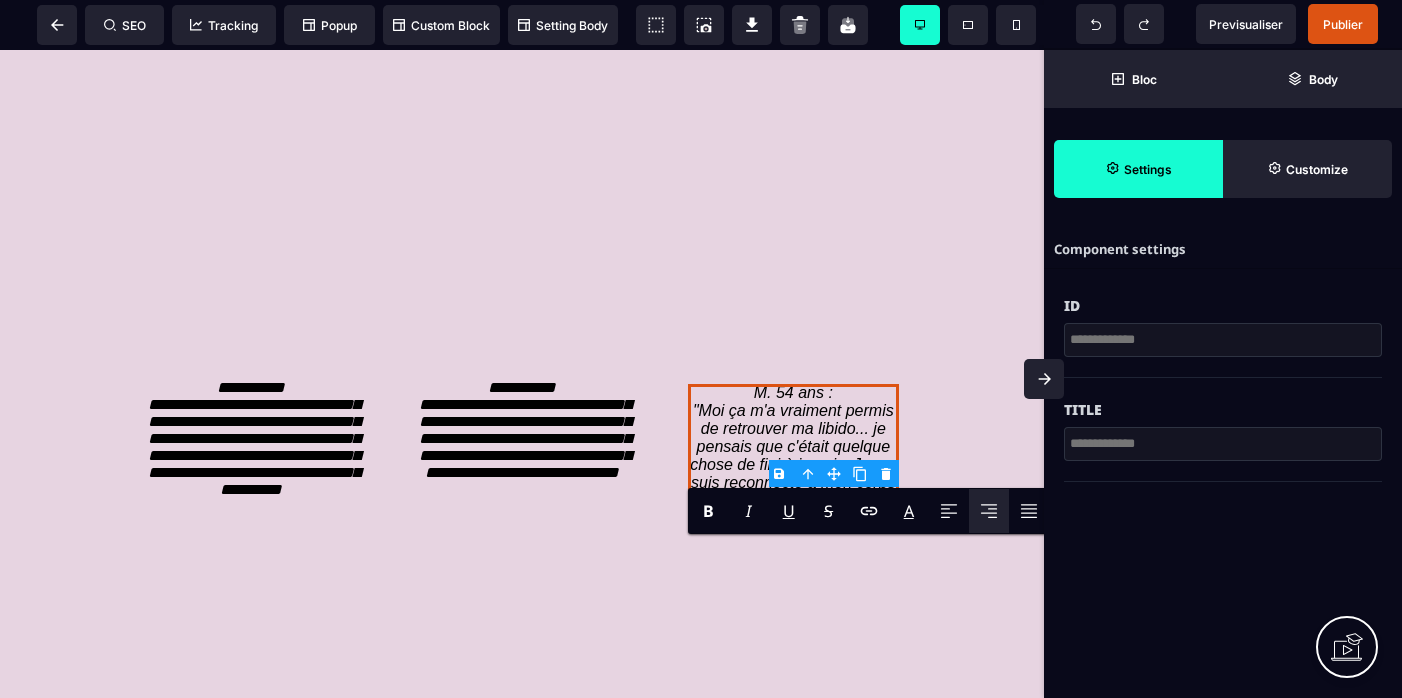 click on "M. 54 ans :
"Moi ça m'a vraiment permis de retrouver ma libido... je pensais que c'était quelque chose de fini à jamais. Je me suis reconnecté à mon corps et j'ai appris à l'écouter"" at bounding box center [795, 446] 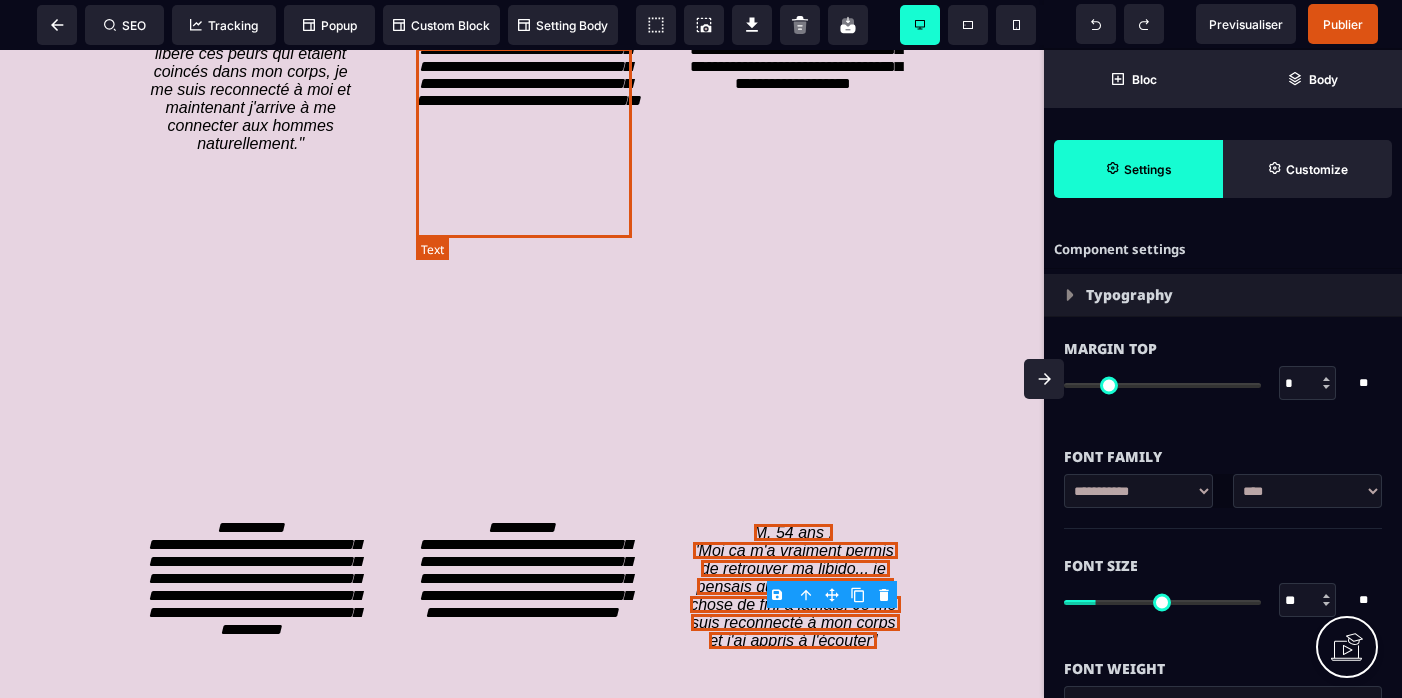 click on "**********" at bounding box center (528, 41) 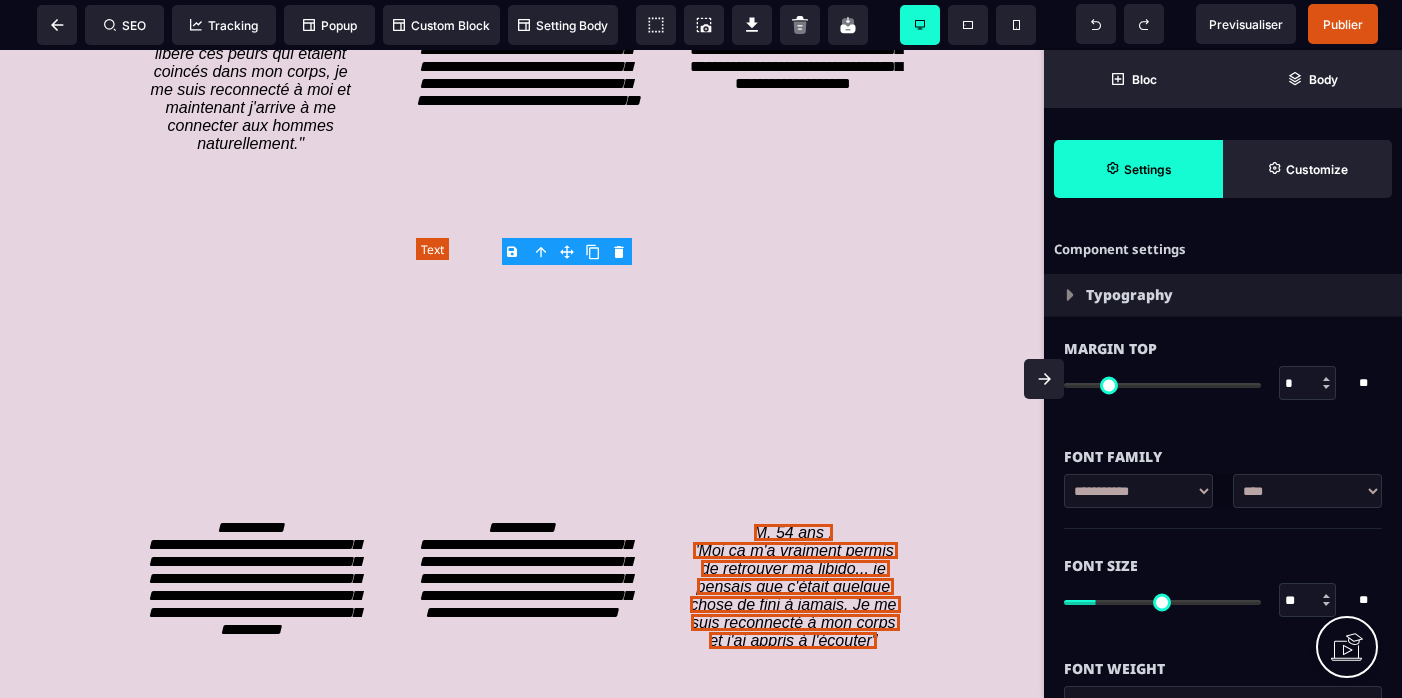 click on "**********" at bounding box center [528, 41] 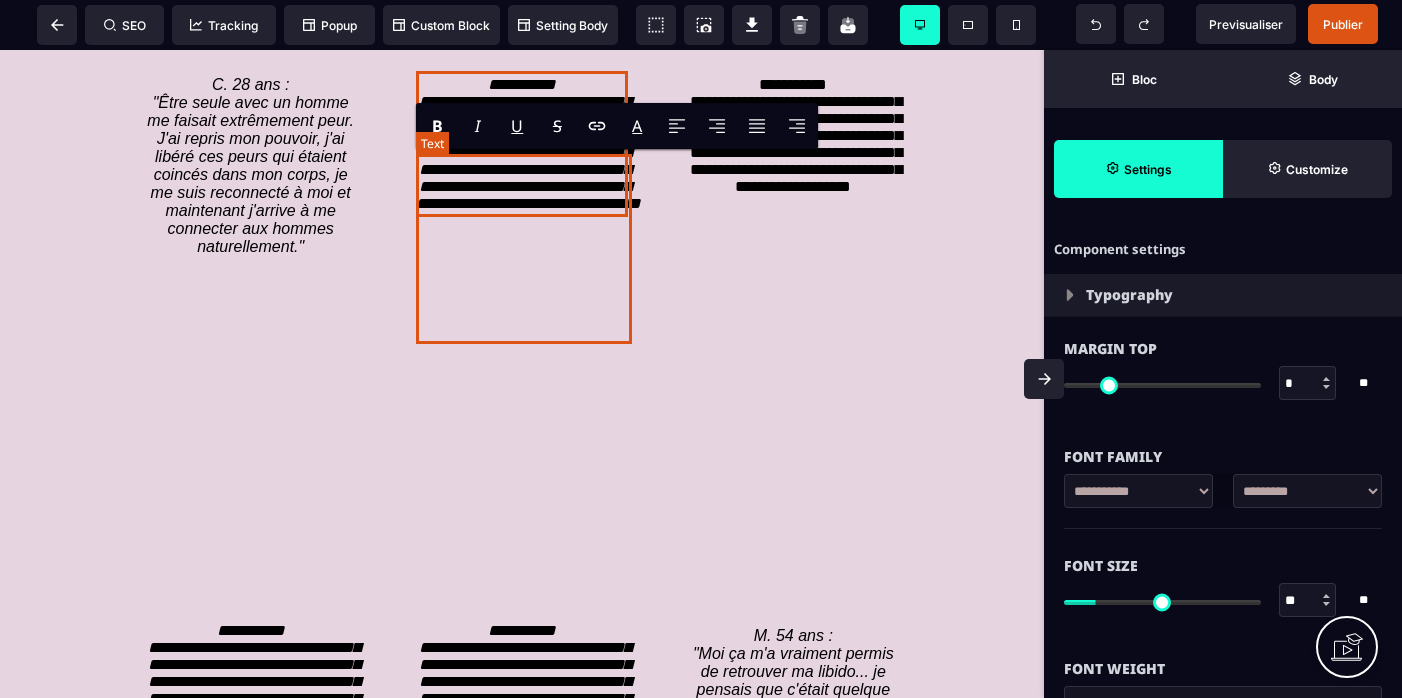 scroll, scrollTop: 4104, scrollLeft: 0, axis: vertical 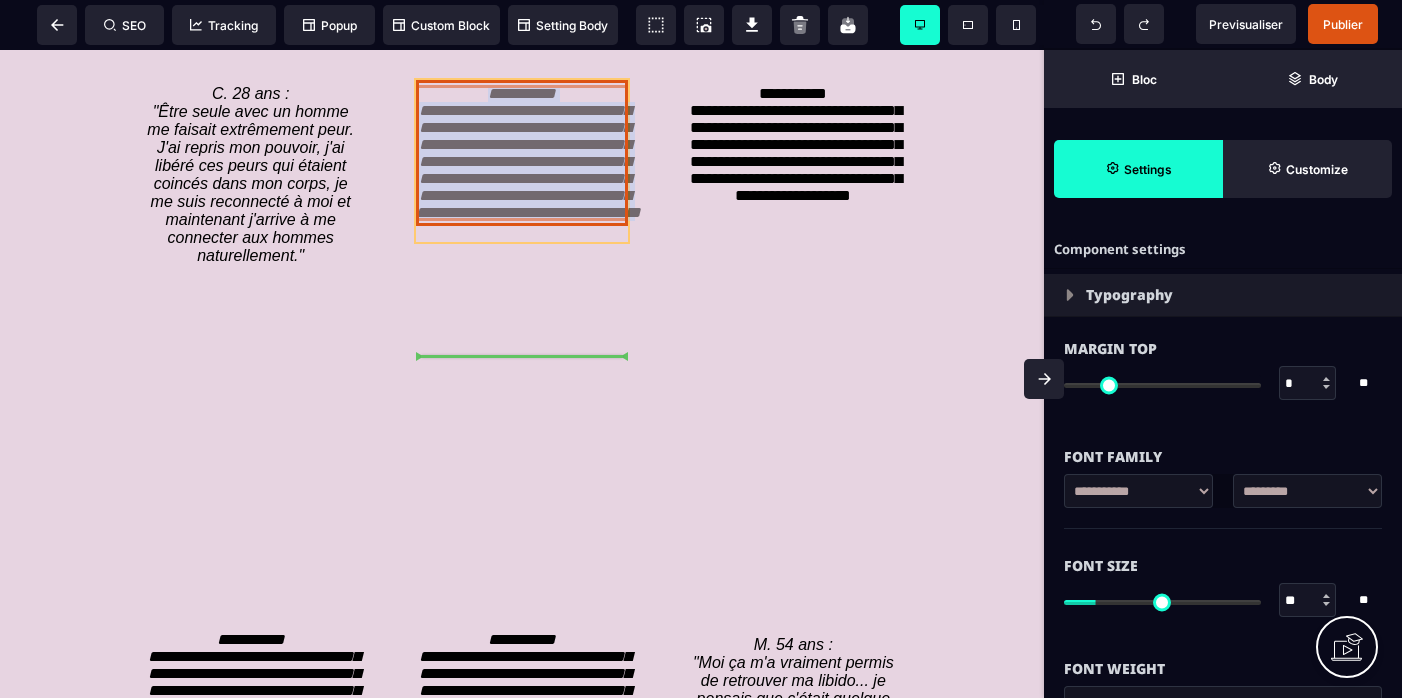 drag, startPoint x: 484, startPoint y: 169, endPoint x: 543, endPoint y: 340, distance: 180.89223 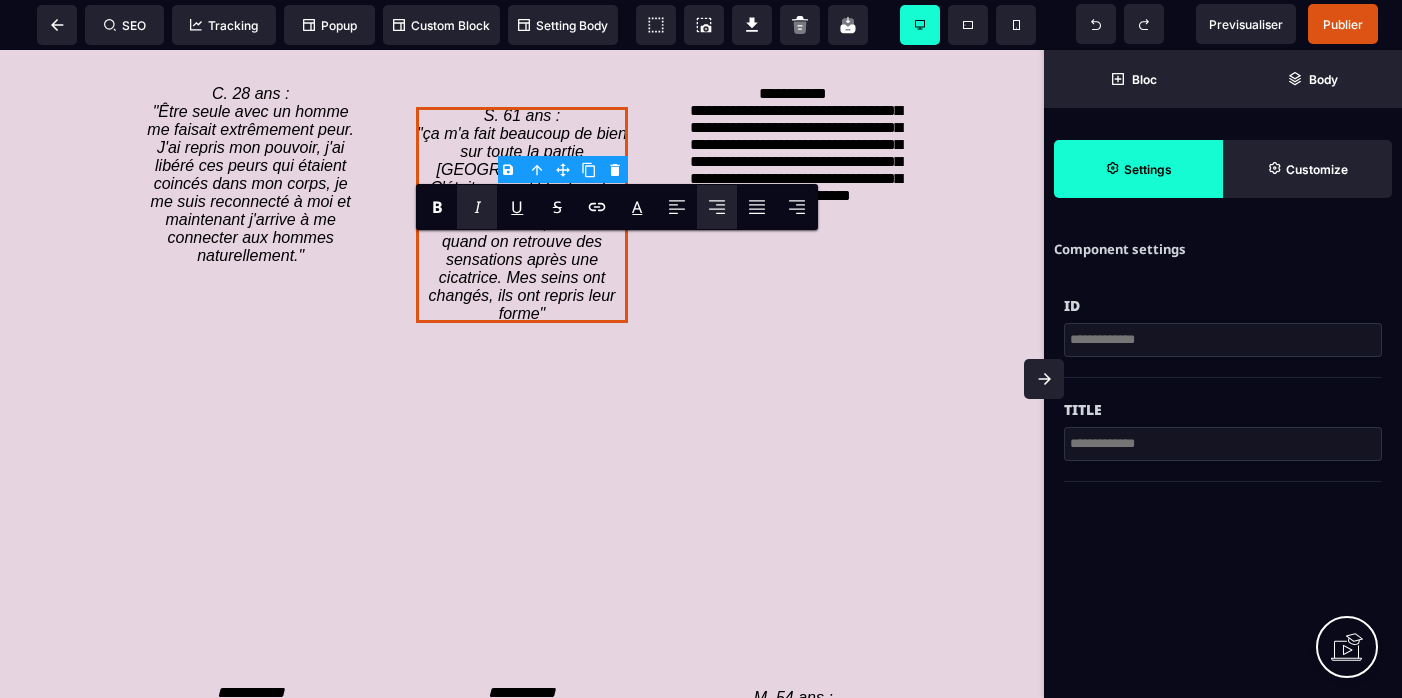click on "S. 61 ans :
"ça m'a fait beaucoup de bien sur toute la partie [GEOGRAPHIC_DATA]. C'était perceptible dans le tissulaire. J'ai senti des fourmillements, comme quand on retrouve des sensations après une cicatrice. Mes seins ont changés, ils ont repris leur forme"" at bounding box center [521, 209] 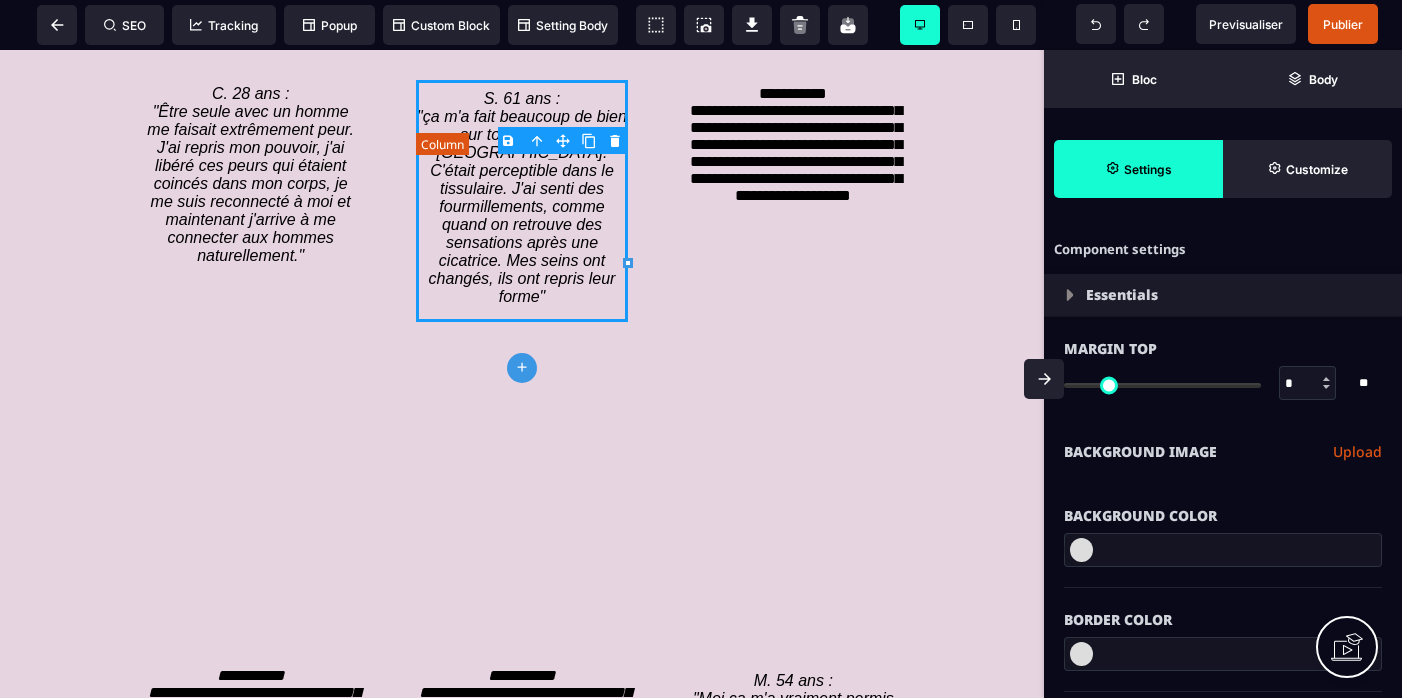 click at bounding box center (521, 311) 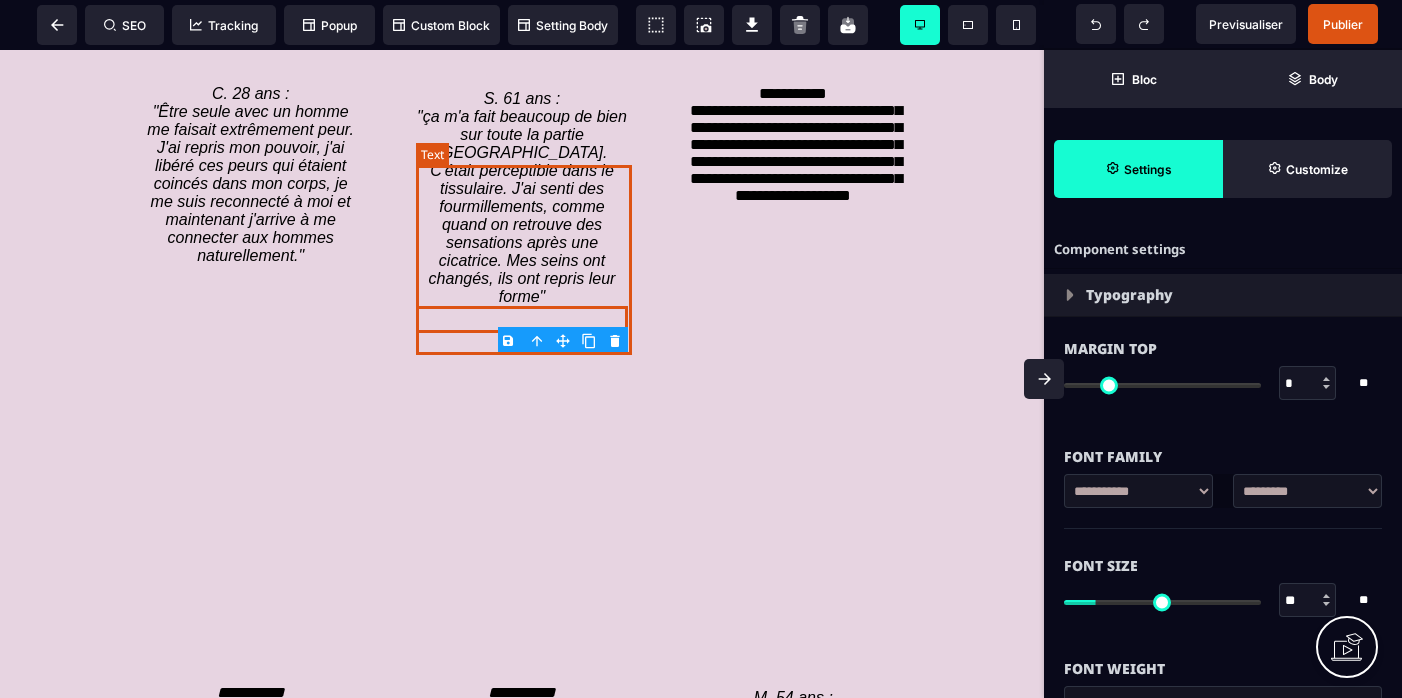 click on "S. 61 ans :
"ça m'a fait beaucoup de bien sur toute la partie [GEOGRAPHIC_DATA]. C'était perceptible dans le tissulaire. J'ai senti des fourmillements, comme quand on retrouve des sensations après une cicatrice. Mes seins ont changés, ils ont repris leur forme"" at bounding box center [524, 197] 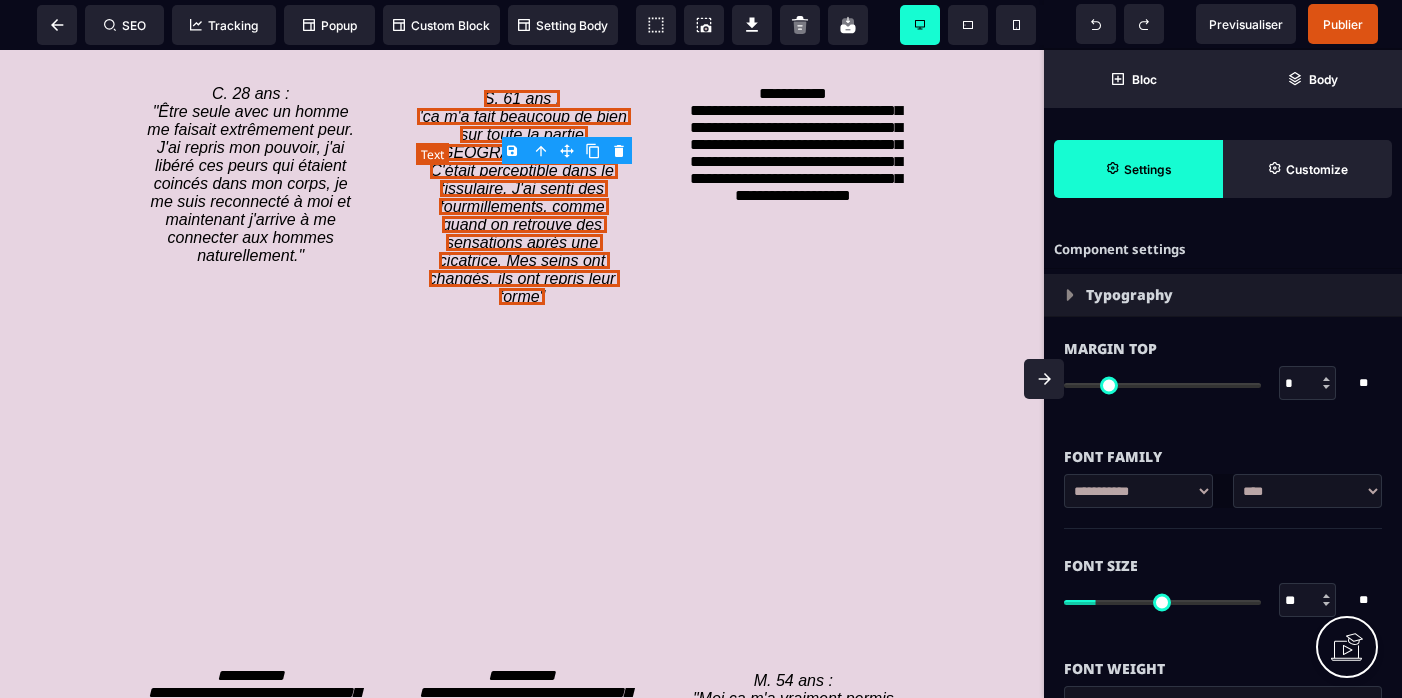 click on "S. 61 ans :
"ça m'a fait beaucoup de bien sur toute la partie [GEOGRAPHIC_DATA]. C'était perceptible dans le tissulaire. J'ai senti des fourmillements, comme quand on retrouve des sensations après une cicatrice. Mes seins ont changés, ils ont repris leur forme"" at bounding box center [524, 197] 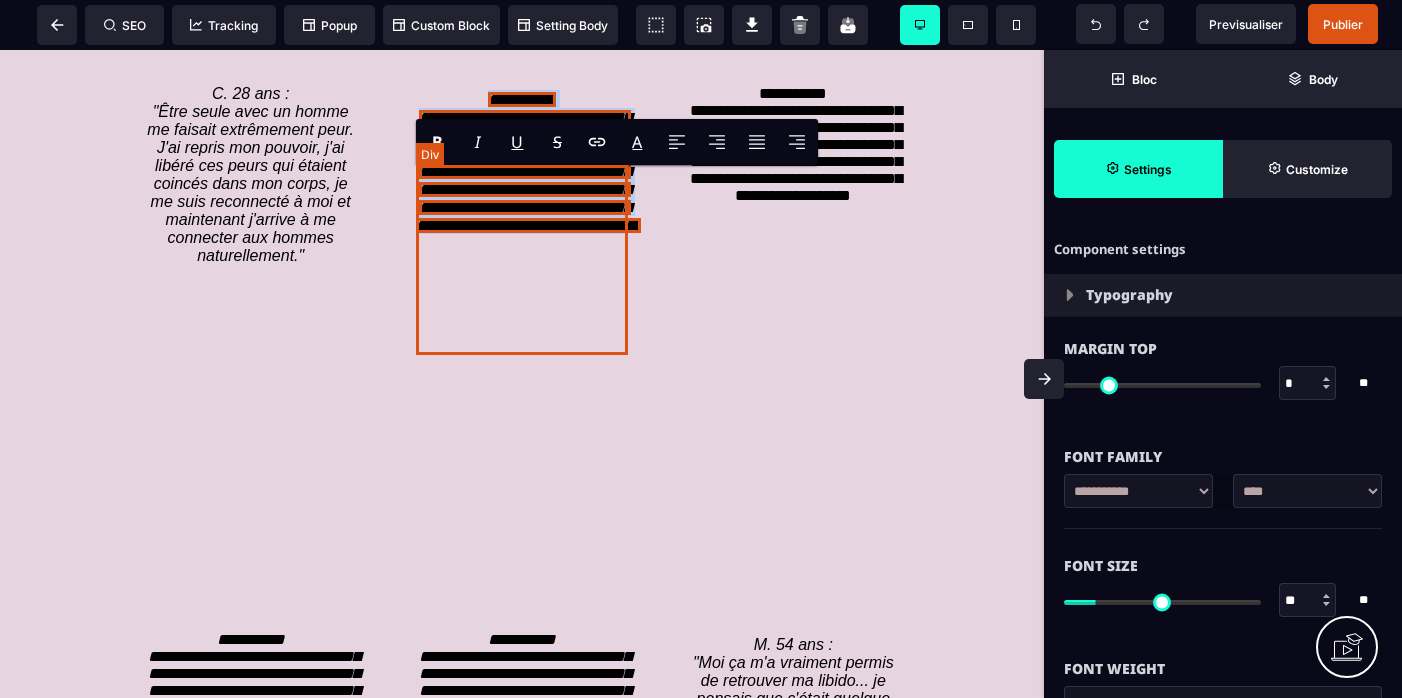 drag, startPoint x: 542, startPoint y: 342, endPoint x: 485, endPoint y: 170, distance: 181.19879 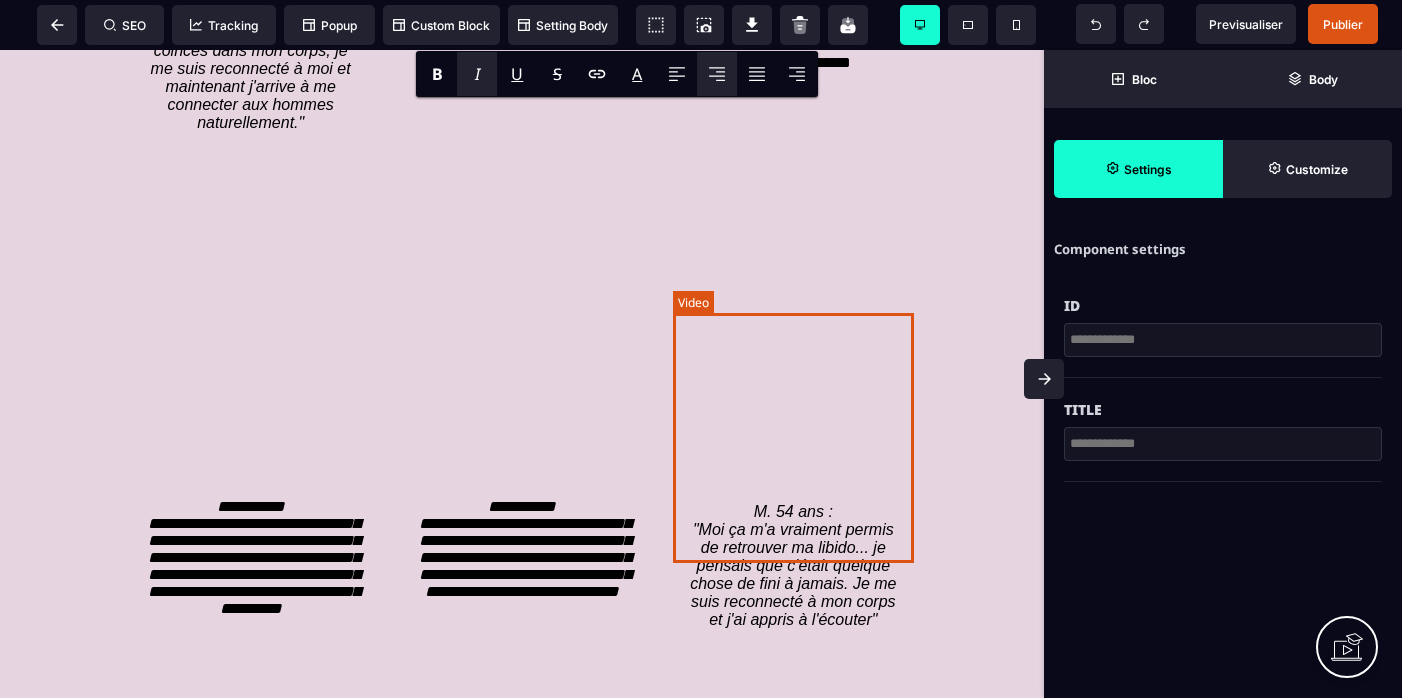 scroll, scrollTop: 4470, scrollLeft: 0, axis: vertical 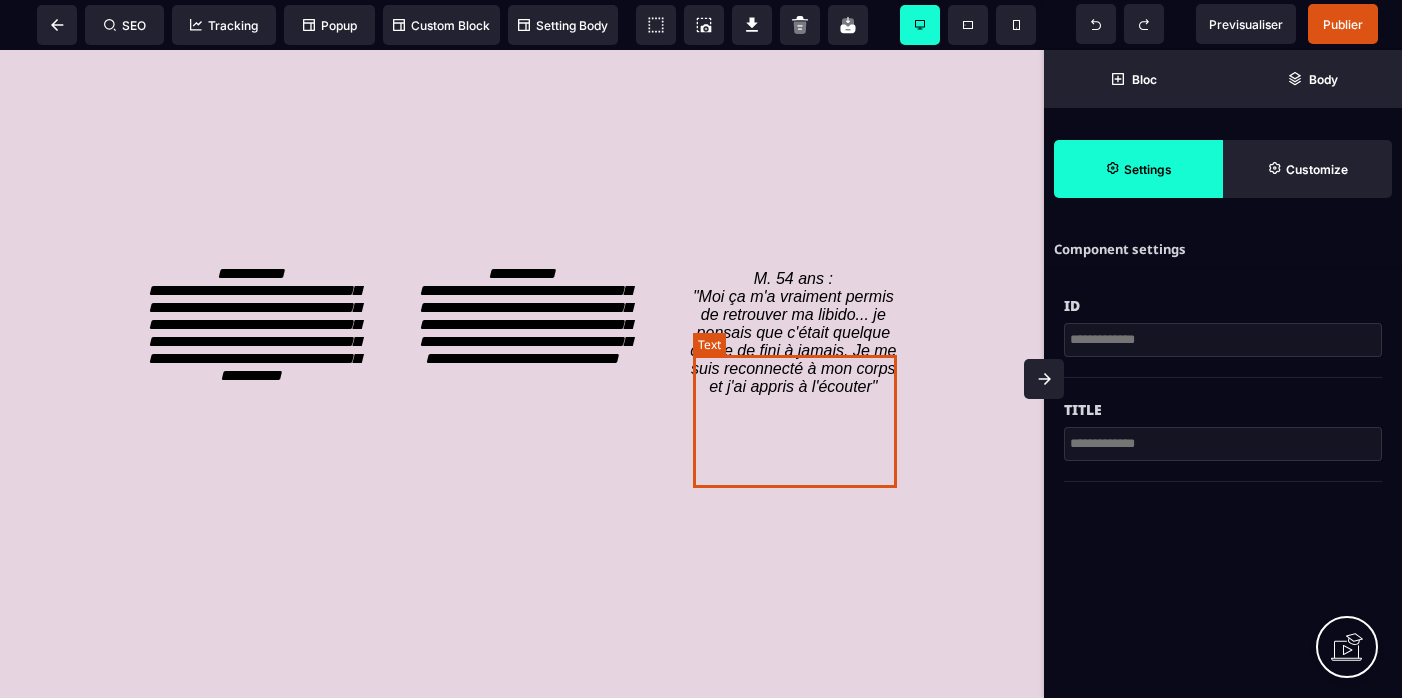 click on "M. 54 ans :
"Moi ça m'a vraiment permis de retrouver ma libido... je pensais que c'était quelque chose de fini à jamais. Je me suis reconnecté à mon corps et j'ai appris à l'écouter"" at bounding box center [795, 332] 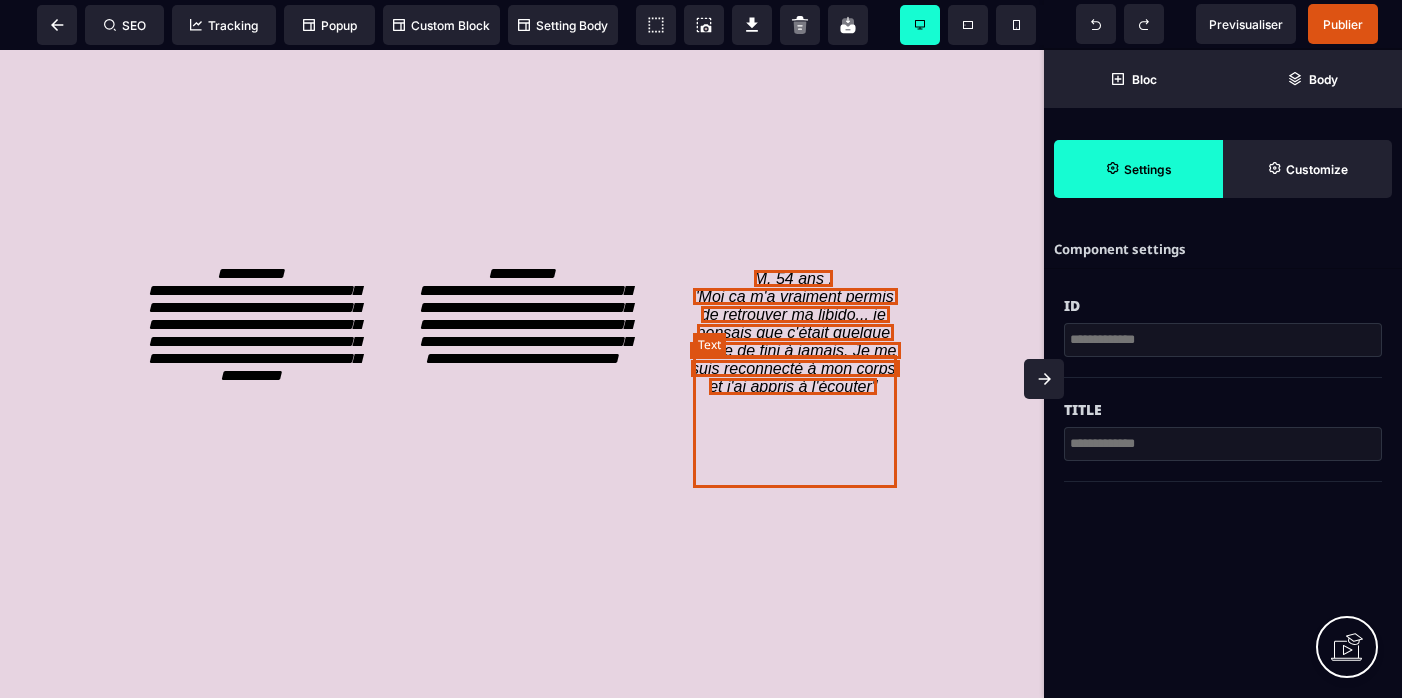 click on "M. 54 ans :
"Moi ça m'a vraiment permis de retrouver ma libido... je pensais que c'était quelque chose de fini à jamais. Je me suis reconnecté à mon corps et j'ai appris à l'écouter"" at bounding box center [795, 332] 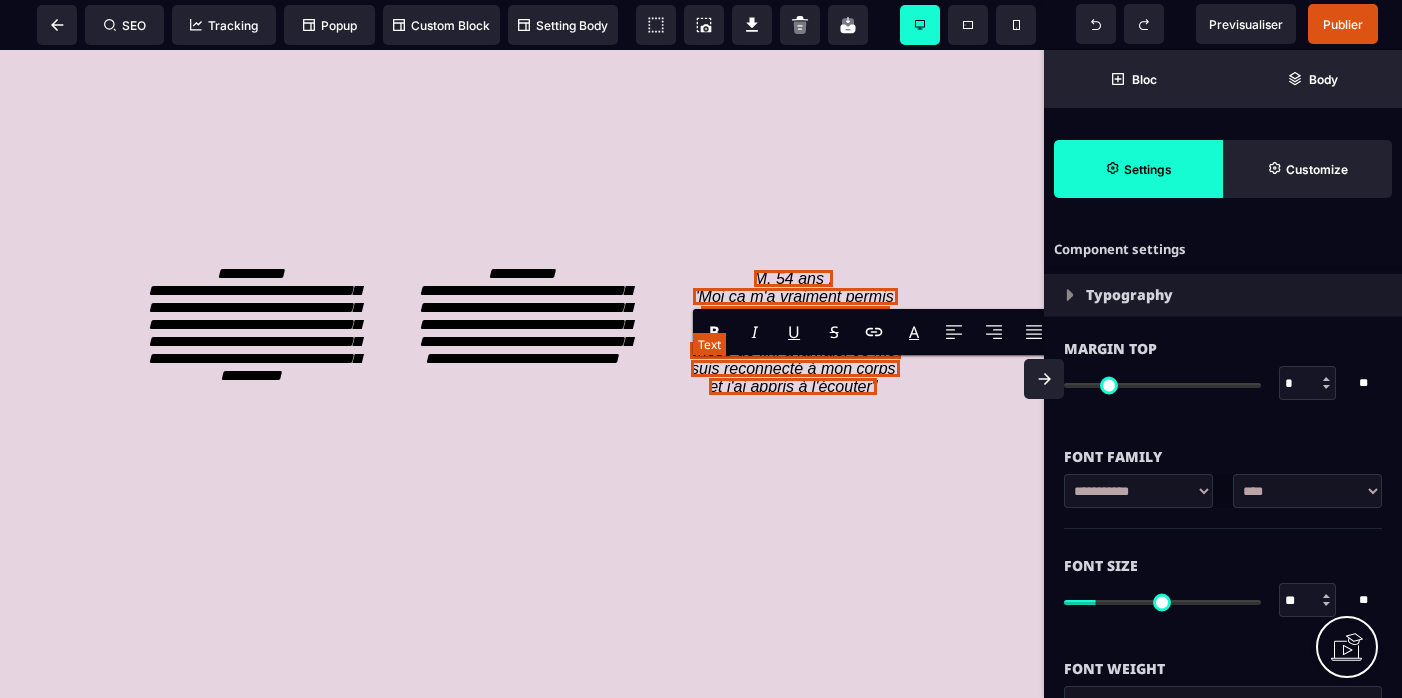 click on "M. 54 ans :
"Moi ça m'a vraiment permis de retrouver ma libido... je pensais que c'était quelque chose de fini à jamais. Je me suis reconnecté à mon corps et j'ai appris à l'écouter"" at bounding box center (795, 332) 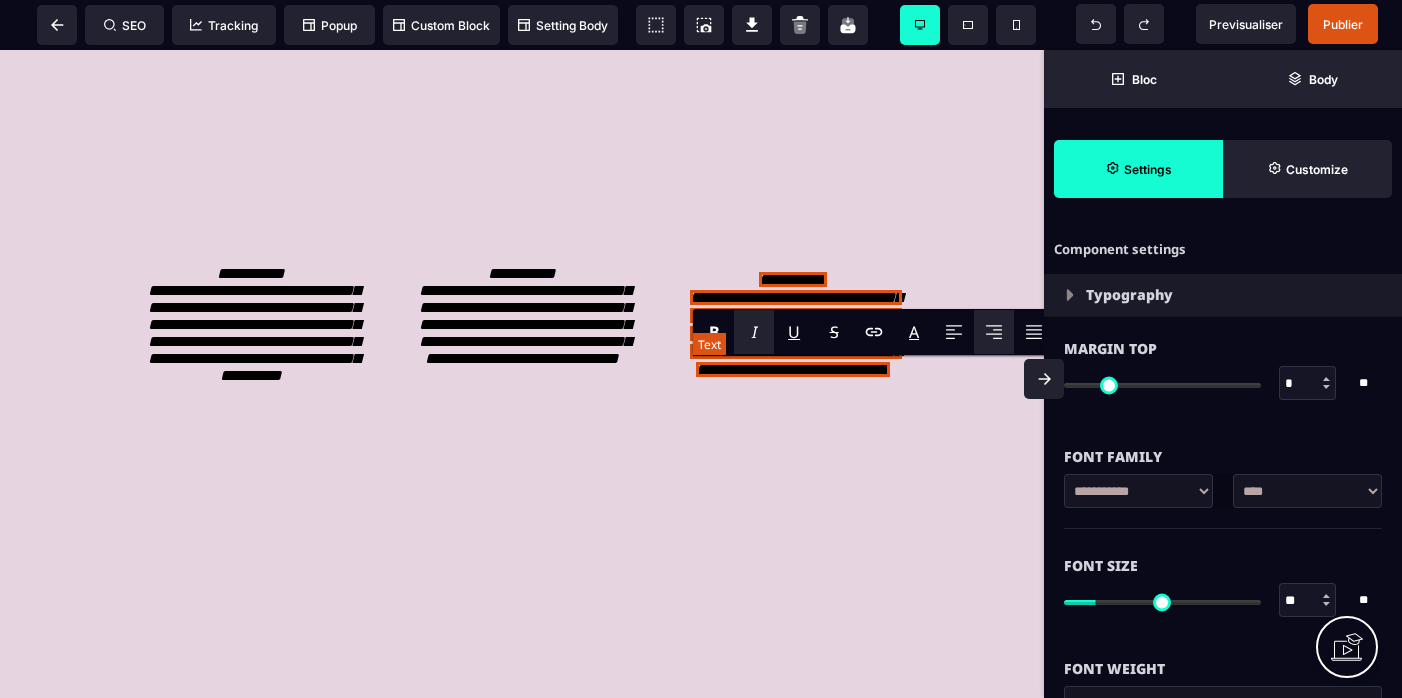 copy on ""Moi ça m'a vraiment permis de retrouver ma libido... je pensais que c'était quelque chose de fini à jamais. Je me suis reconnecté à mon corps et j'ai appris à l'écouter"" 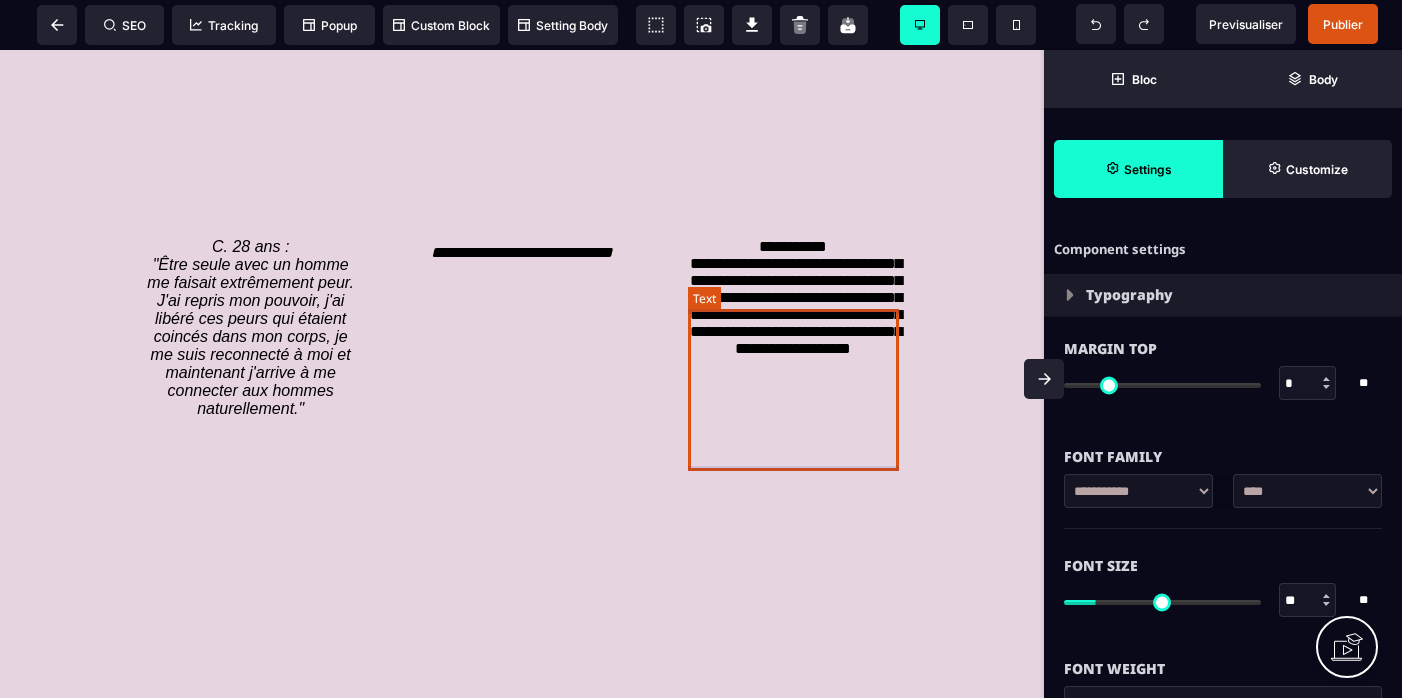 scroll, scrollTop: 3950, scrollLeft: 0, axis: vertical 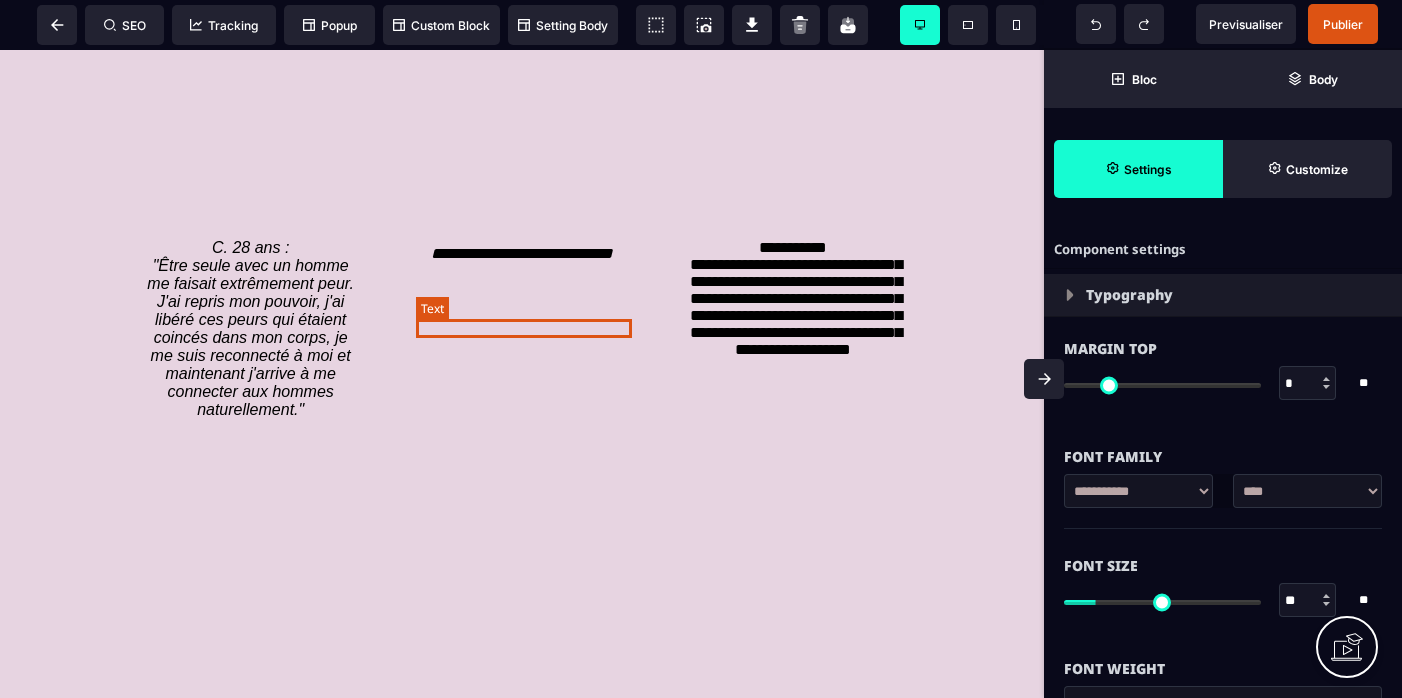 click on "**********" at bounding box center (522, 253) 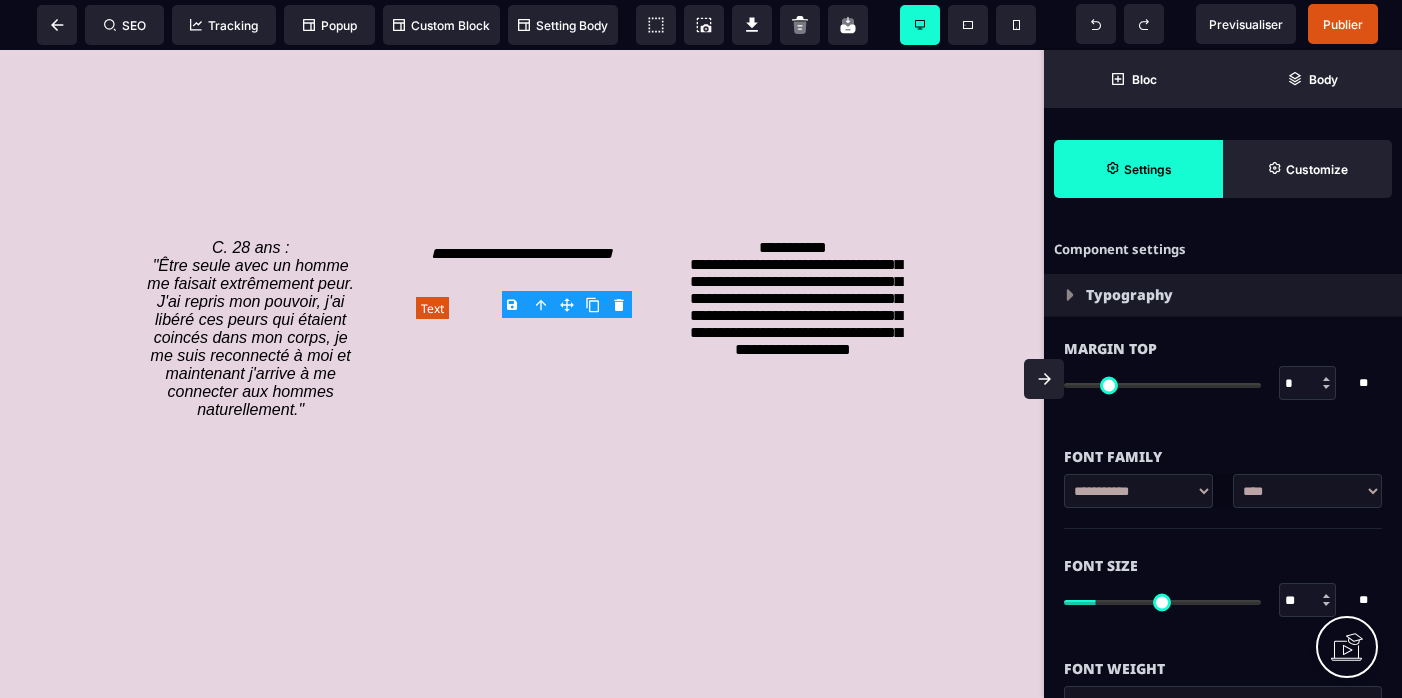 click on "**********" at bounding box center [522, 253] 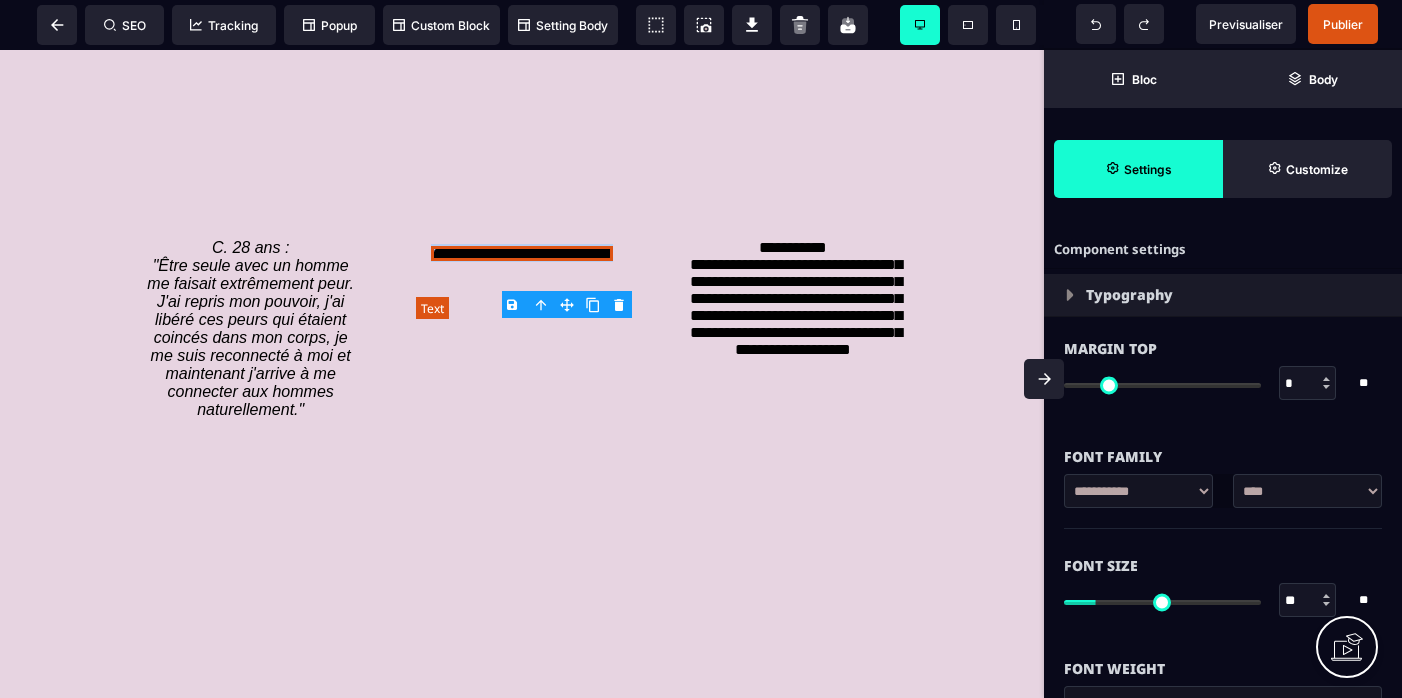 click on "**********" at bounding box center [522, 253] 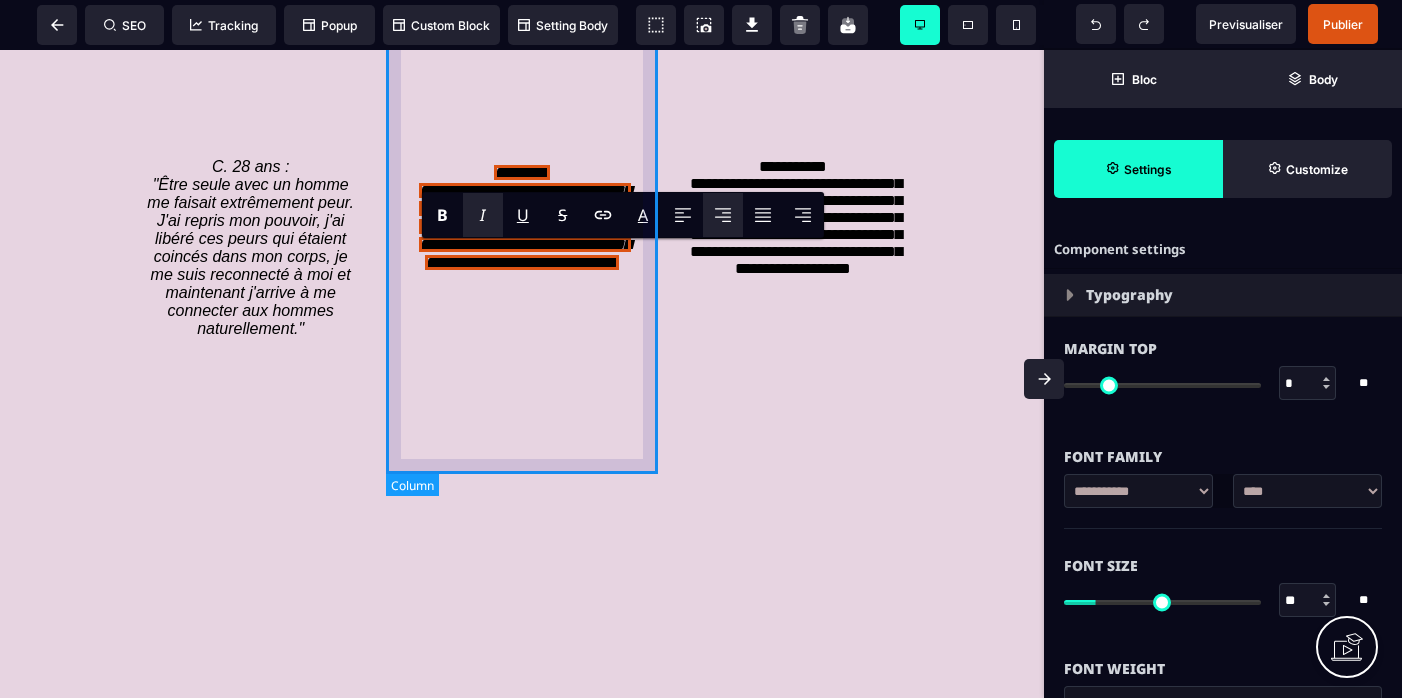 scroll, scrollTop: 4028, scrollLeft: 0, axis: vertical 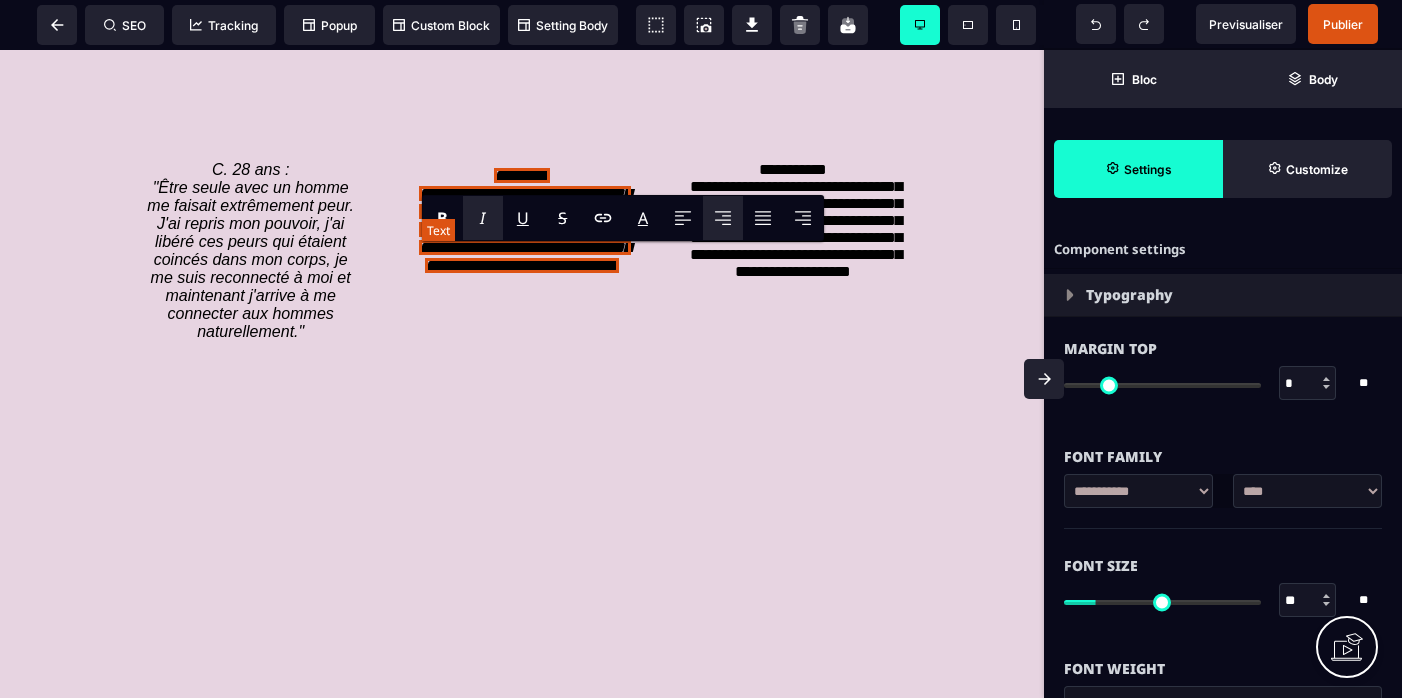 click on "**********" at bounding box center (525, 220) 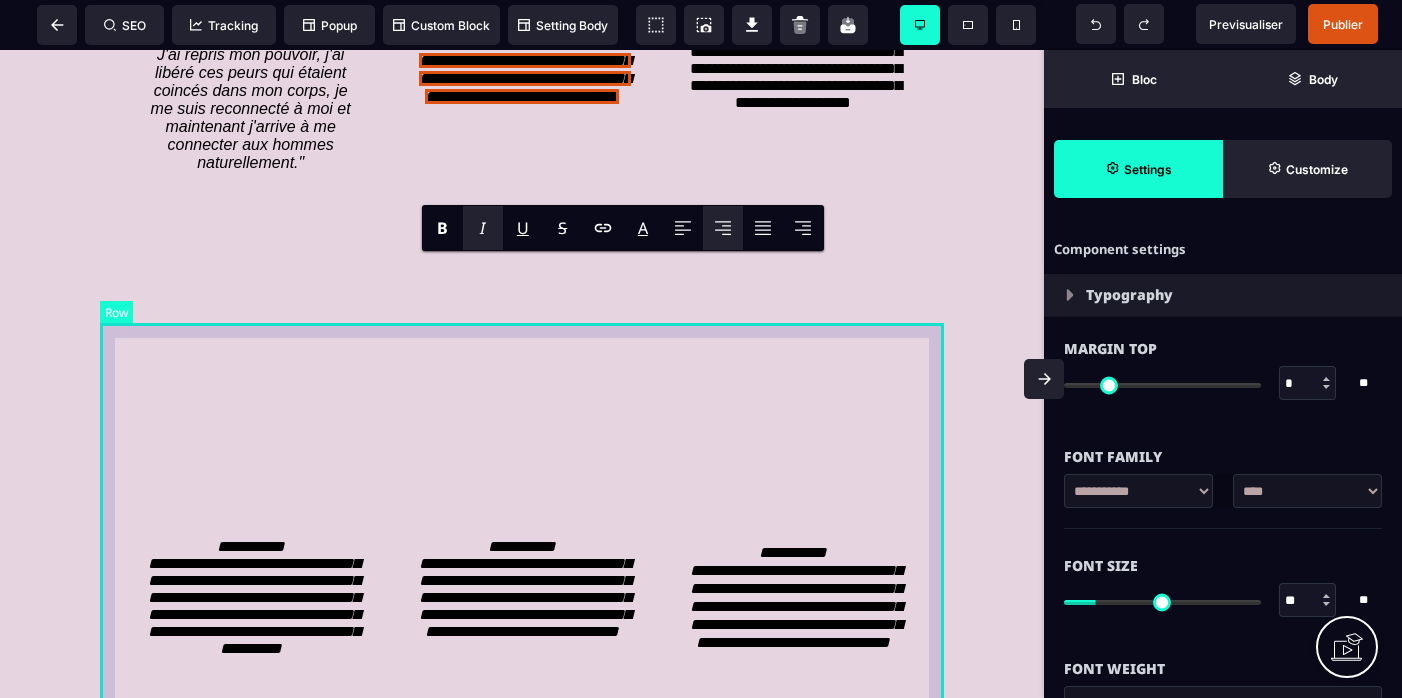 scroll, scrollTop: 4354, scrollLeft: 0, axis: vertical 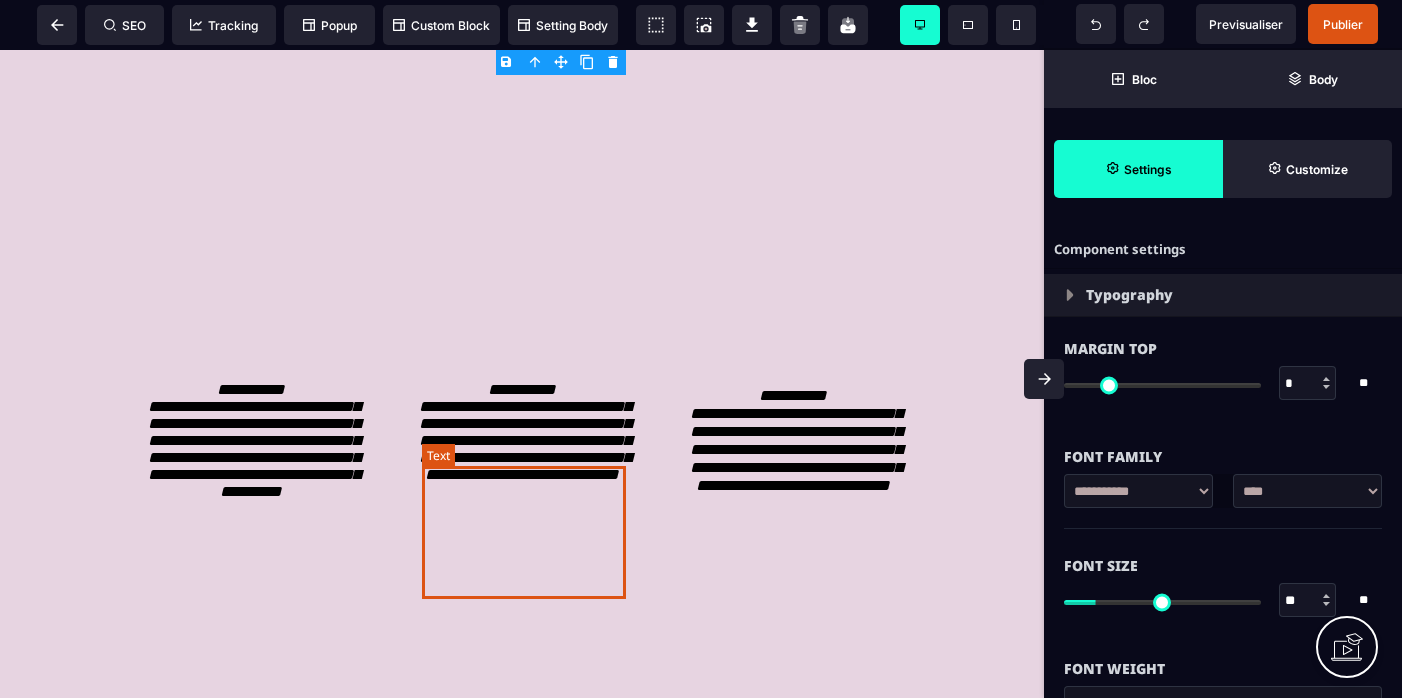 click on "**********" at bounding box center [525, 432] 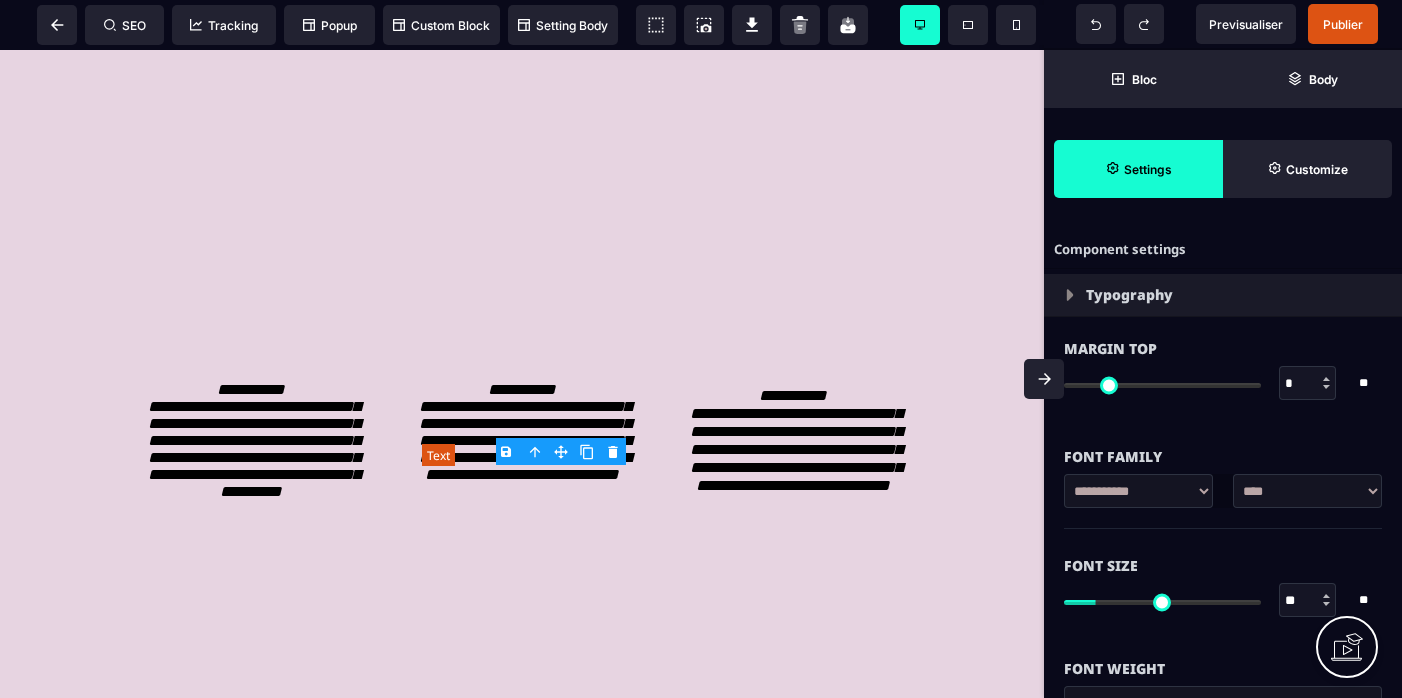 click on "**********" at bounding box center [525, 432] 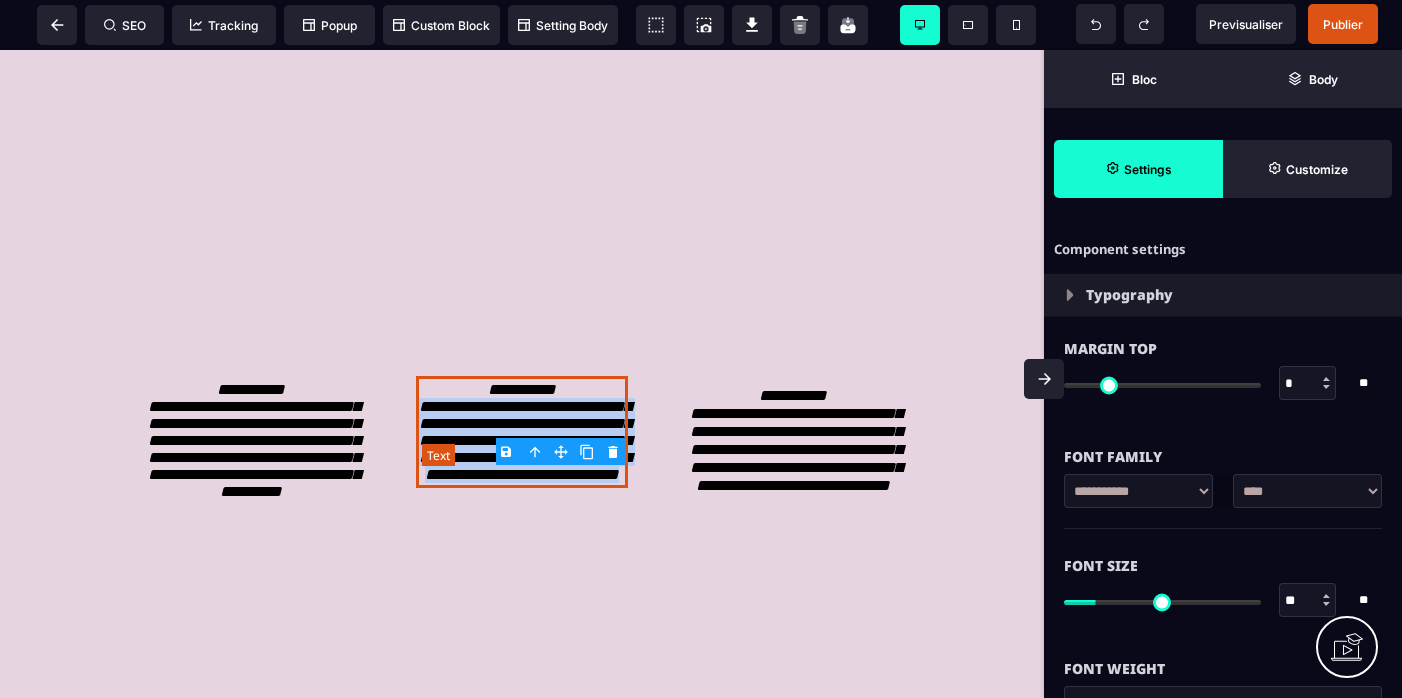 click on "**********" at bounding box center (525, 432) 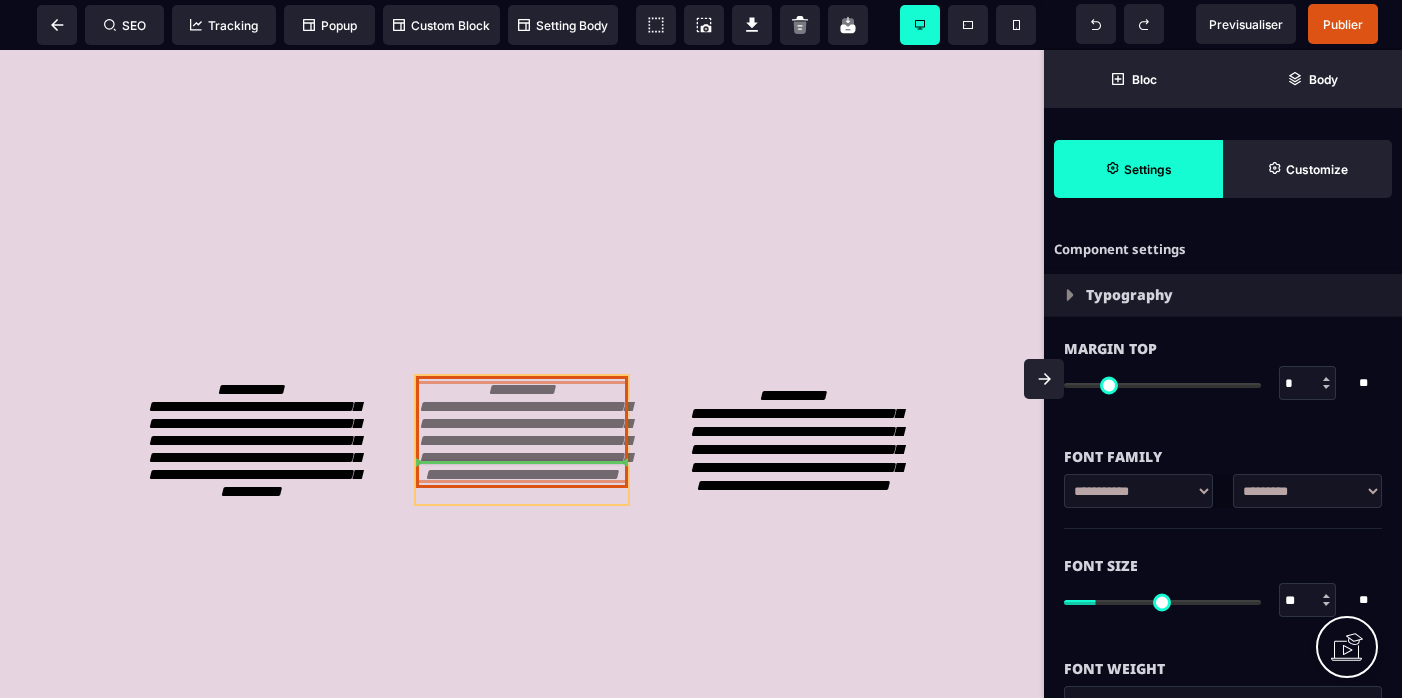 drag, startPoint x: 483, startPoint y: 474, endPoint x: 466, endPoint y: 465, distance: 19.235384 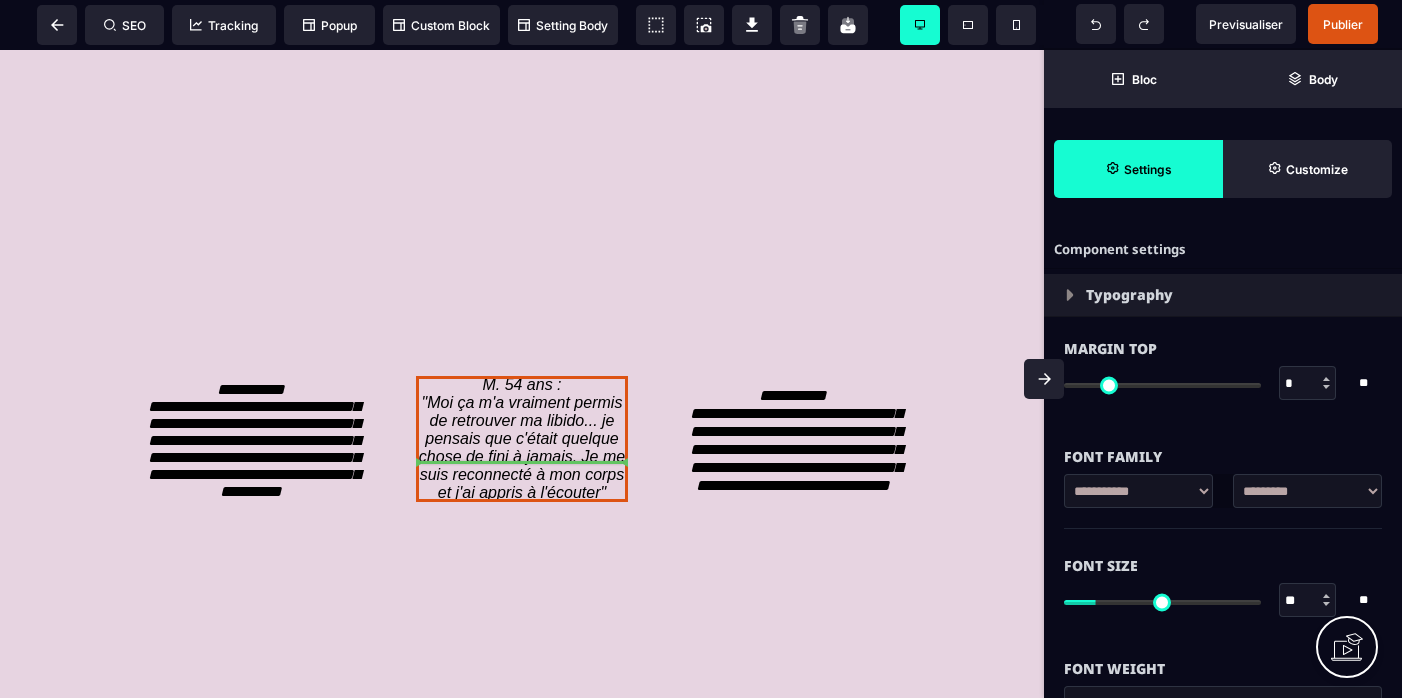 scroll, scrollTop: 4487, scrollLeft: 0, axis: vertical 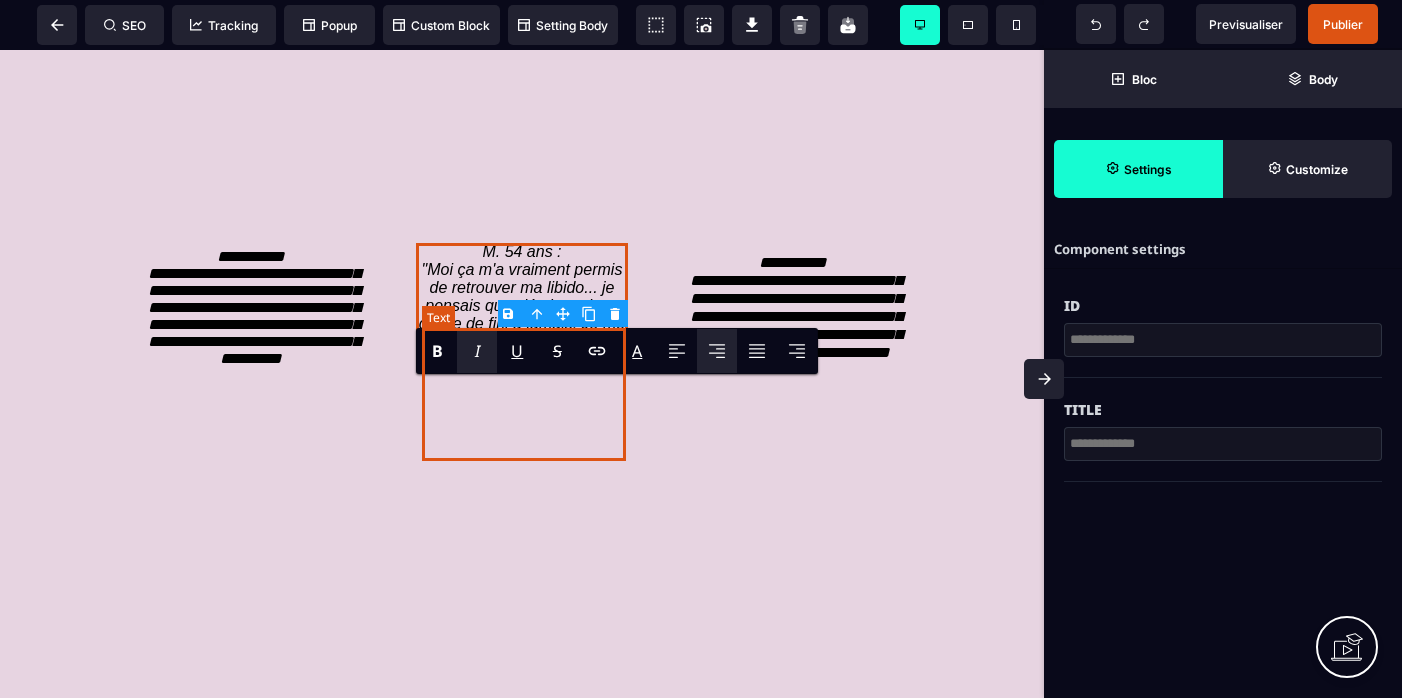 click on "M. 54 ans :
"Moi ça m'a vraiment permis de retrouver ma libido... je pensais que c'était quelque chose de fini à jamais. Je me suis reconnecté à mon corps et j'ai appris à l'écouter"" at bounding box center (524, 305) 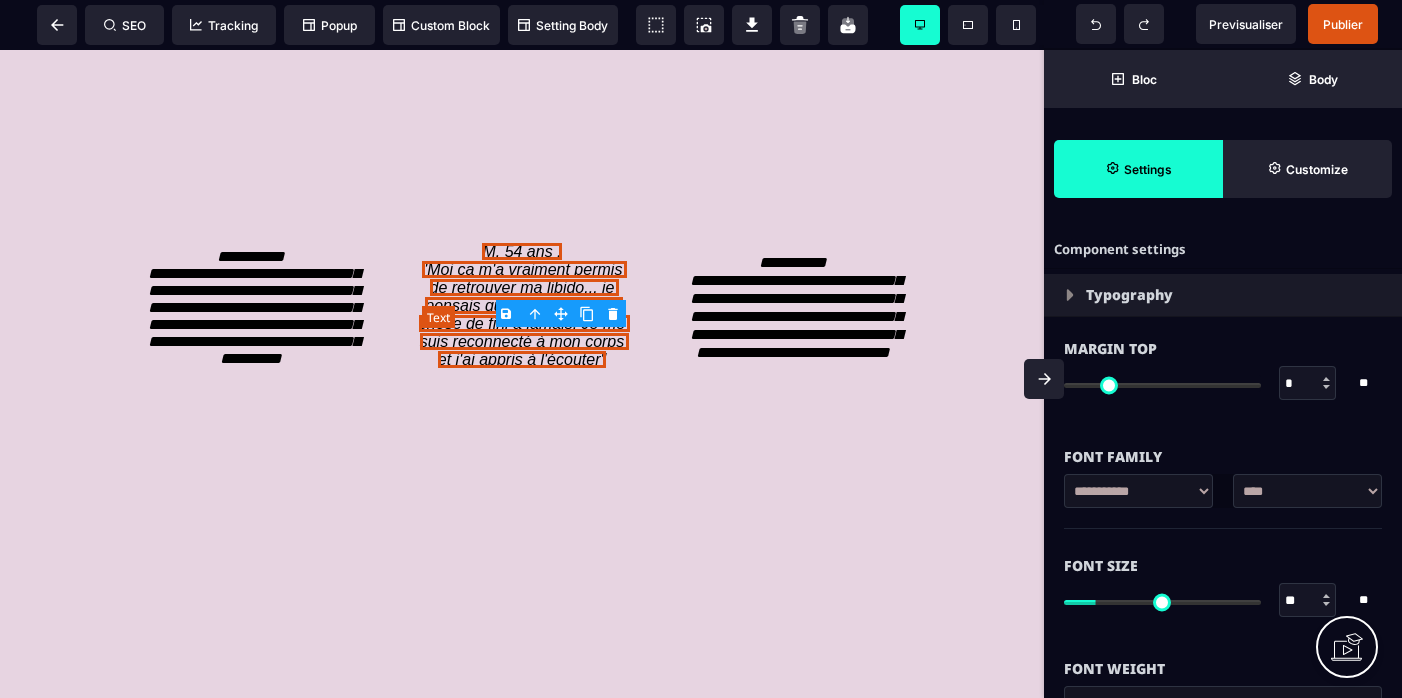 click on "M. 54 ans :
"Moi ça m'a vraiment permis de retrouver ma libido... je pensais que c'était quelque chose de fini à jamais. Je me suis reconnecté à mon corps et j'ai appris à l'écouter"" at bounding box center (524, 305) 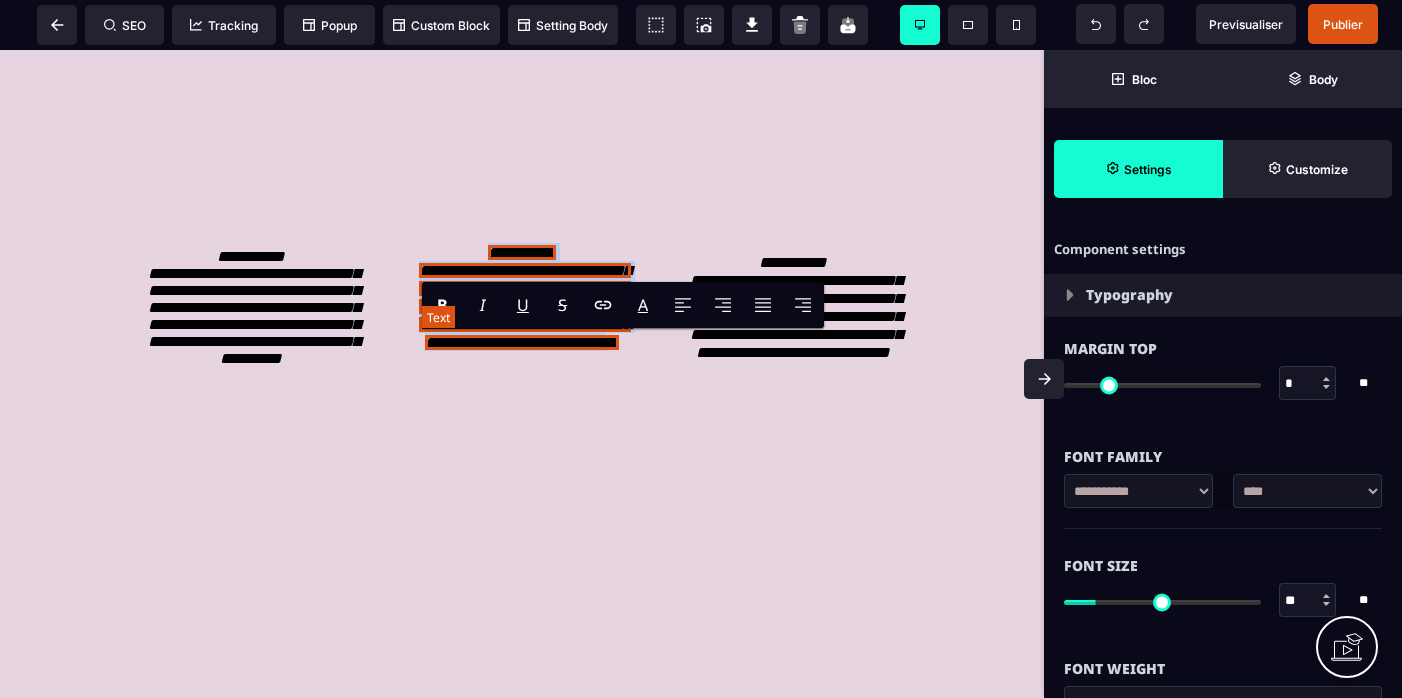 drag, startPoint x: 598, startPoint y: 449, endPoint x: 488, endPoint y: 337, distance: 156.98407 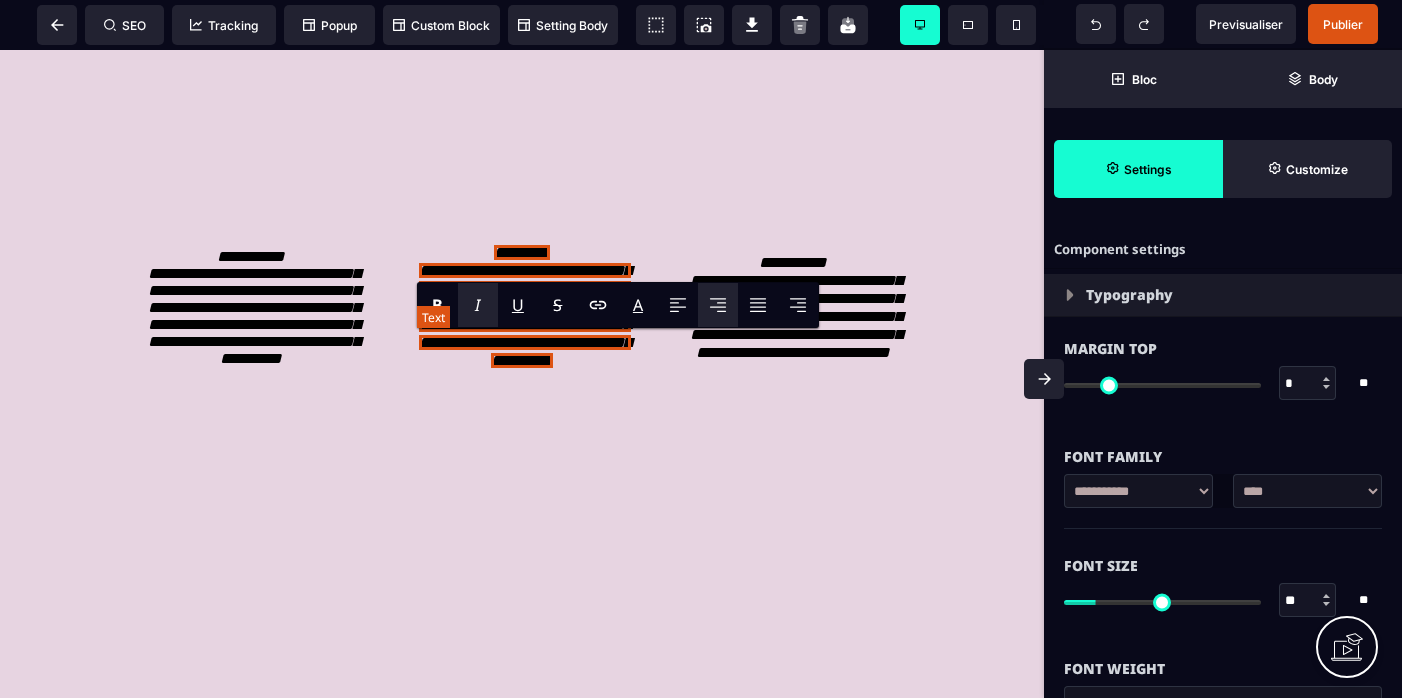 click on "**********" at bounding box center [525, 306] 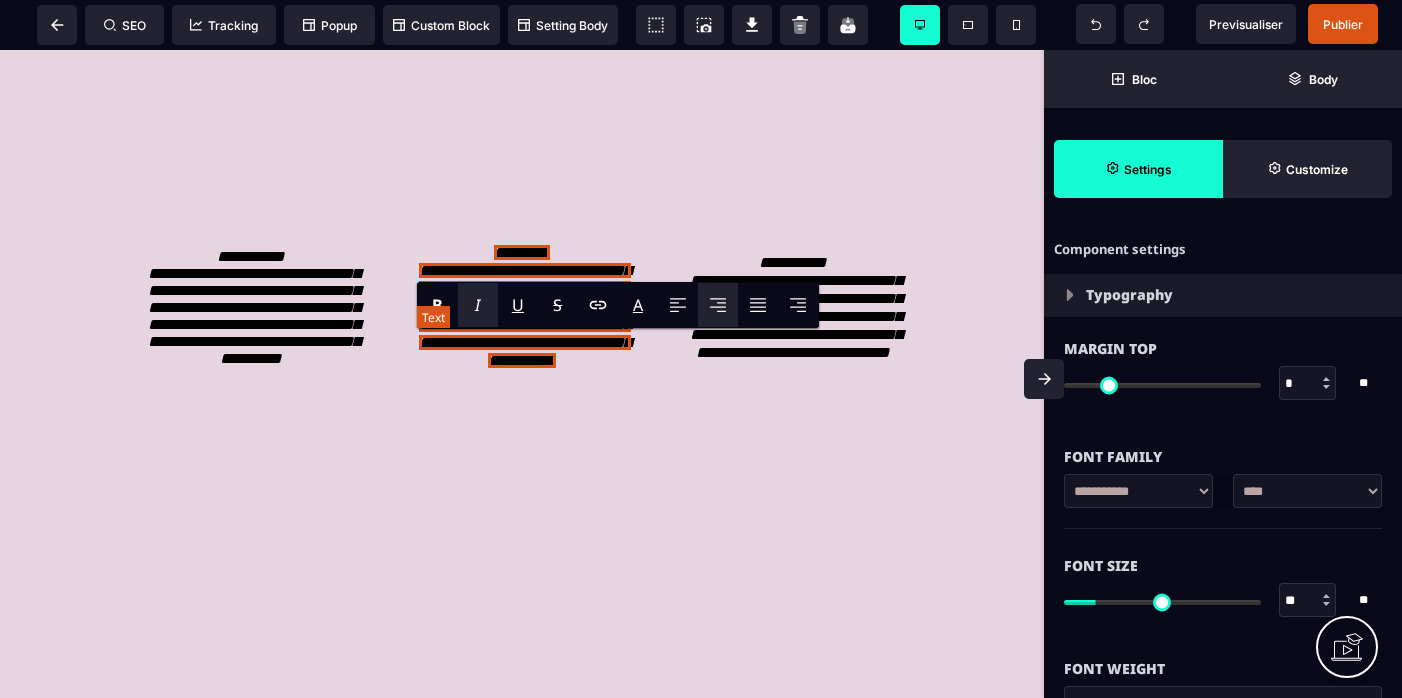 click on "**********" at bounding box center [525, 306] 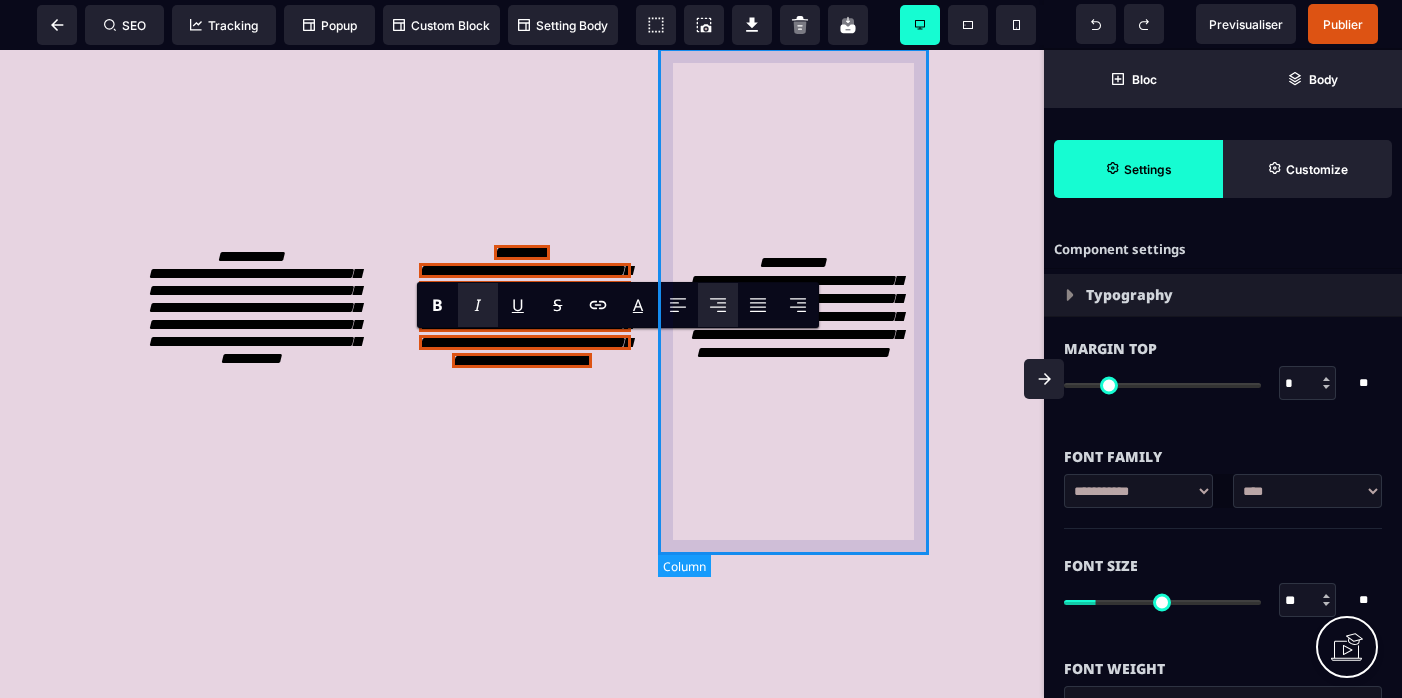 click on "**********" at bounding box center (793, 194) 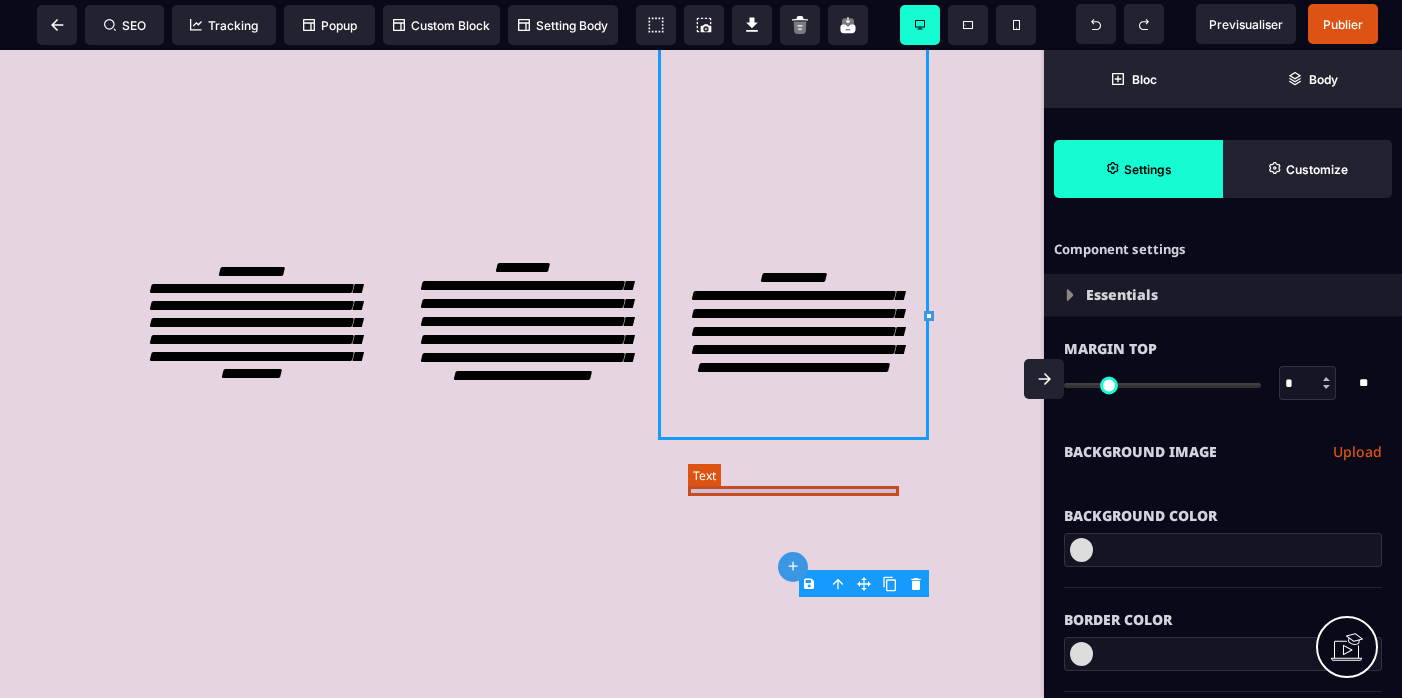 scroll, scrollTop: 4455, scrollLeft: 0, axis: vertical 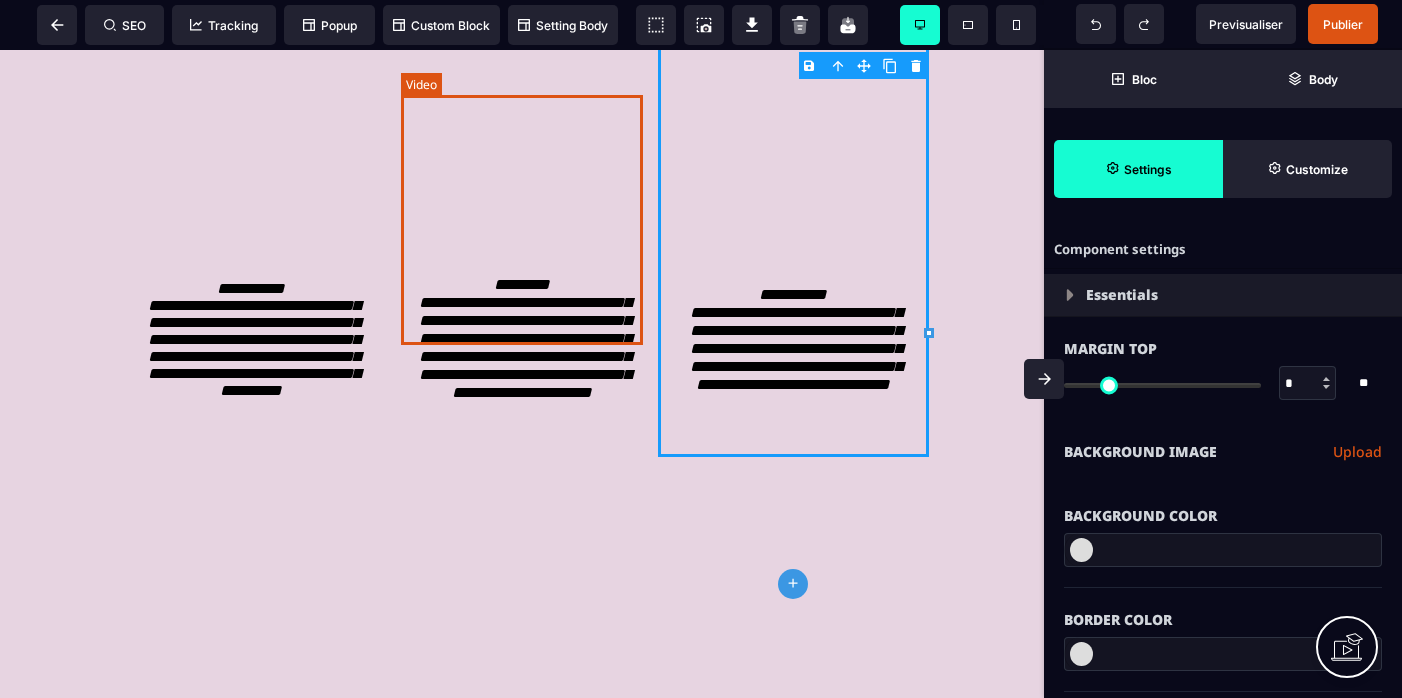 click at bounding box center (521, 135) 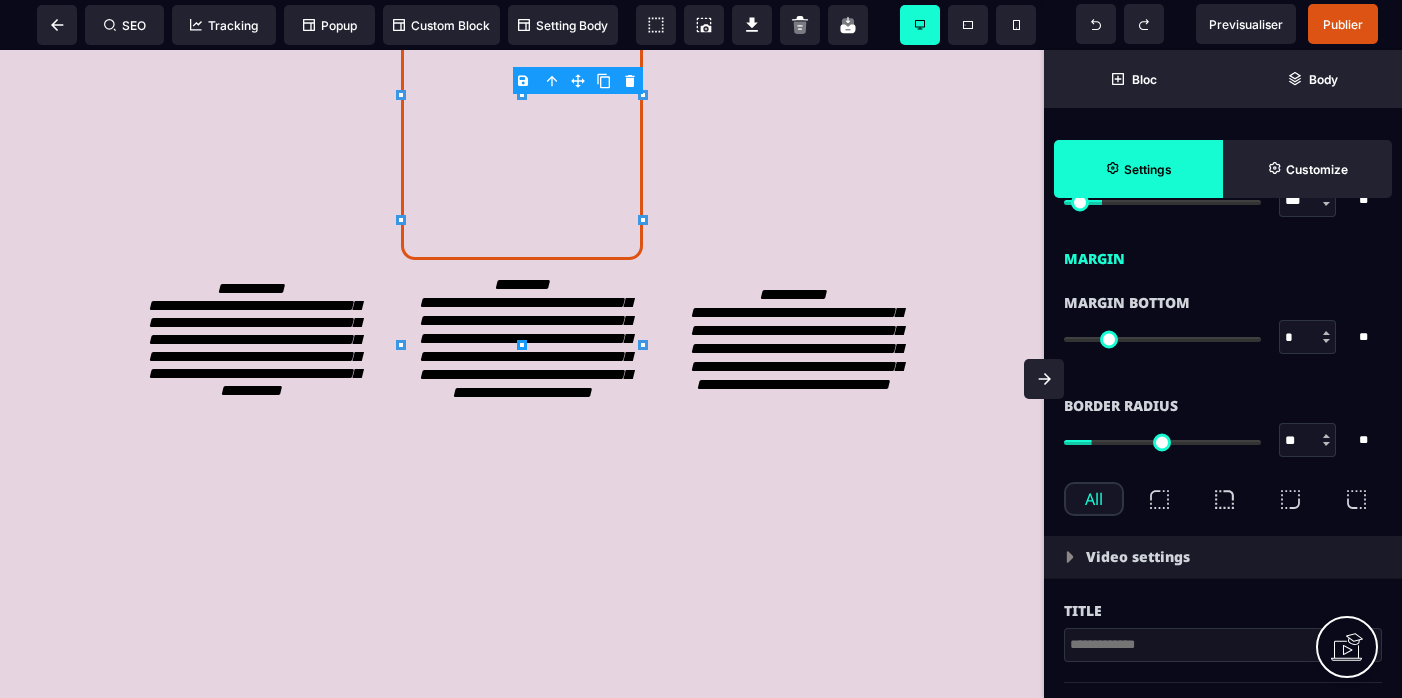scroll, scrollTop: 540, scrollLeft: 0, axis: vertical 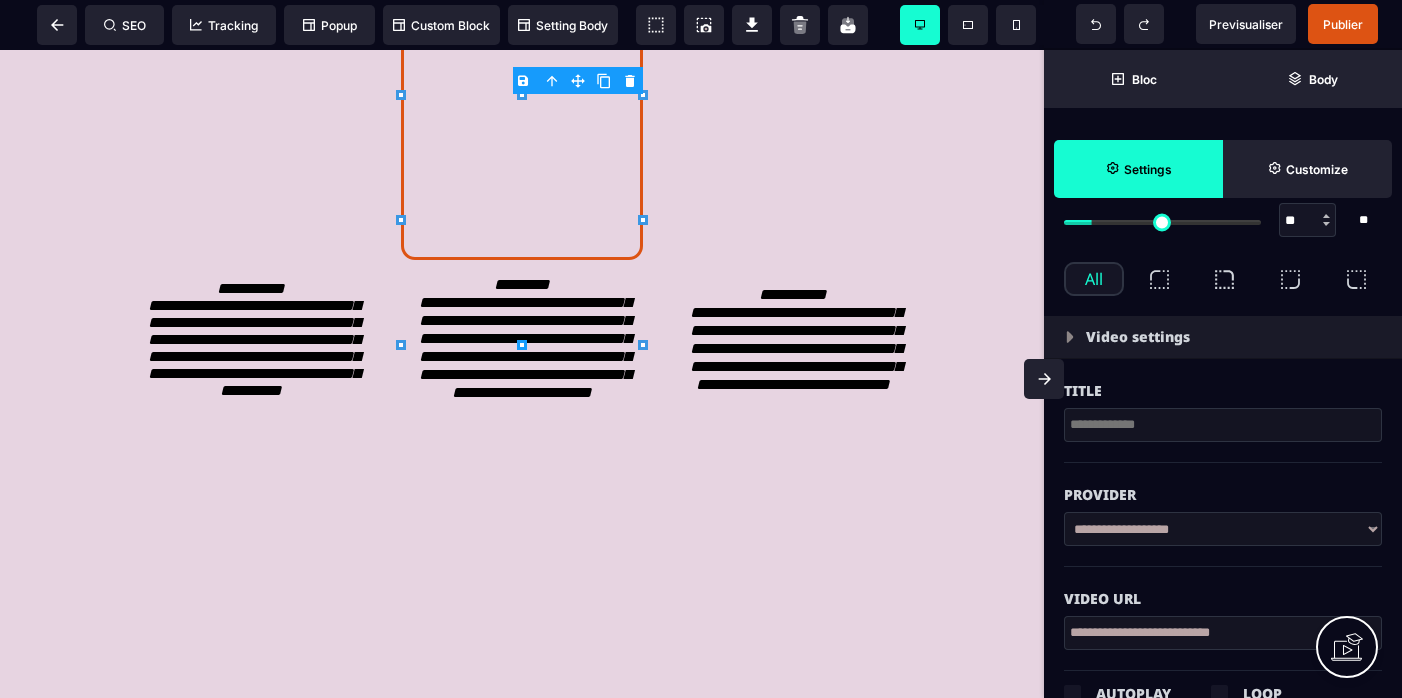click on "**********" at bounding box center [1223, 633] 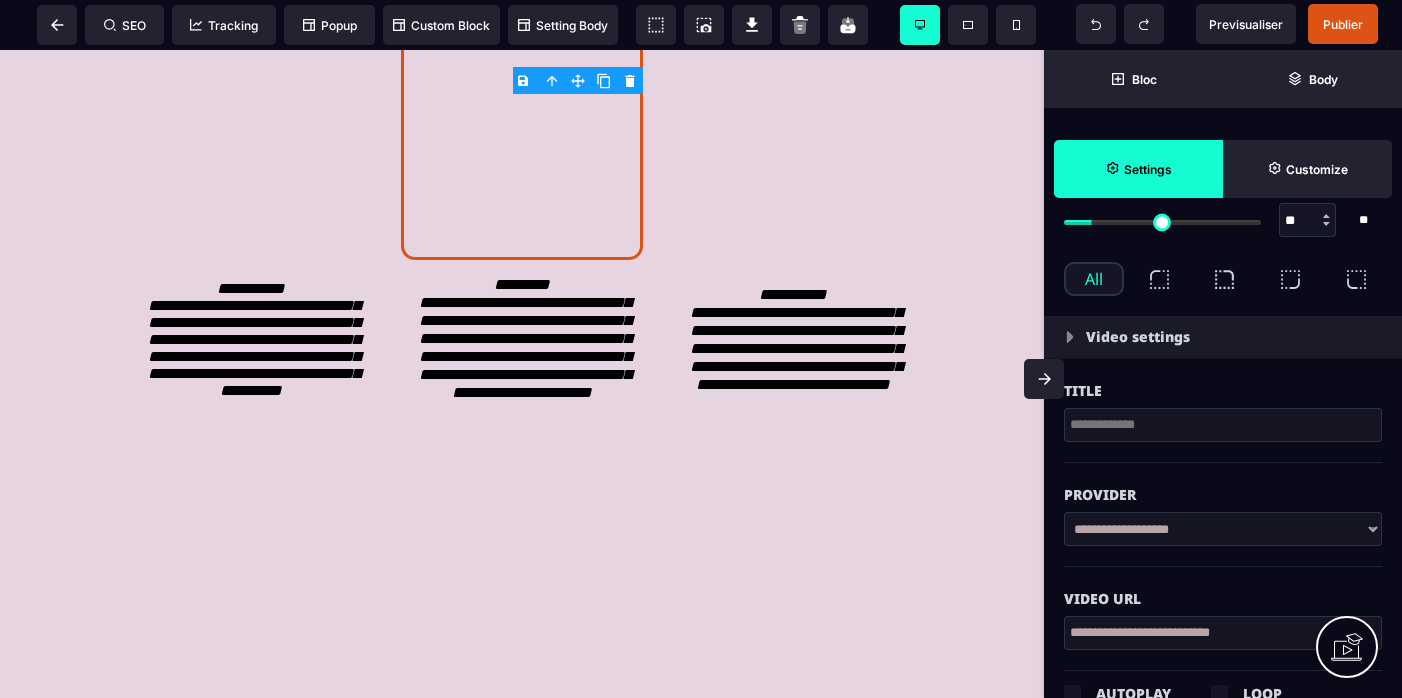 click on "**********" at bounding box center (1223, 633) 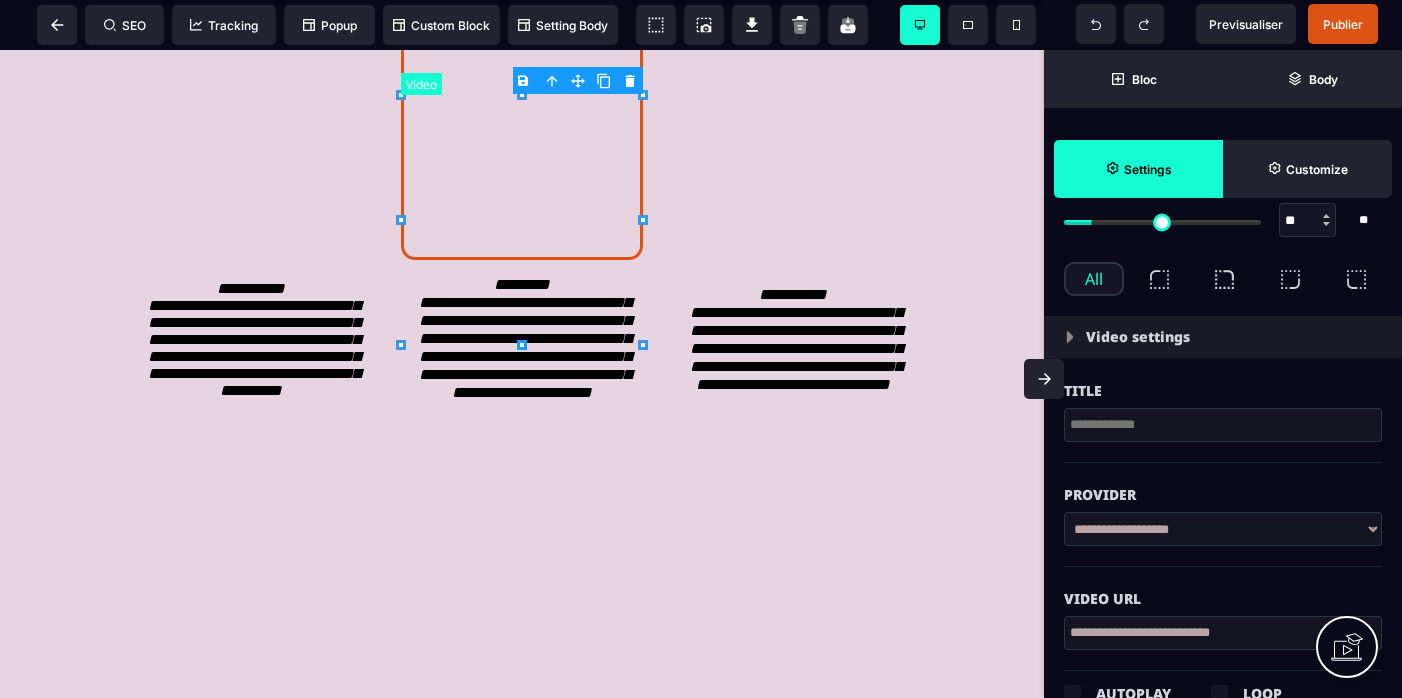 click on "**********" at bounding box center [522, -42] 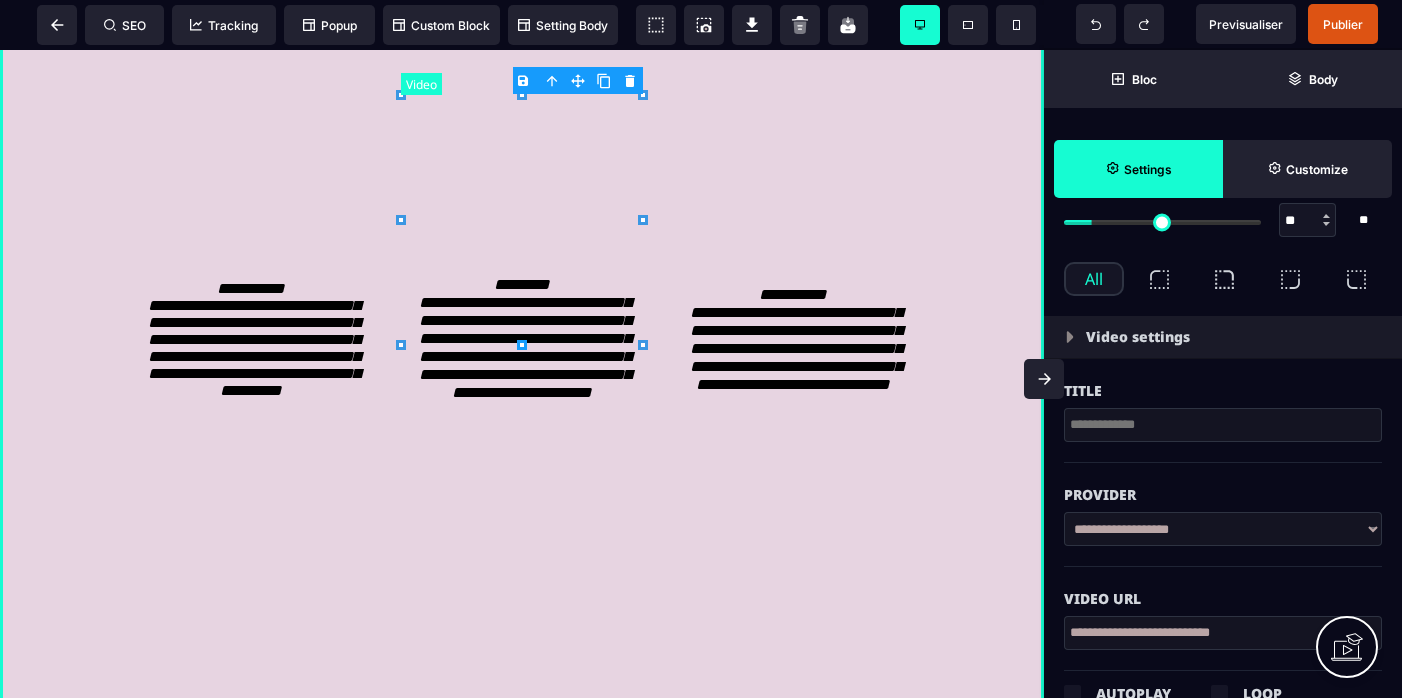 scroll, scrollTop: 0, scrollLeft: 0, axis: both 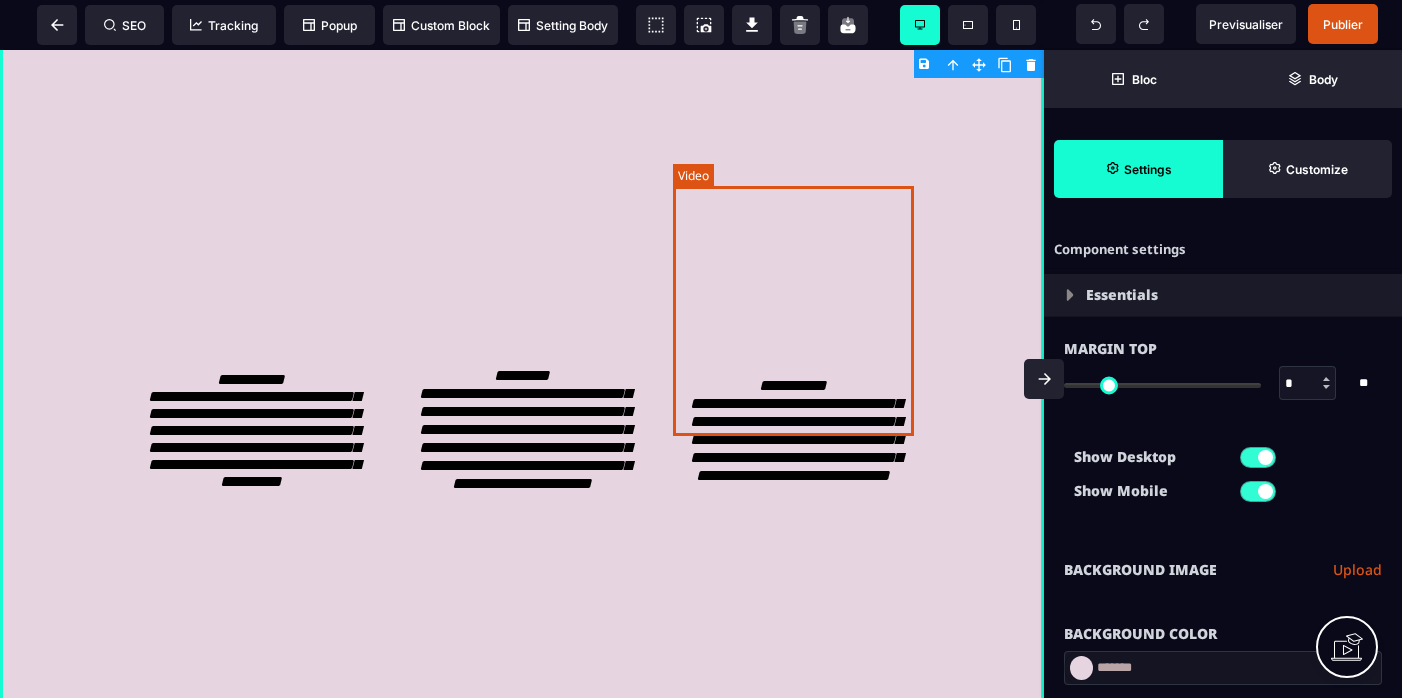 click at bounding box center (793, 226) 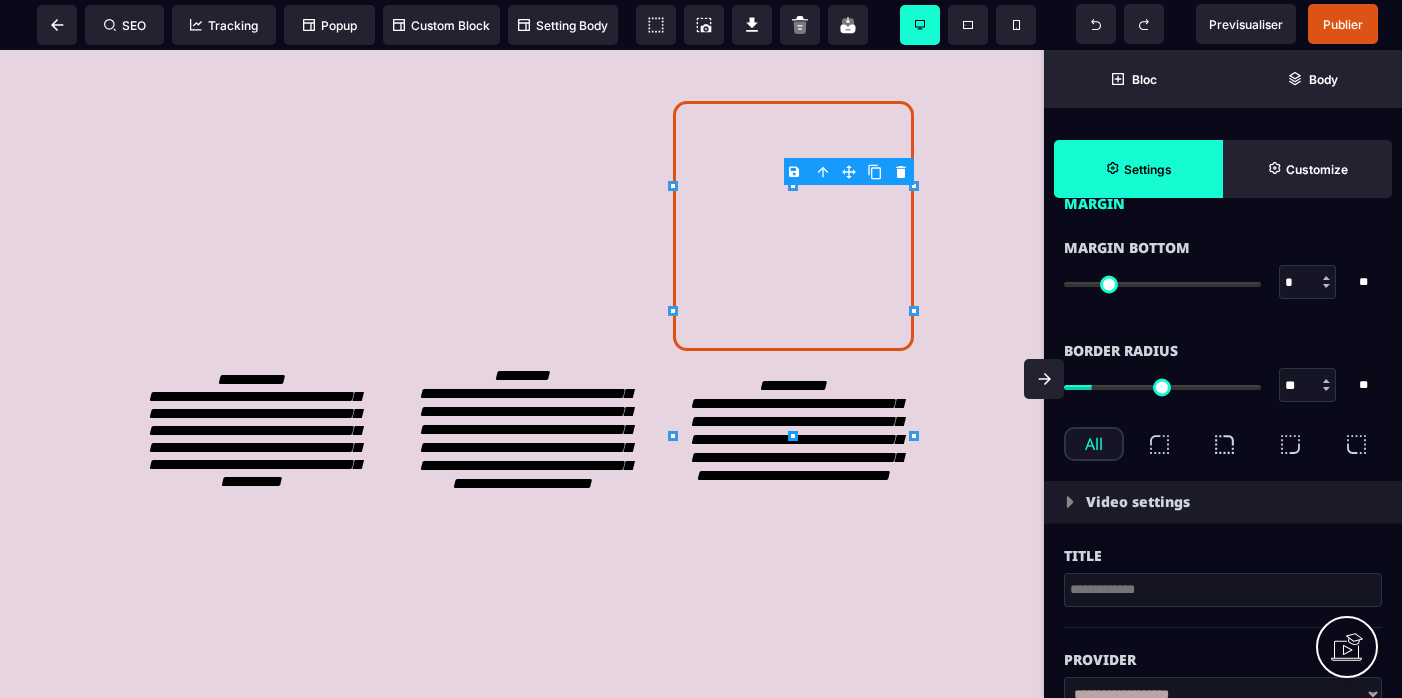 scroll, scrollTop: 433, scrollLeft: 0, axis: vertical 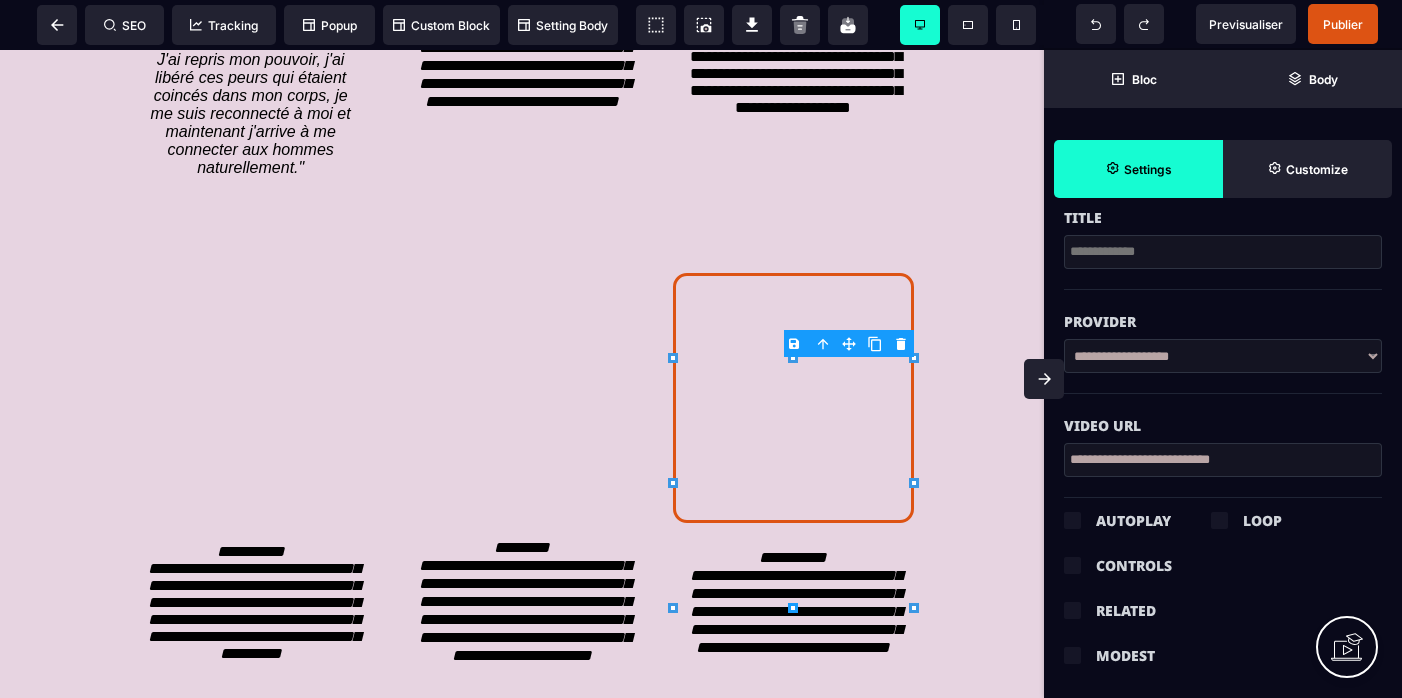 click on "**********" at bounding box center (1223, 460) 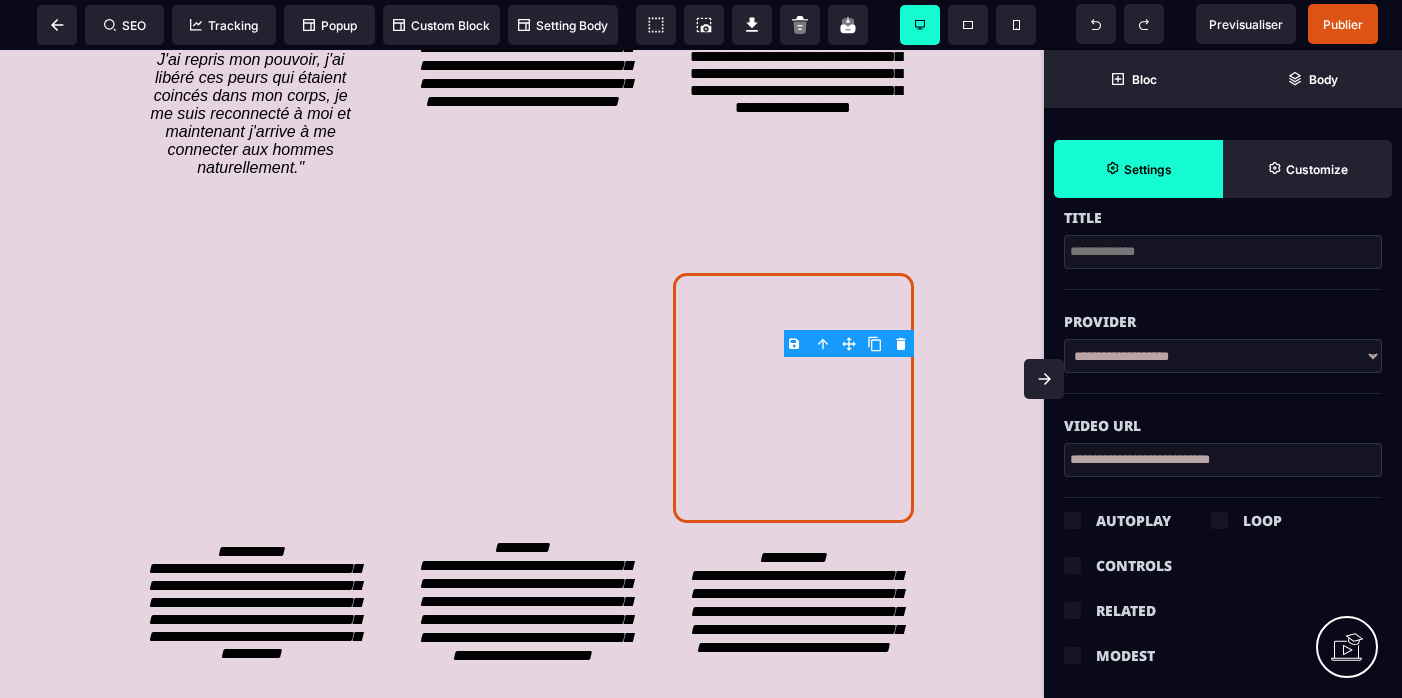 click on "**********" at bounding box center [1223, 460] 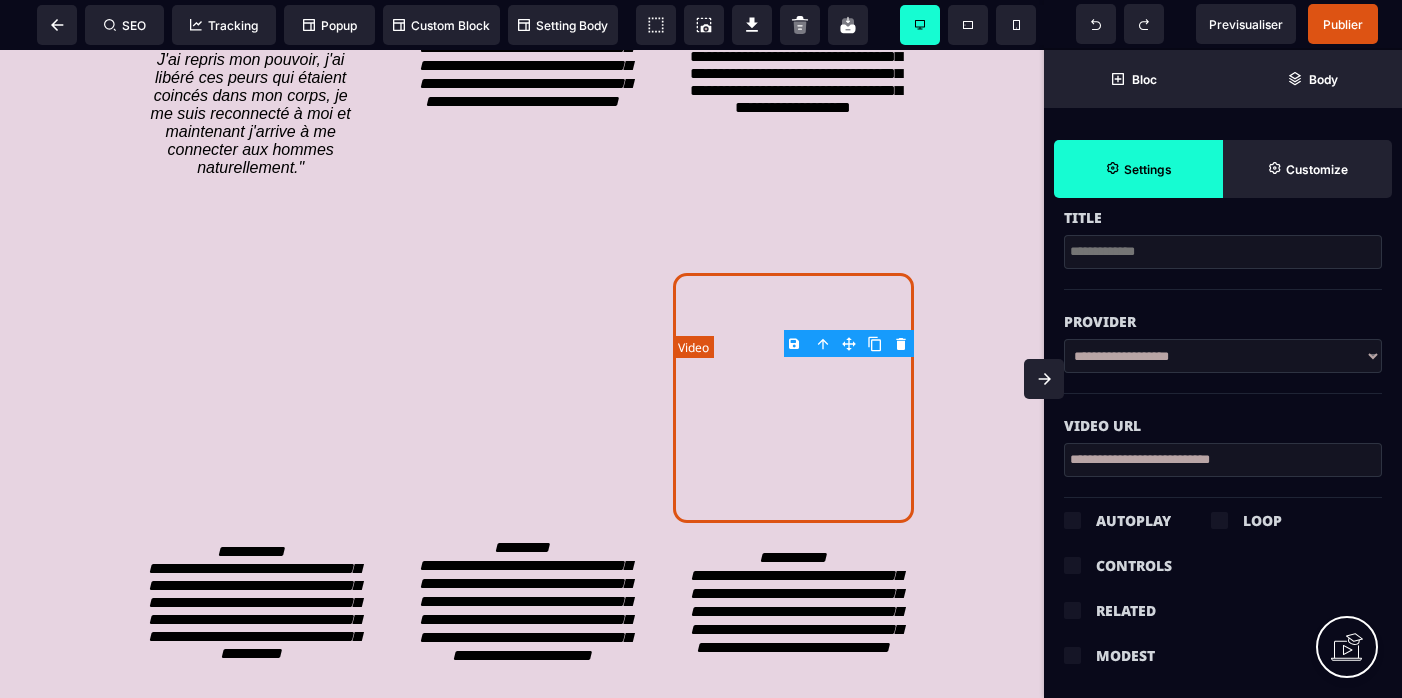 click at bounding box center (793, 398) 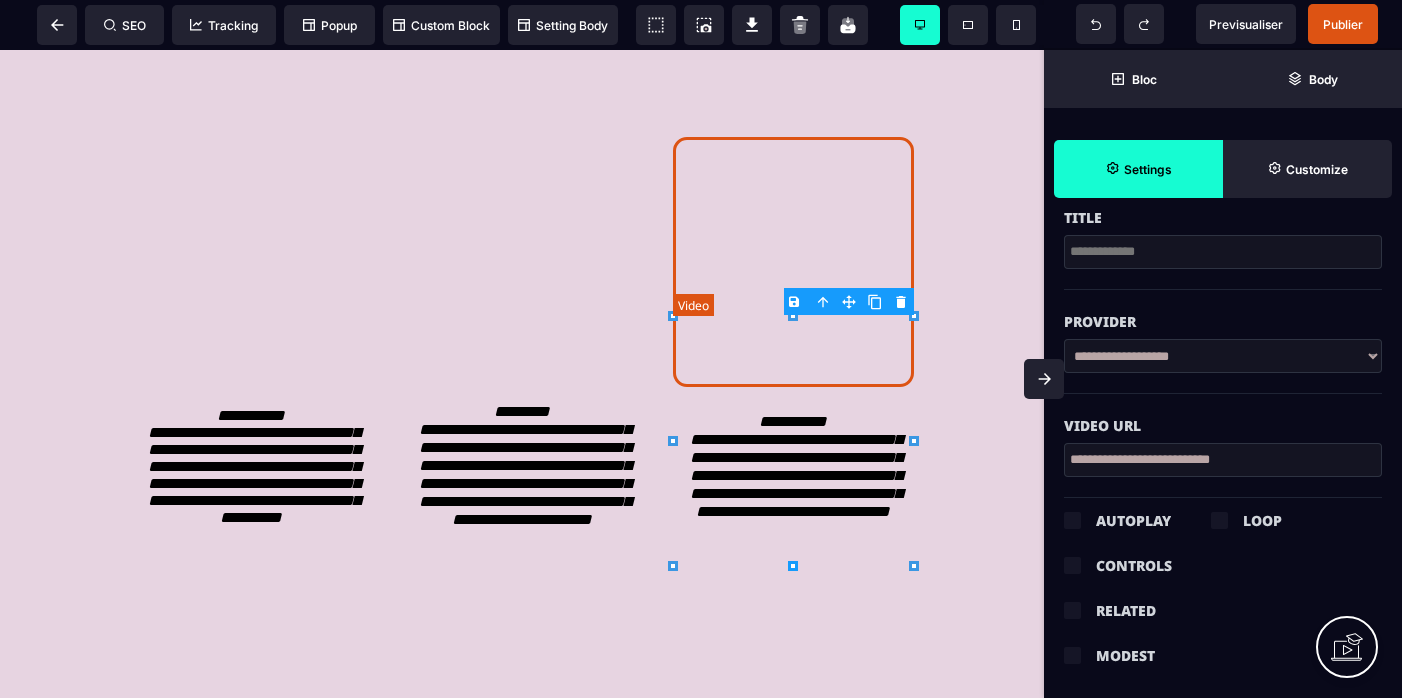 scroll, scrollTop: 4332, scrollLeft: 0, axis: vertical 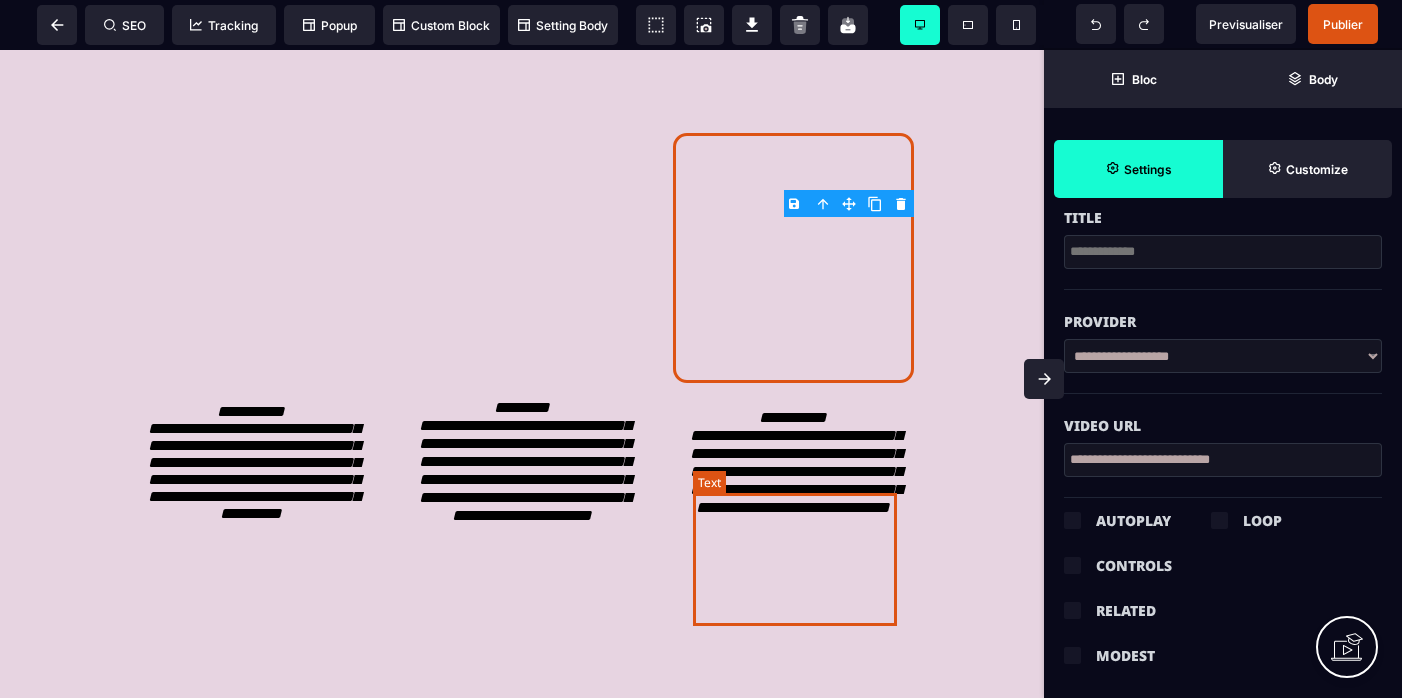 click on "**********" at bounding box center [796, 462] 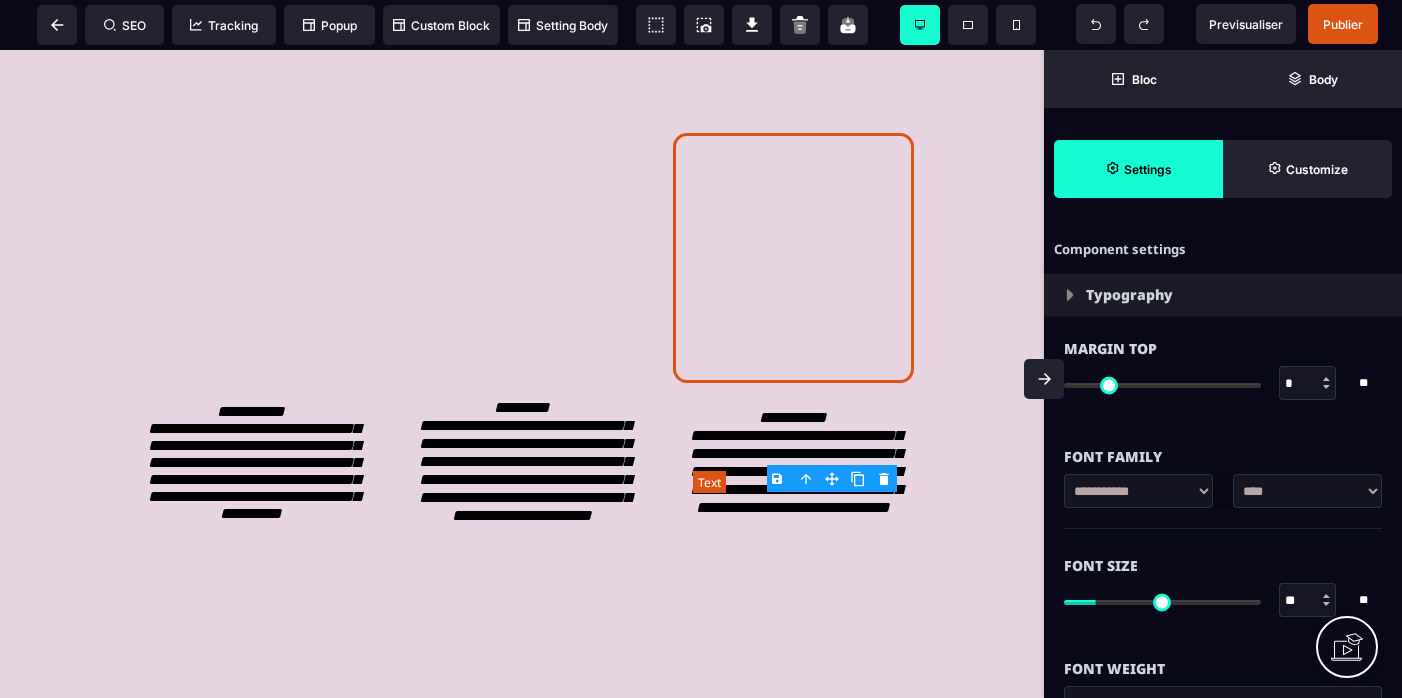click on "**********" at bounding box center (796, 462) 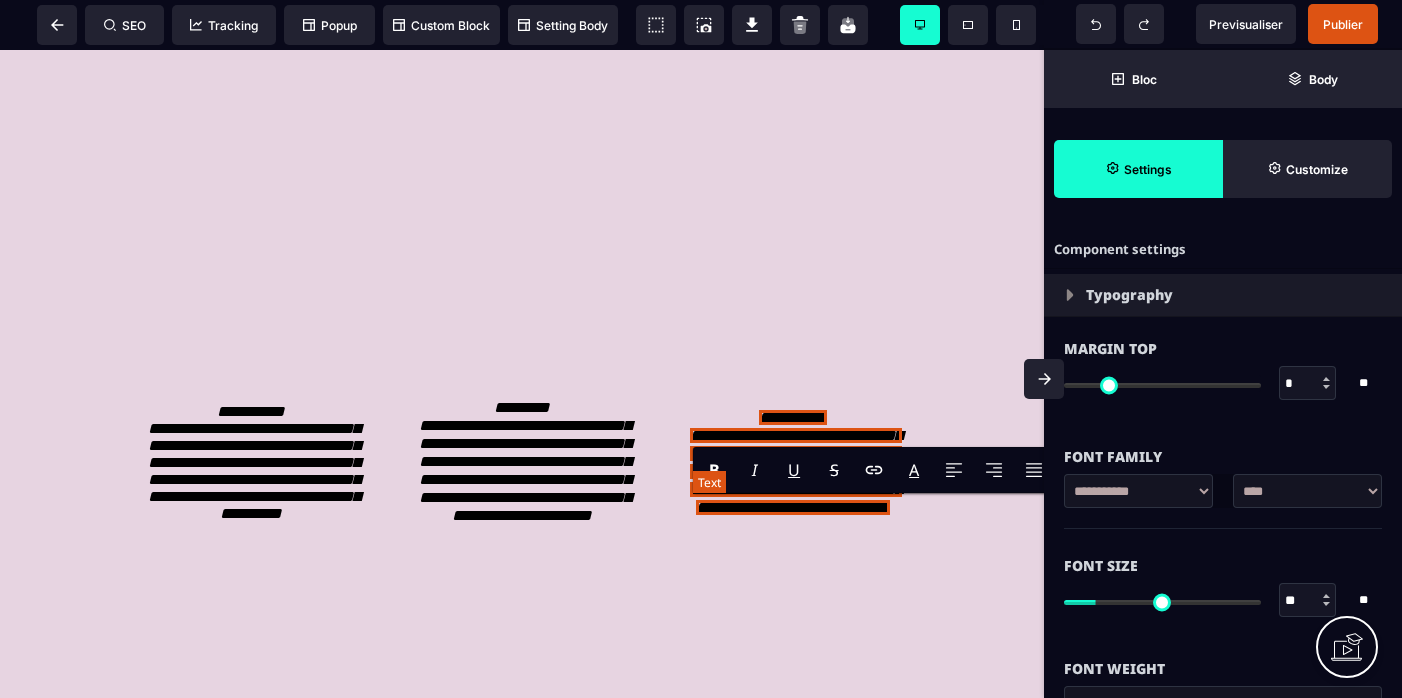 click on "**********" at bounding box center (796, 462) 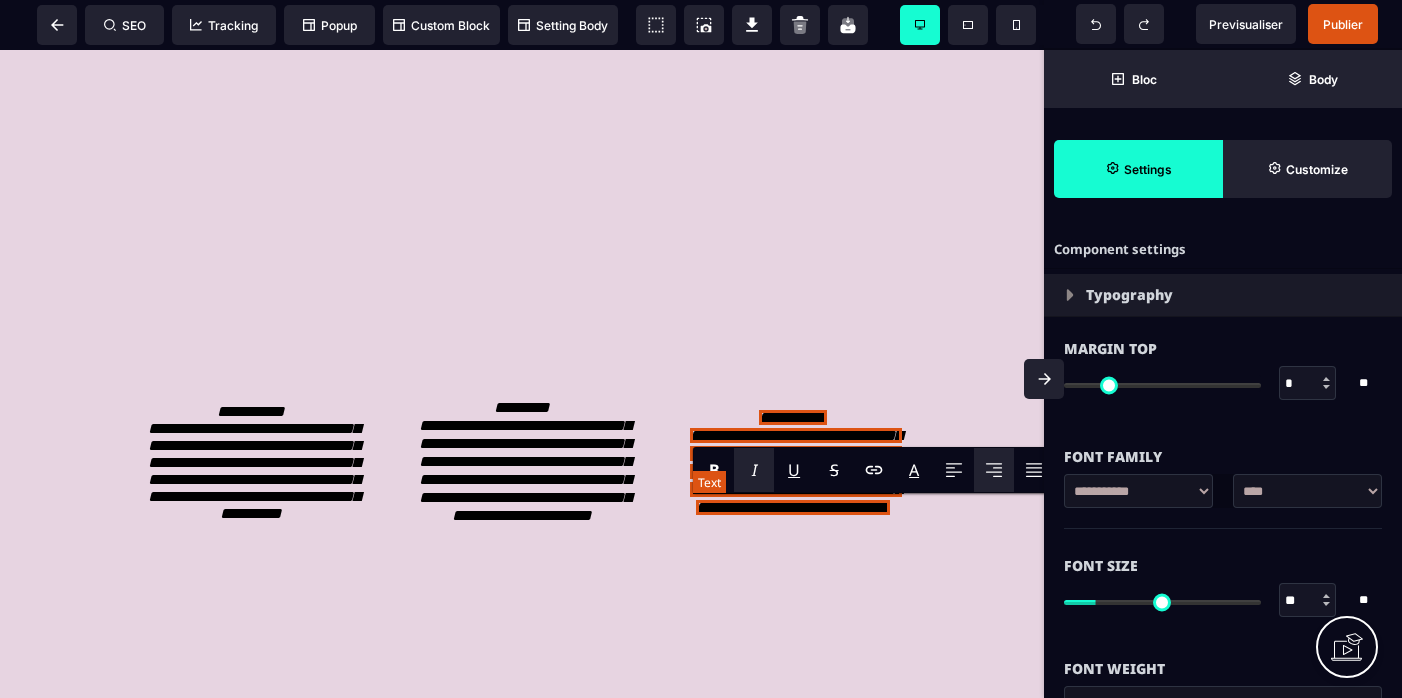 click on "**********" at bounding box center [796, 462] 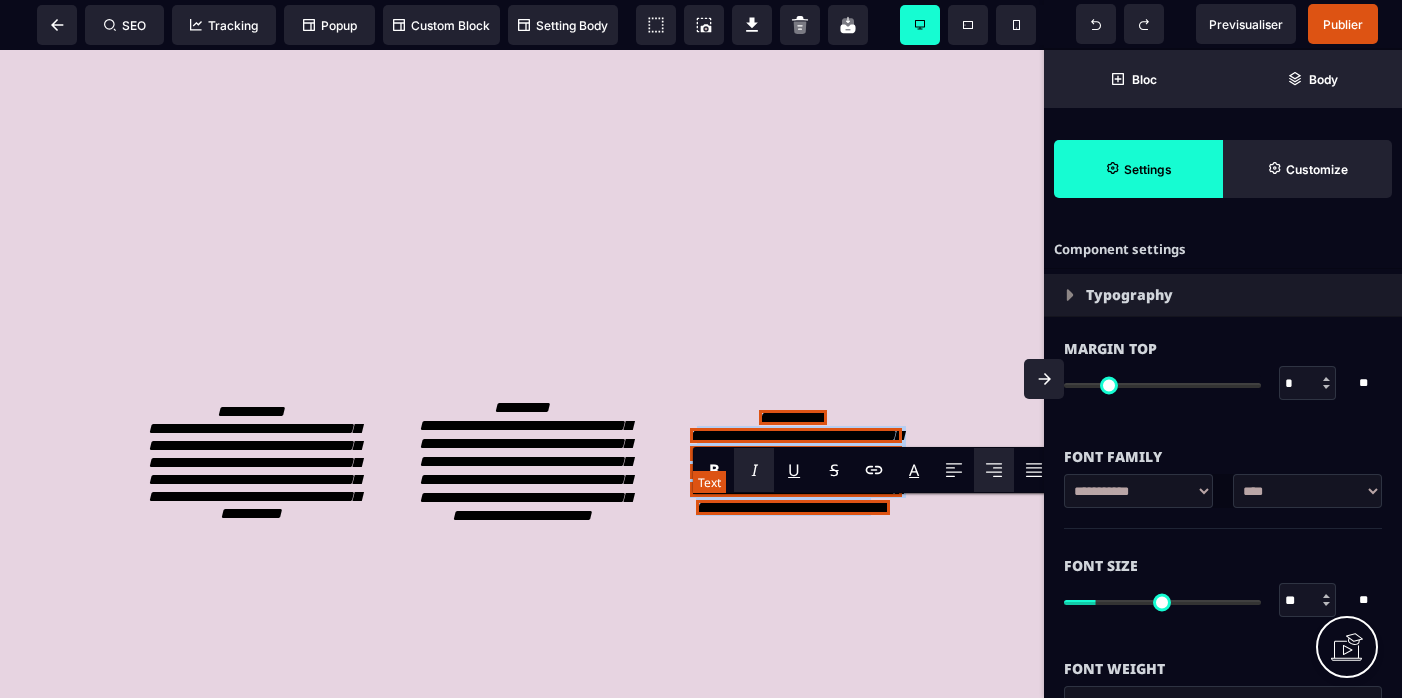 drag, startPoint x: 864, startPoint y: 613, endPoint x: 702, endPoint y: 517, distance: 188.30826 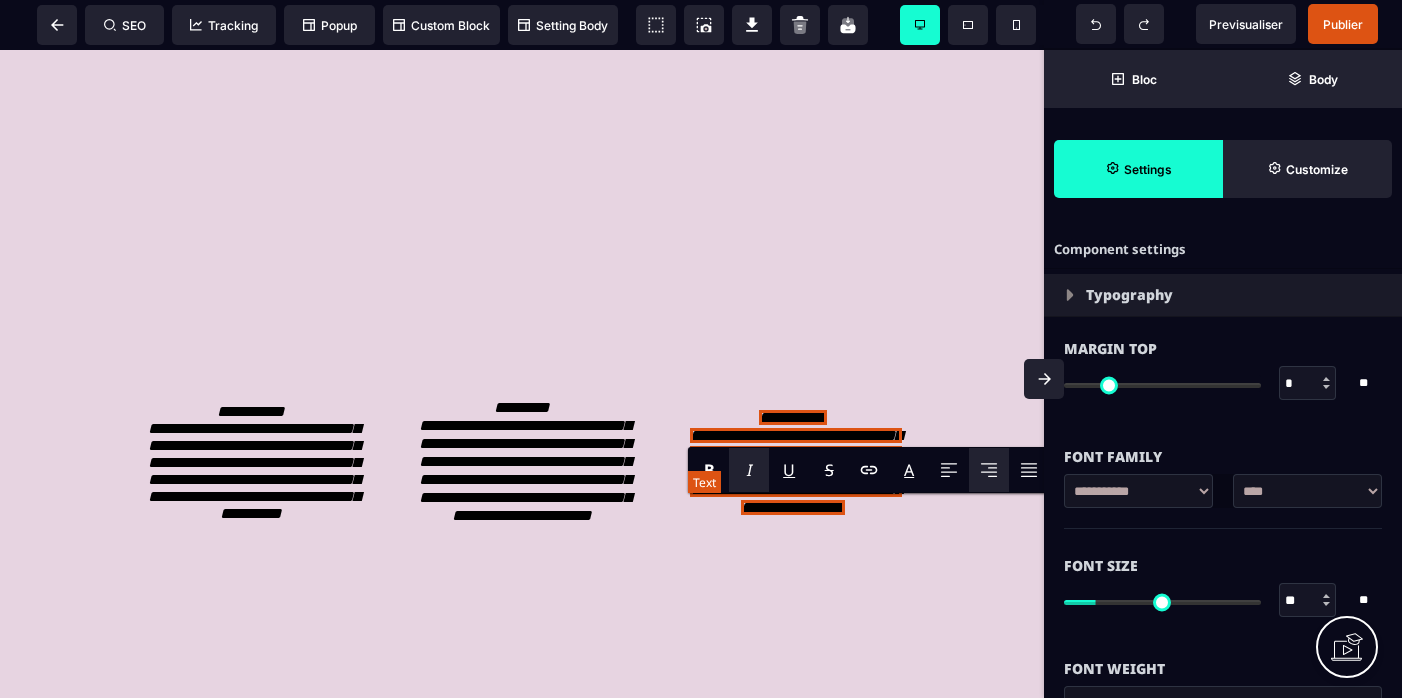 click on "**********" at bounding box center [796, 462] 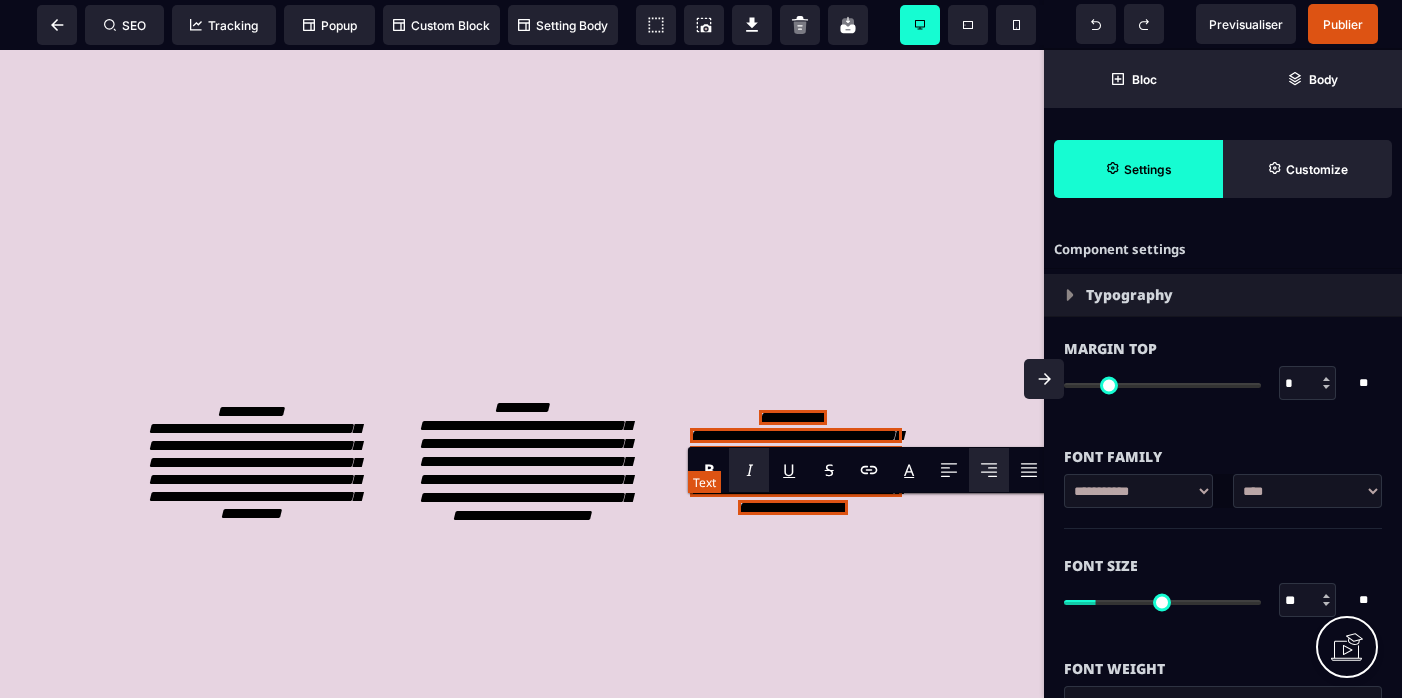 click on "**********" at bounding box center [796, 462] 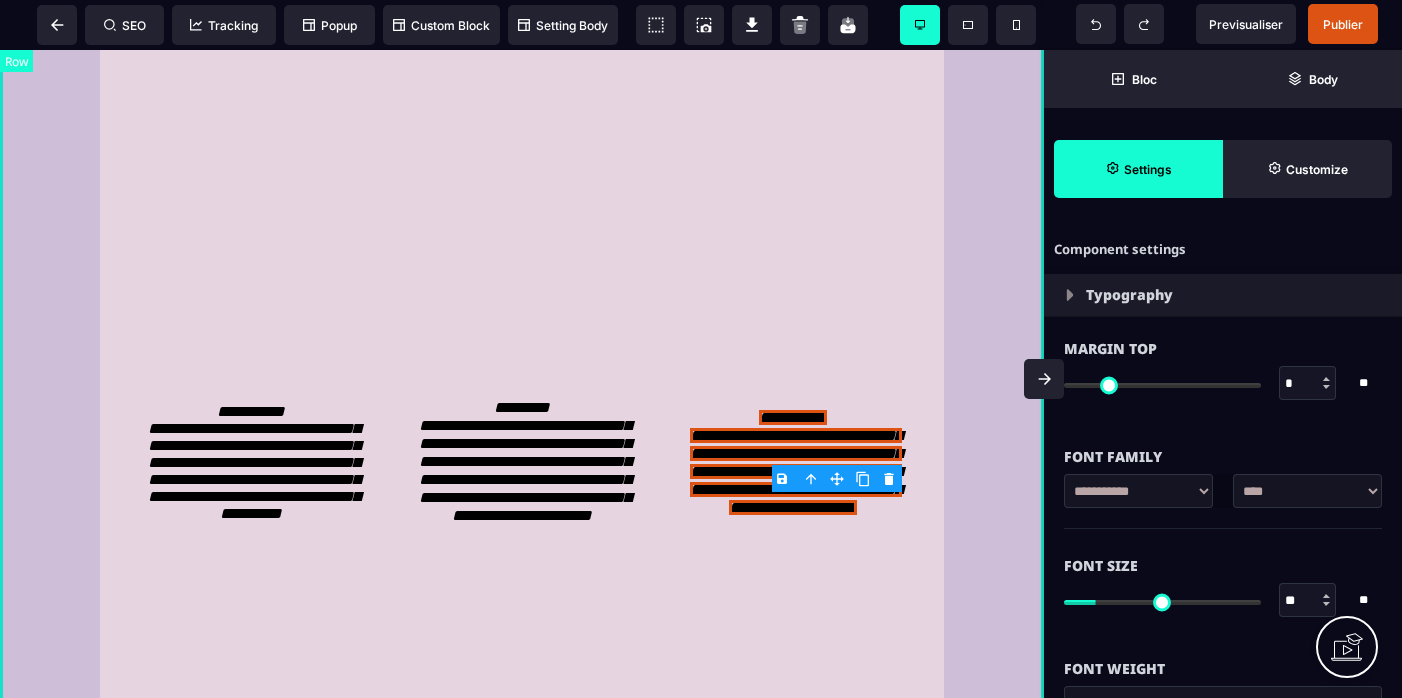 click on "**********" at bounding box center (522, 81) 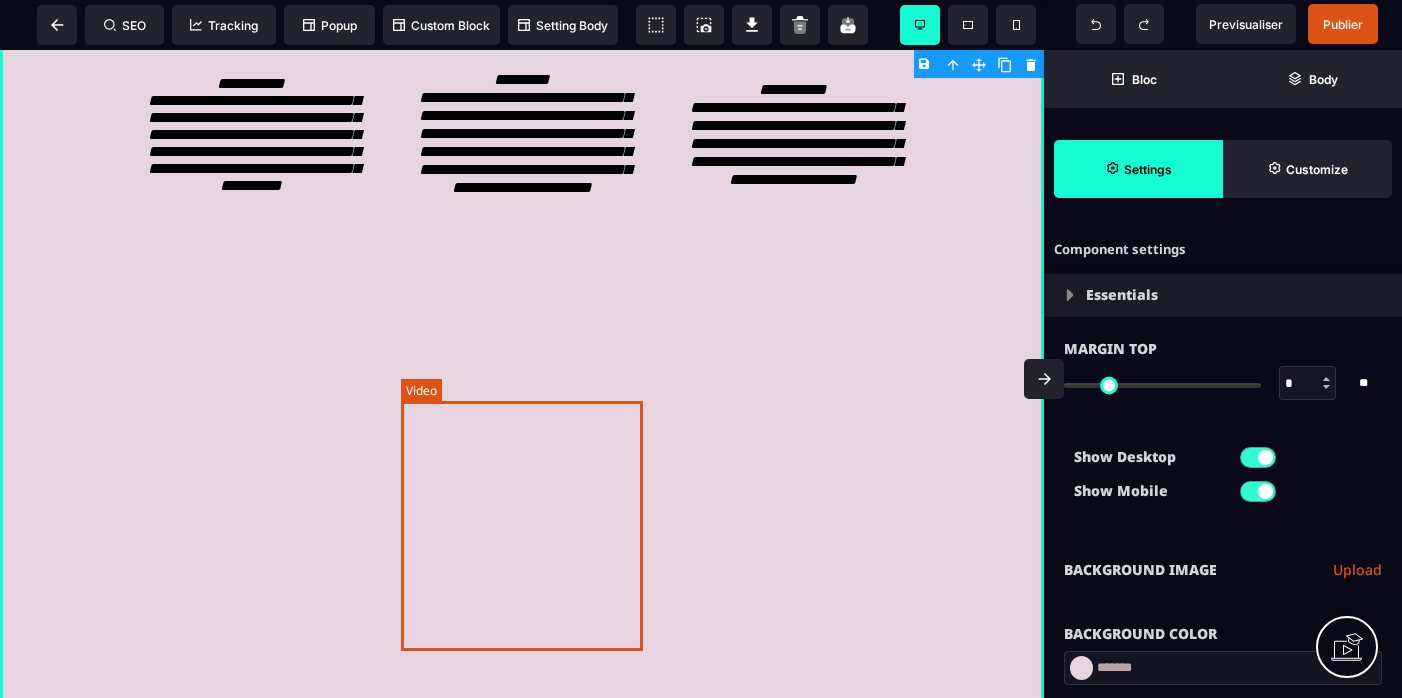 scroll, scrollTop: 4644, scrollLeft: 0, axis: vertical 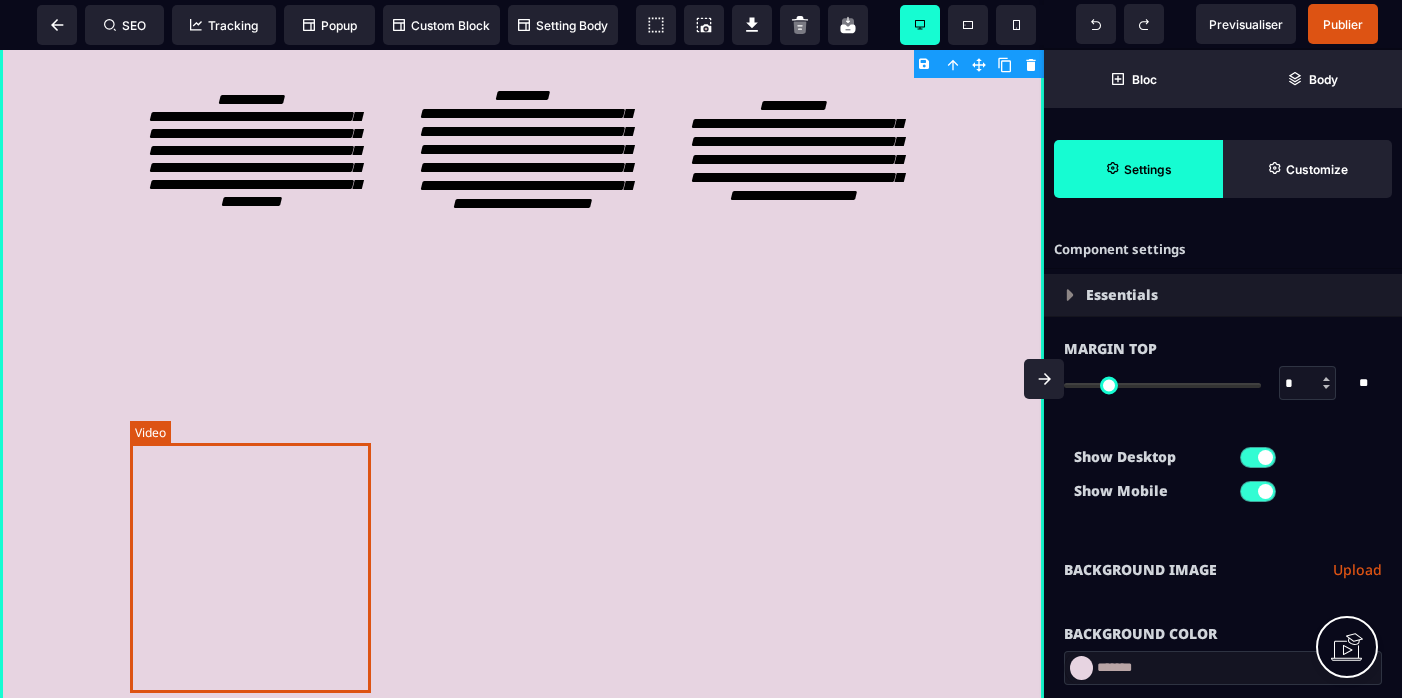 click at bounding box center [250, 438] 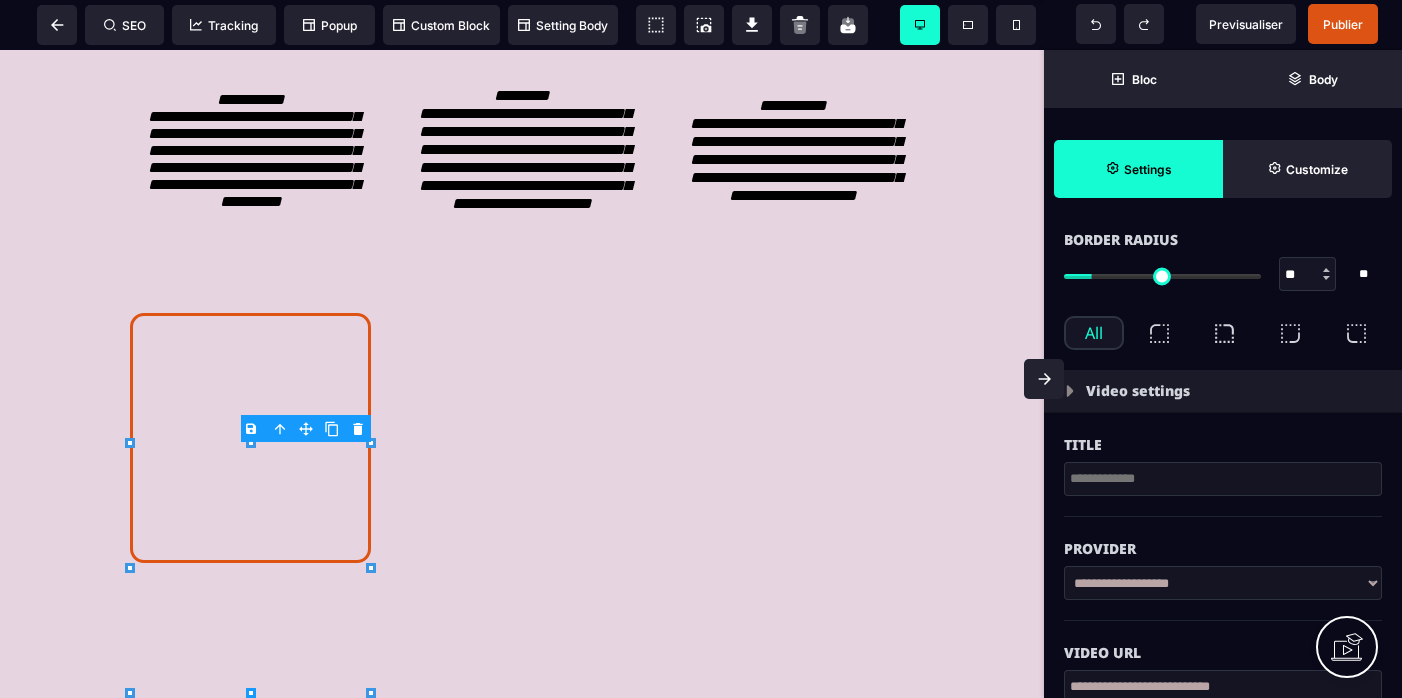 scroll, scrollTop: 506, scrollLeft: 0, axis: vertical 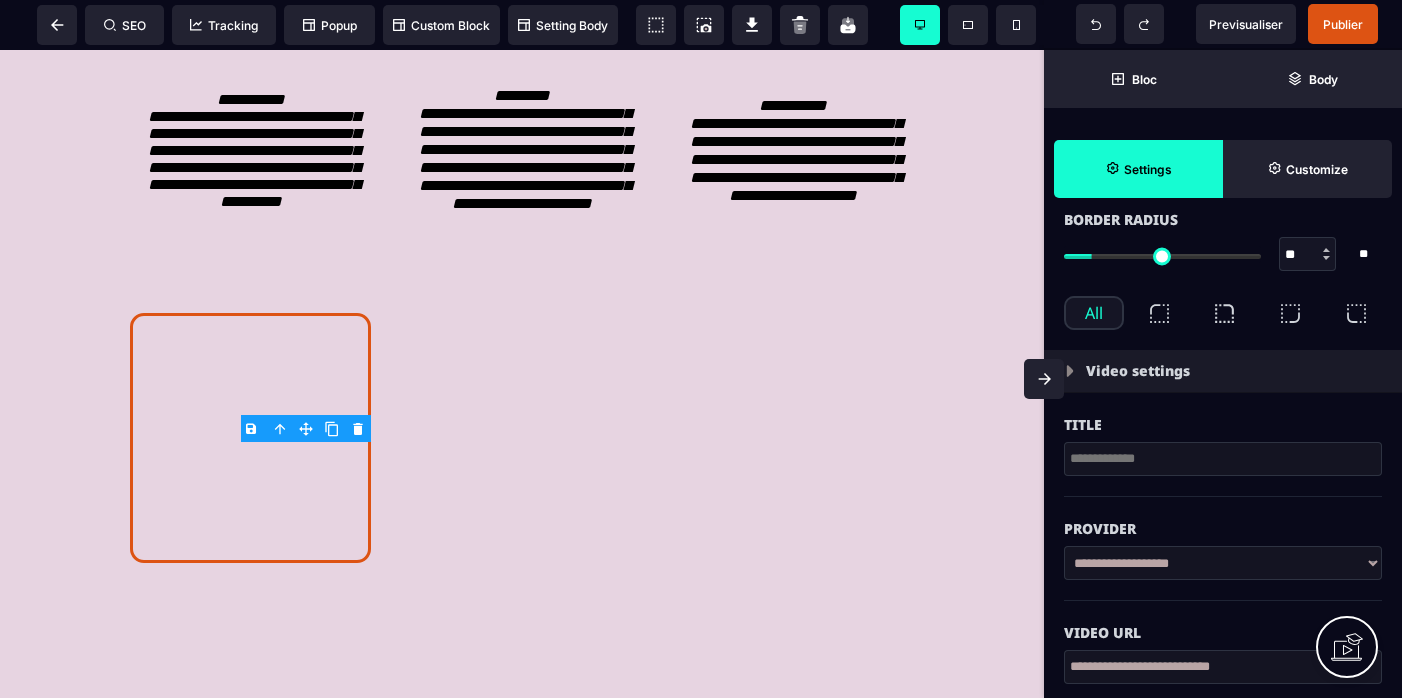 click on "**********" at bounding box center [1223, 667] 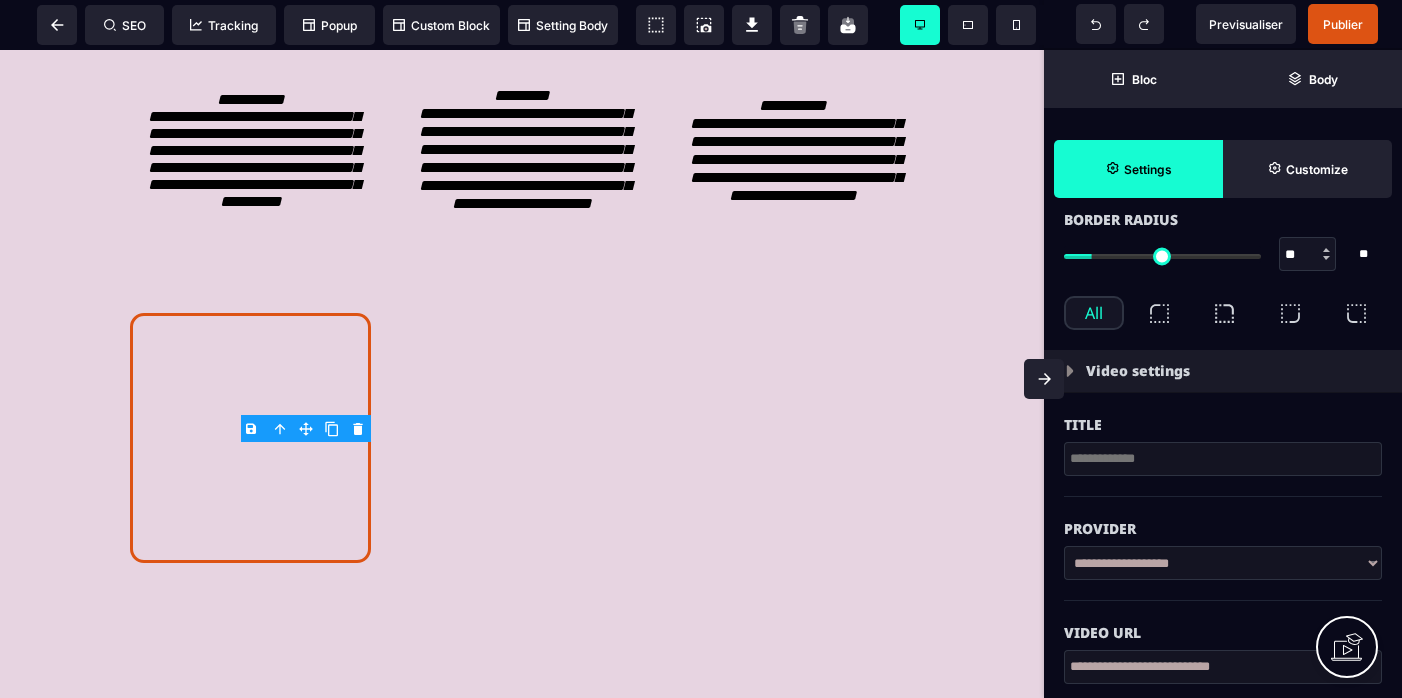 paste 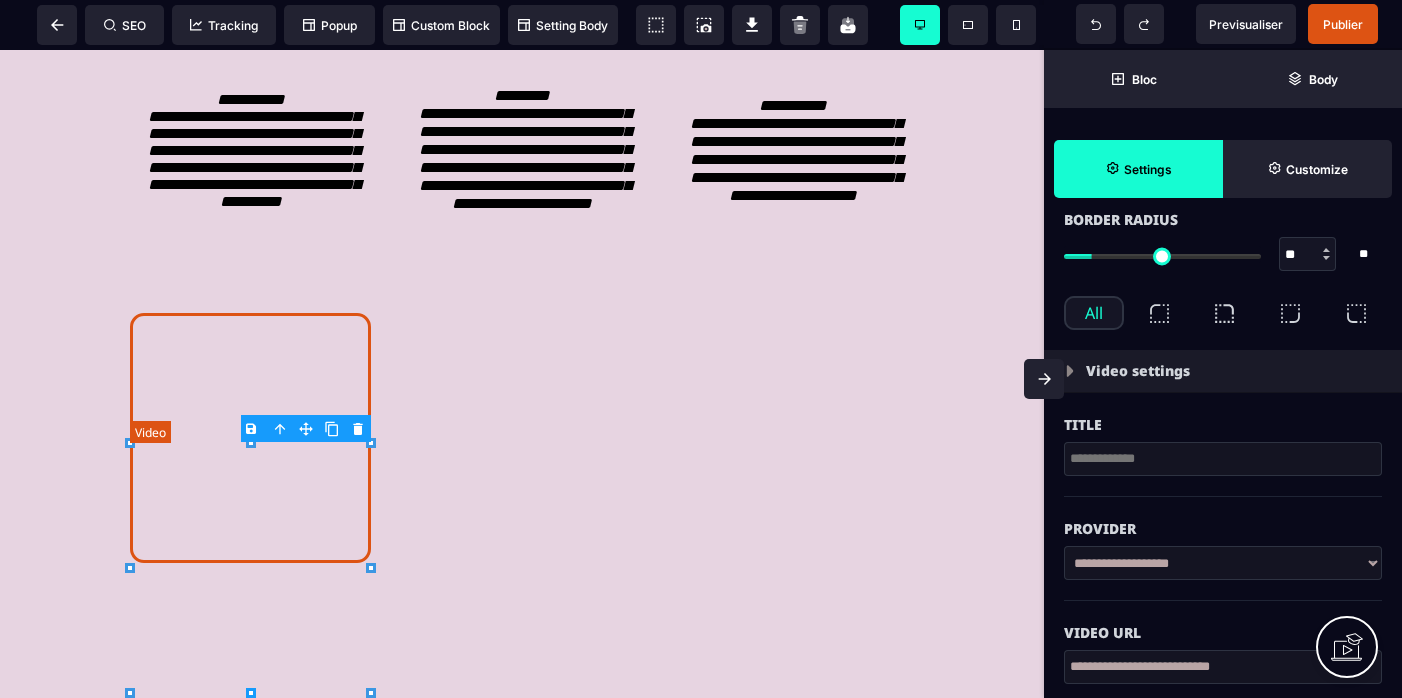 click at bounding box center [250, 438] 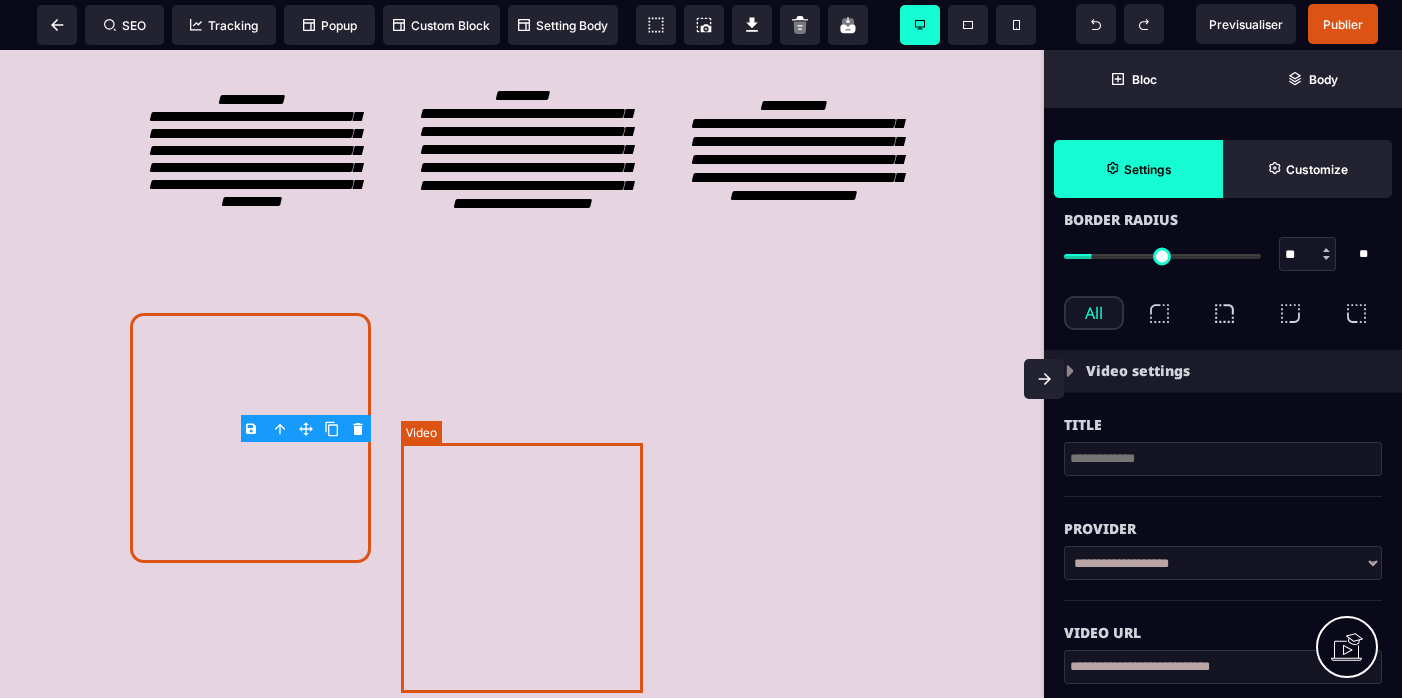 click at bounding box center [521, 438] 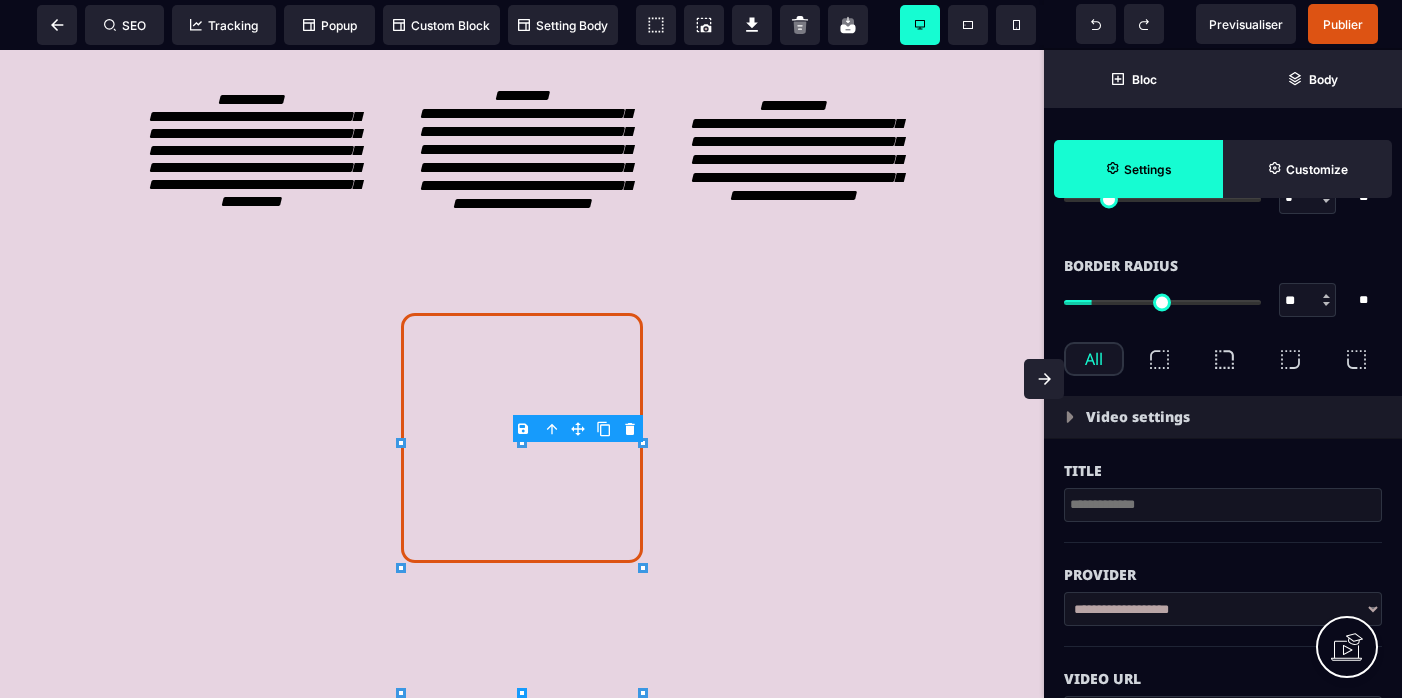 scroll, scrollTop: 588, scrollLeft: 0, axis: vertical 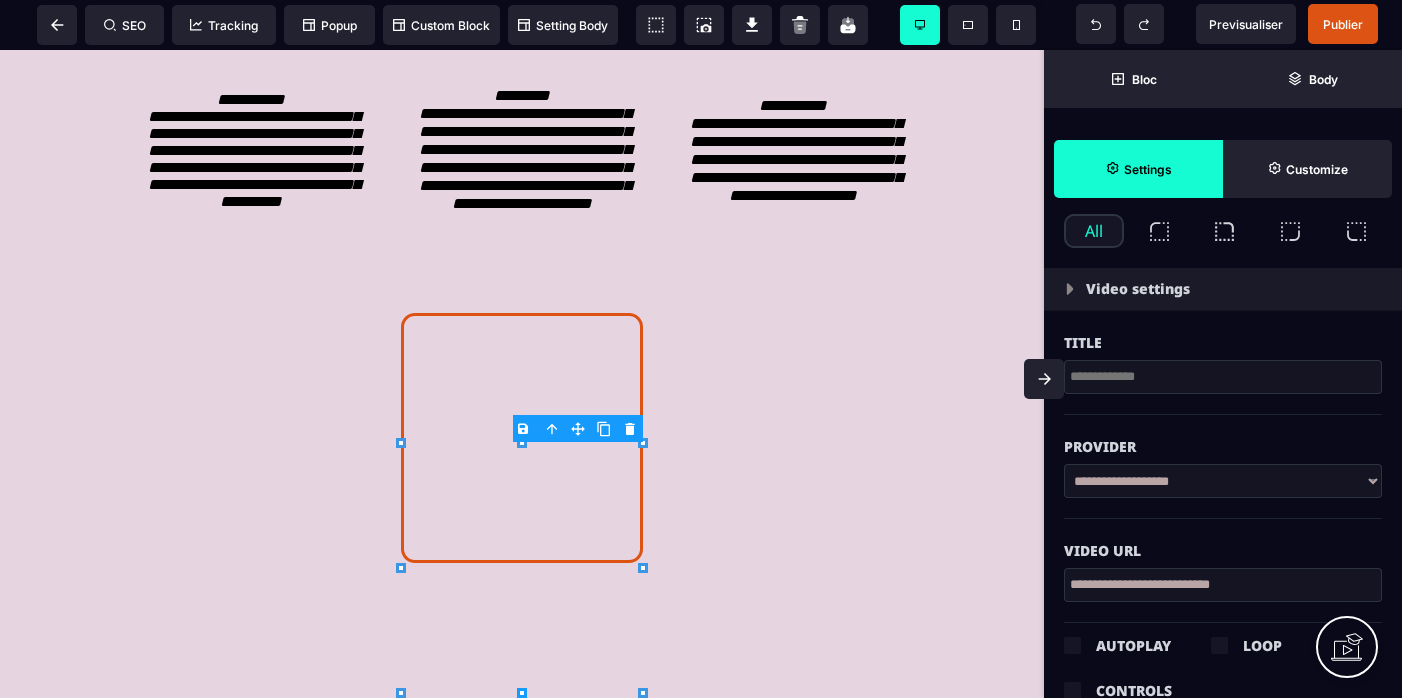 click on "**********" at bounding box center (1223, 585) 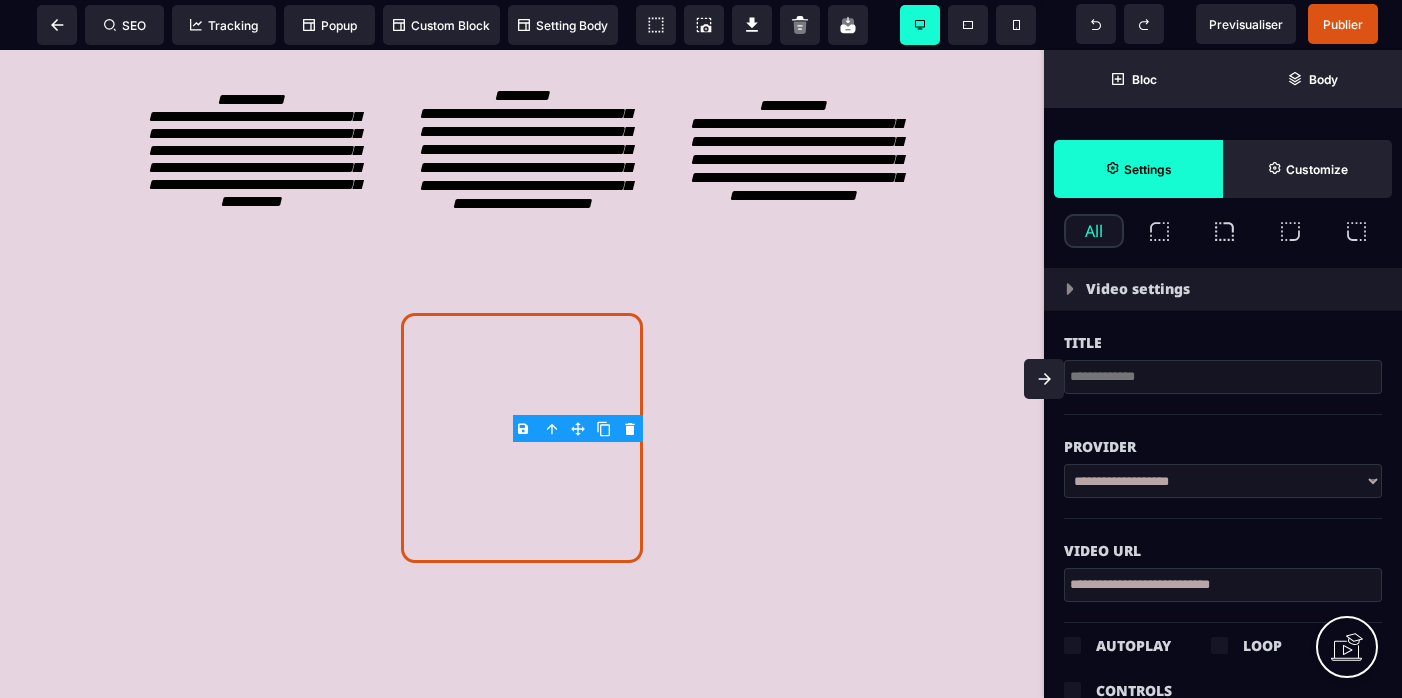 click on "**********" at bounding box center (1223, 585) 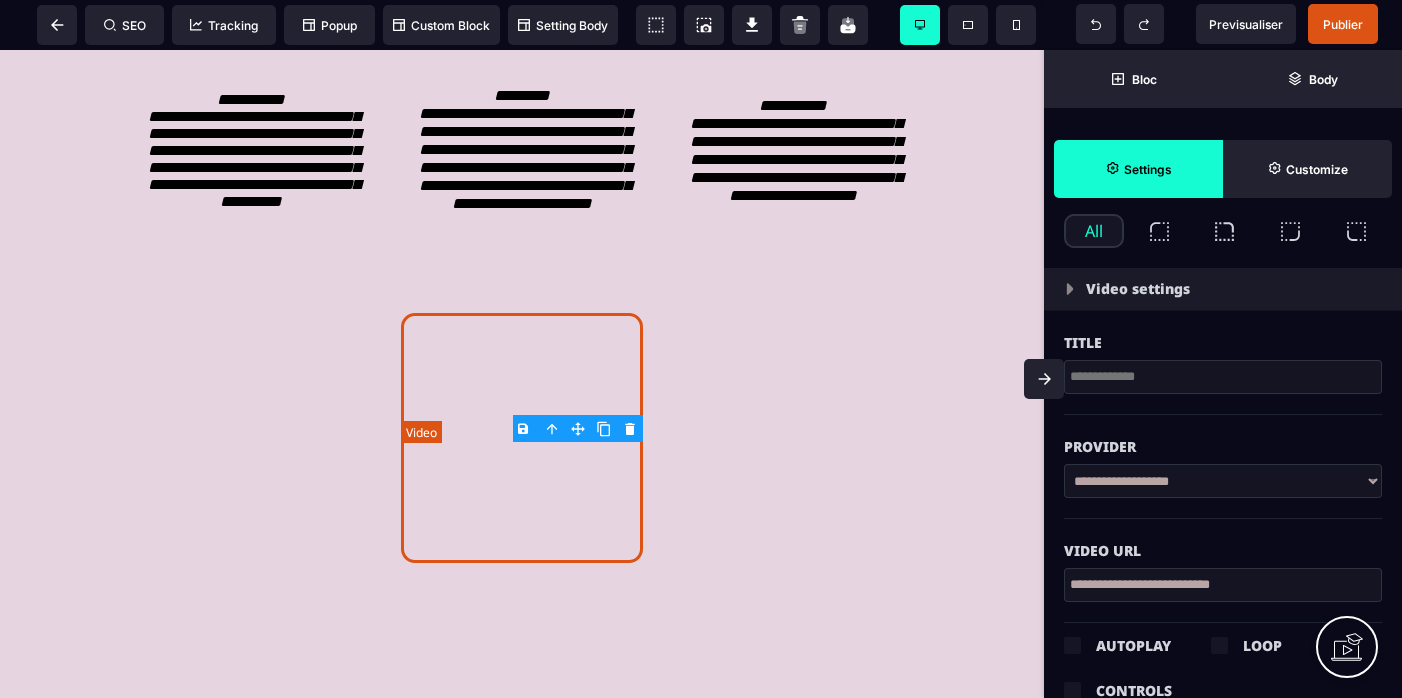 click at bounding box center (521, 438) 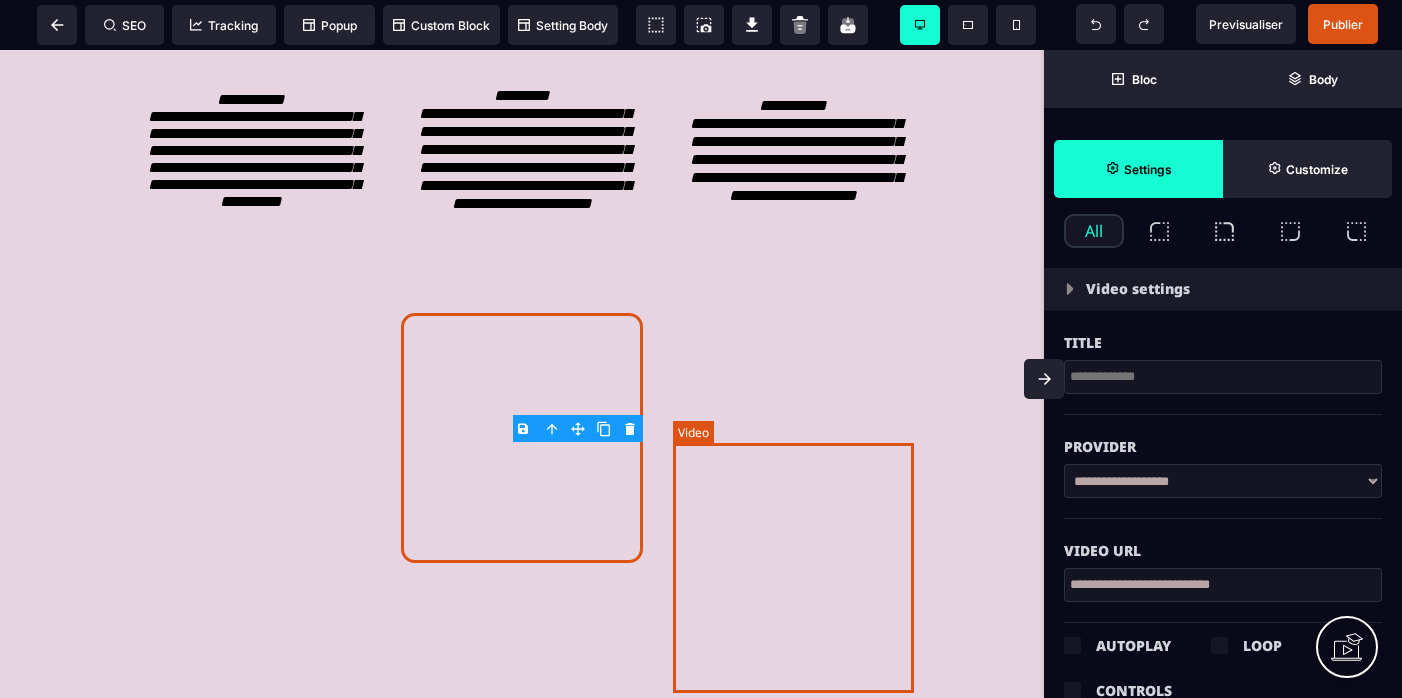 click at bounding box center [793, 438] 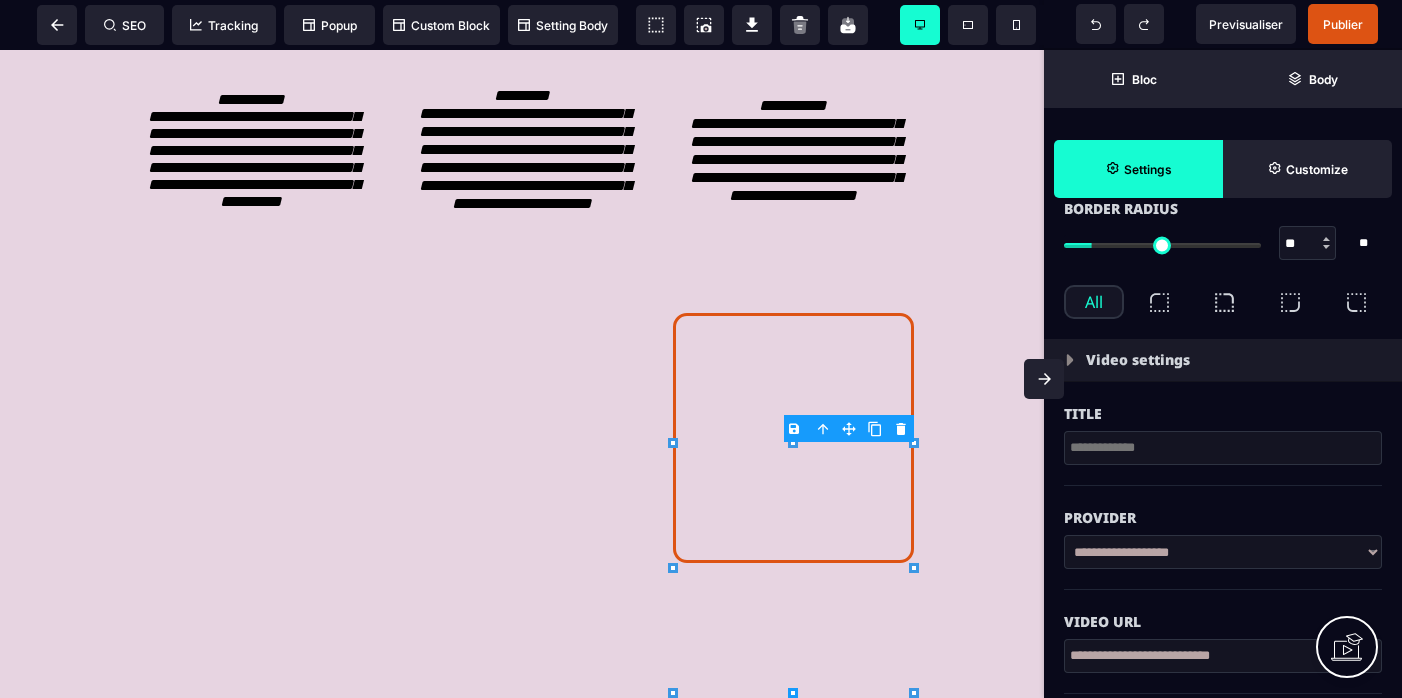 scroll, scrollTop: 539, scrollLeft: 0, axis: vertical 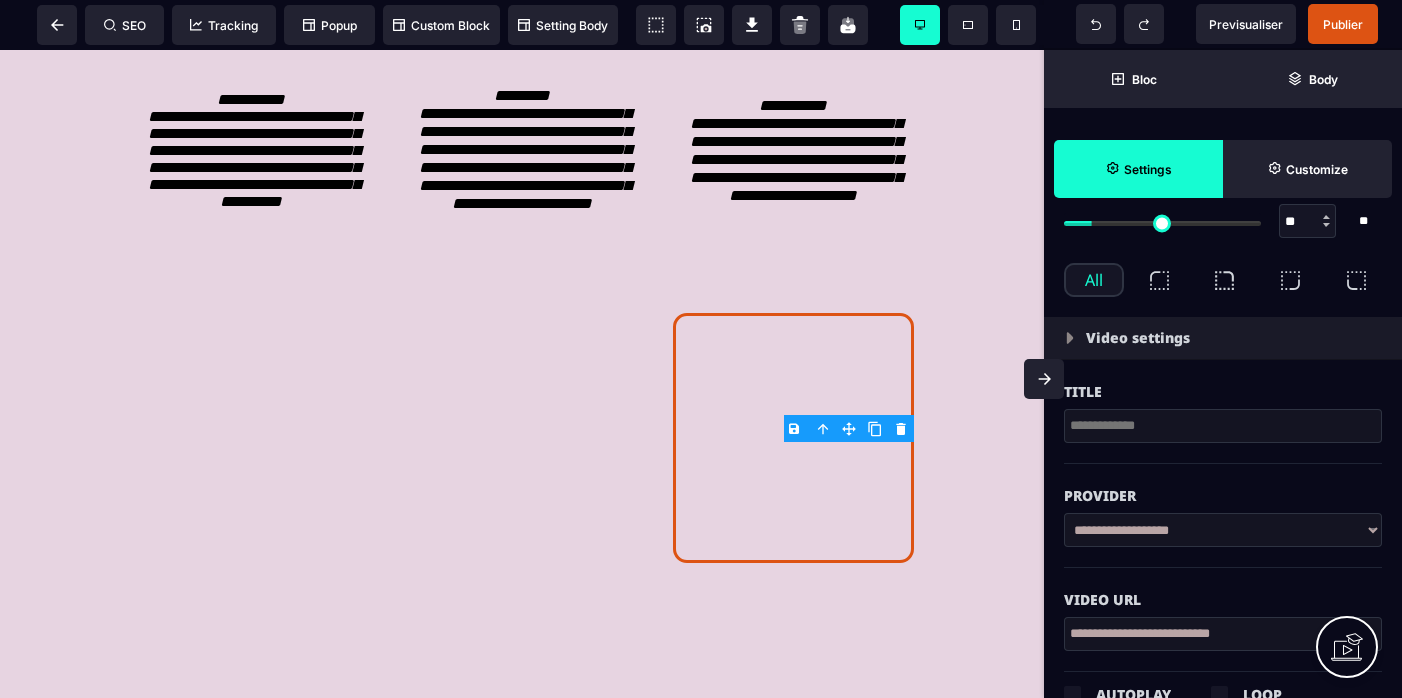 click on "**********" at bounding box center [1223, 634] 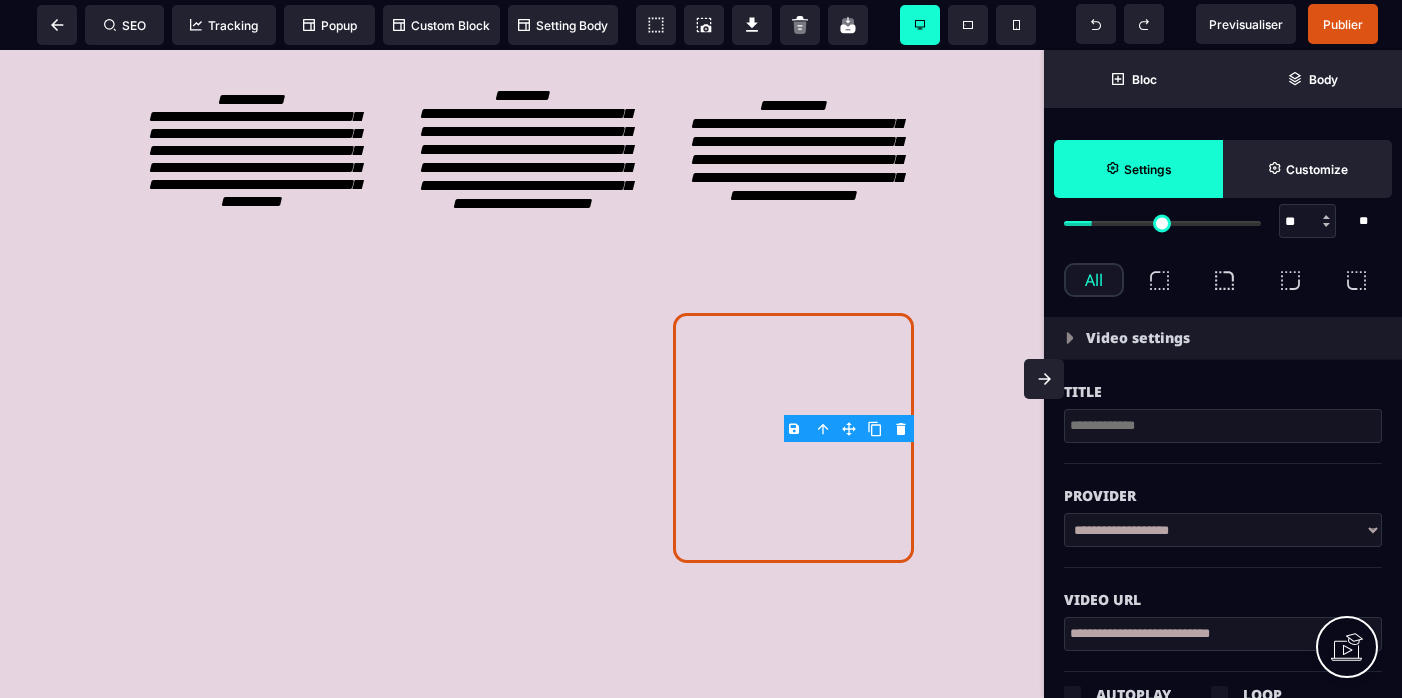 paste 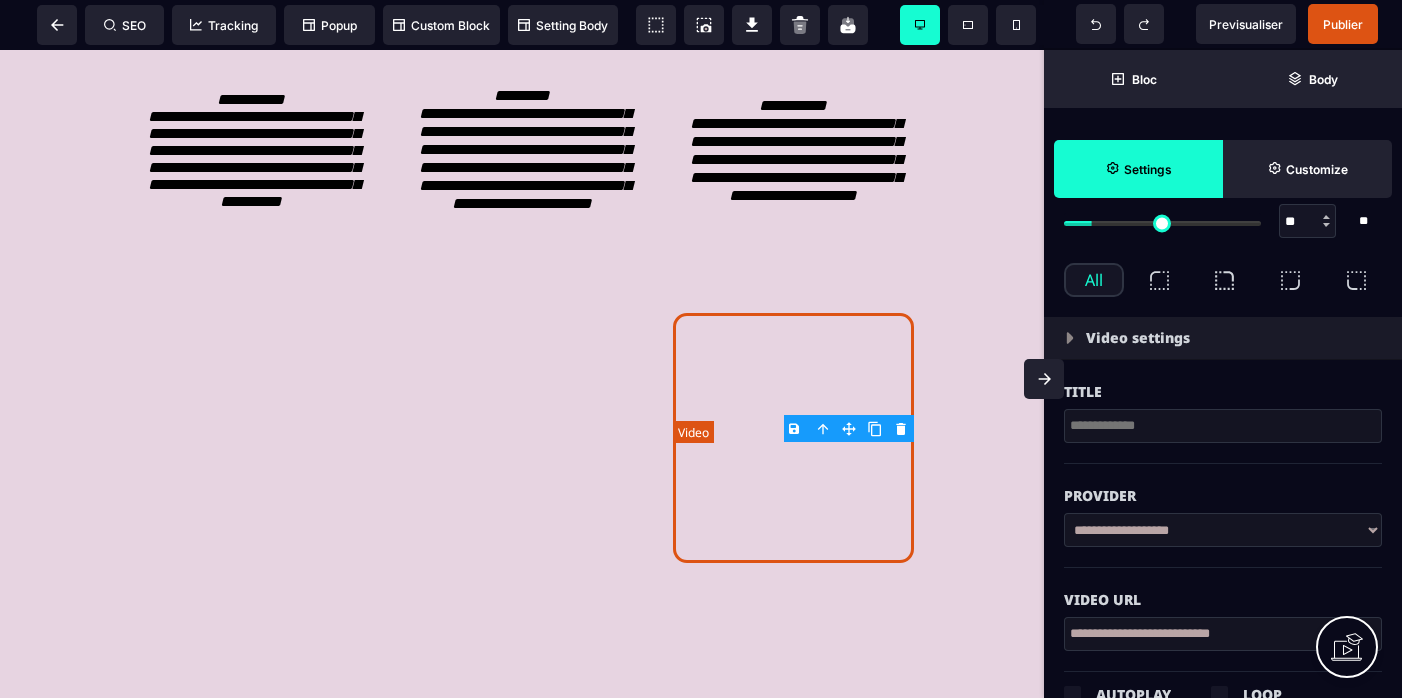 click at bounding box center [793, 438] 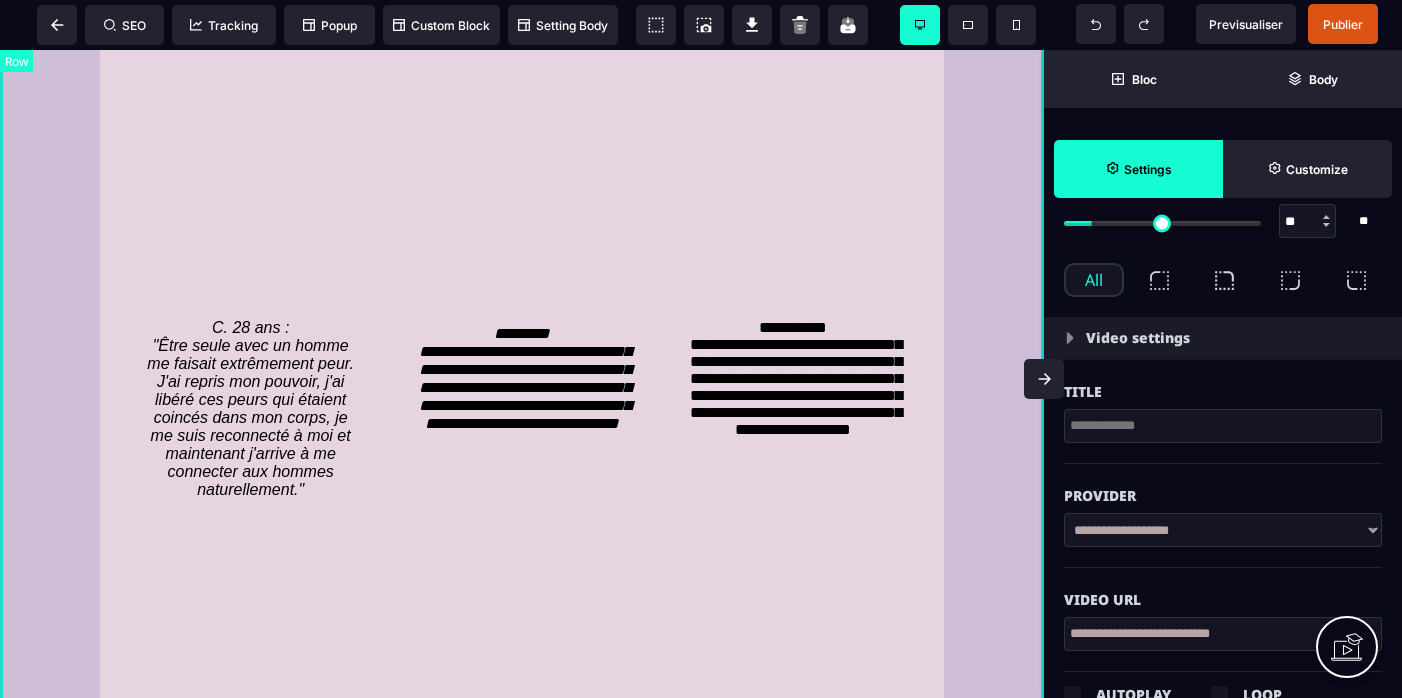 scroll, scrollTop: 3804, scrollLeft: 0, axis: vertical 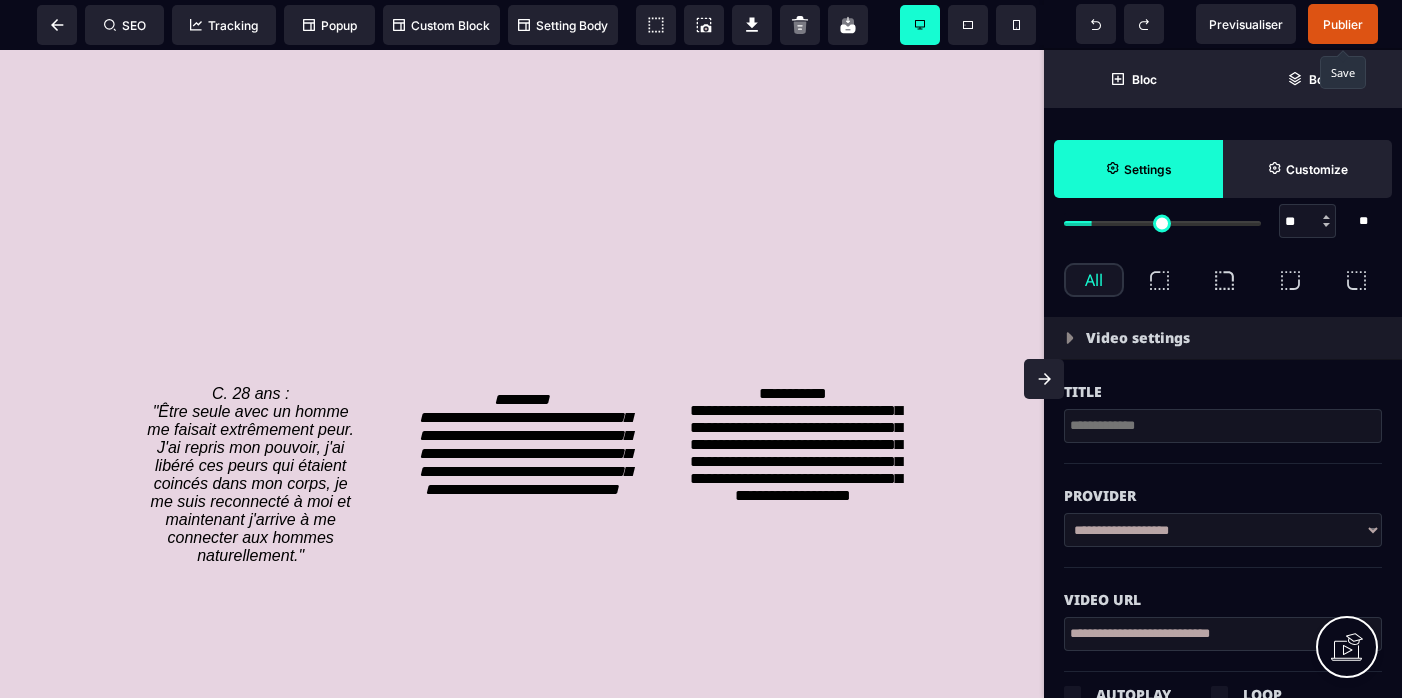 click on "Publier" at bounding box center (1343, 24) 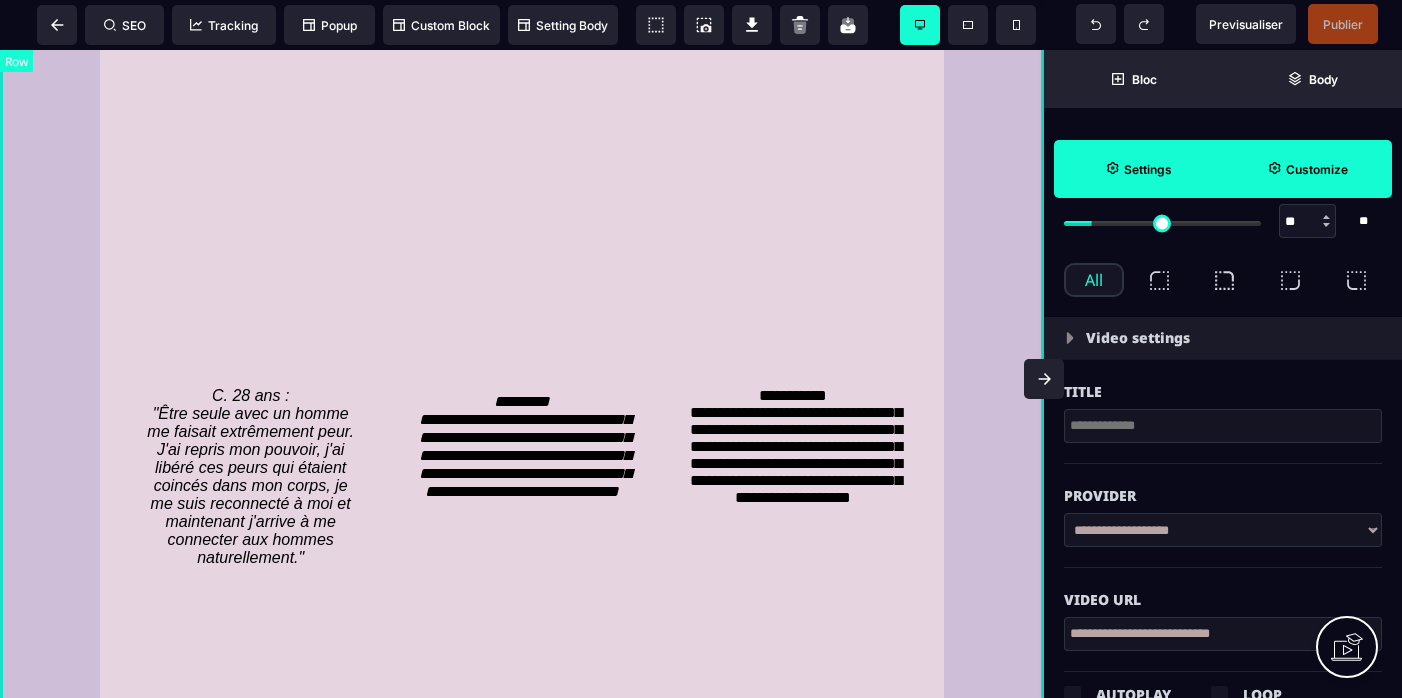 scroll, scrollTop: 3765, scrollLeft: 0, axis: vertical 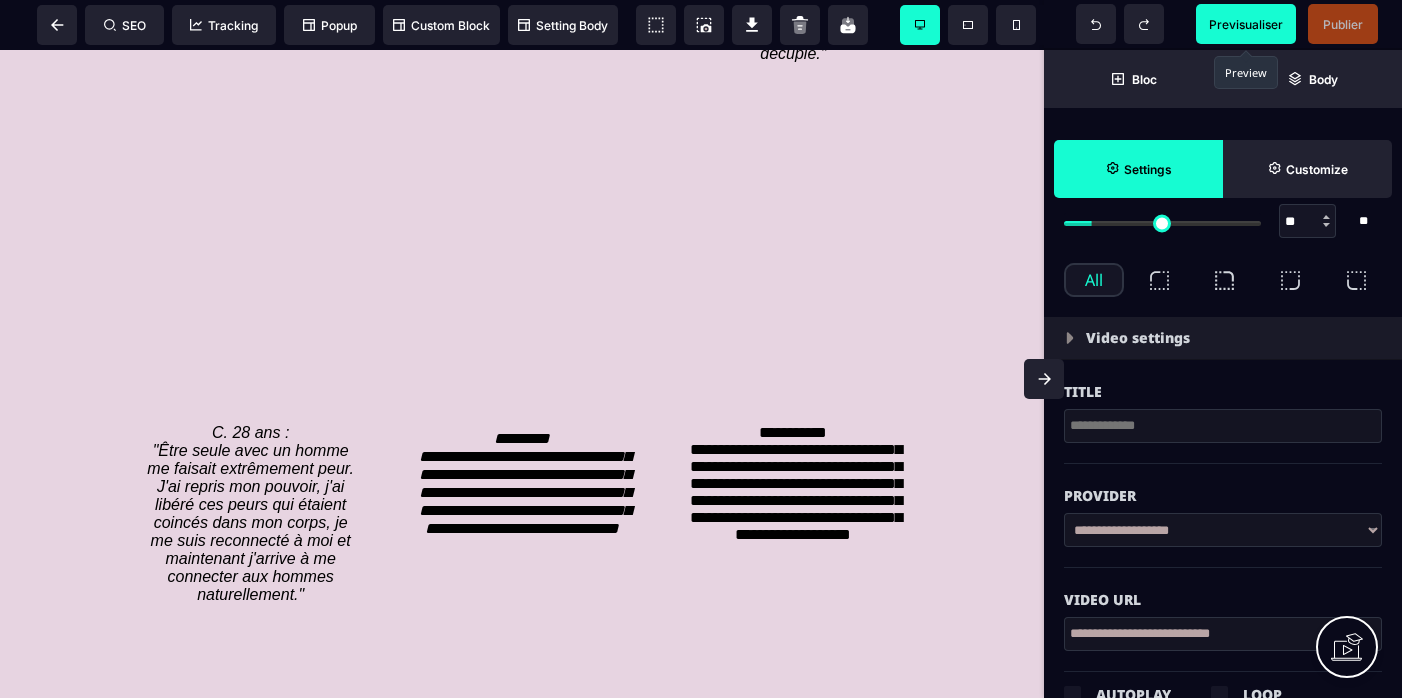 click on "Previsualiser" at bounding box center [1246, 24] 